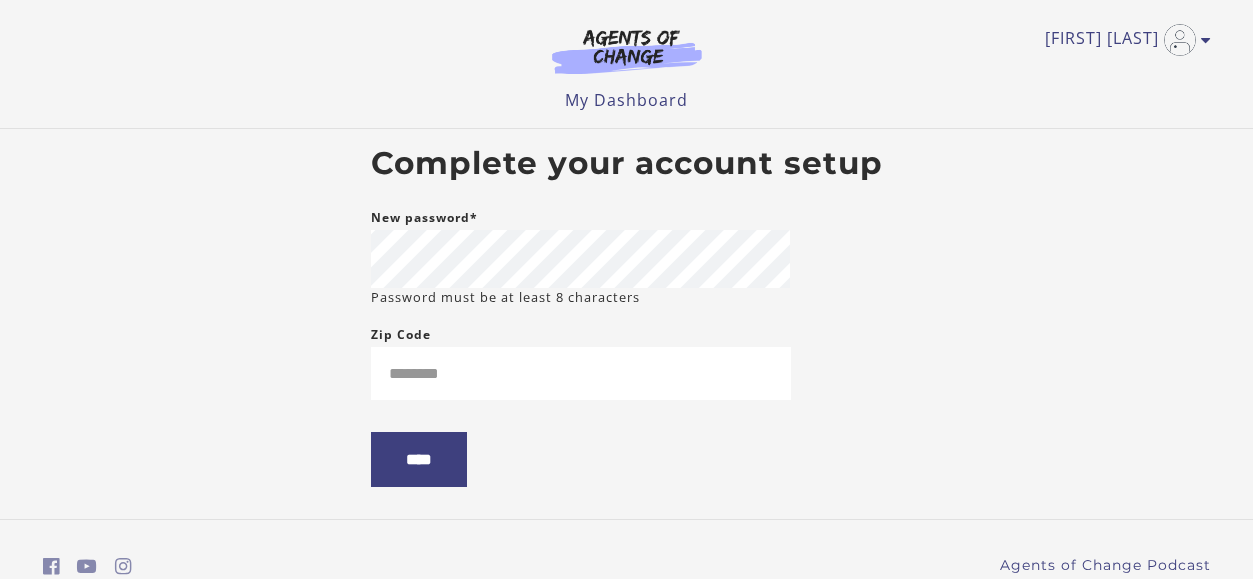 scroll, scrollTop: 0, scrollLeft: 0, axis: both 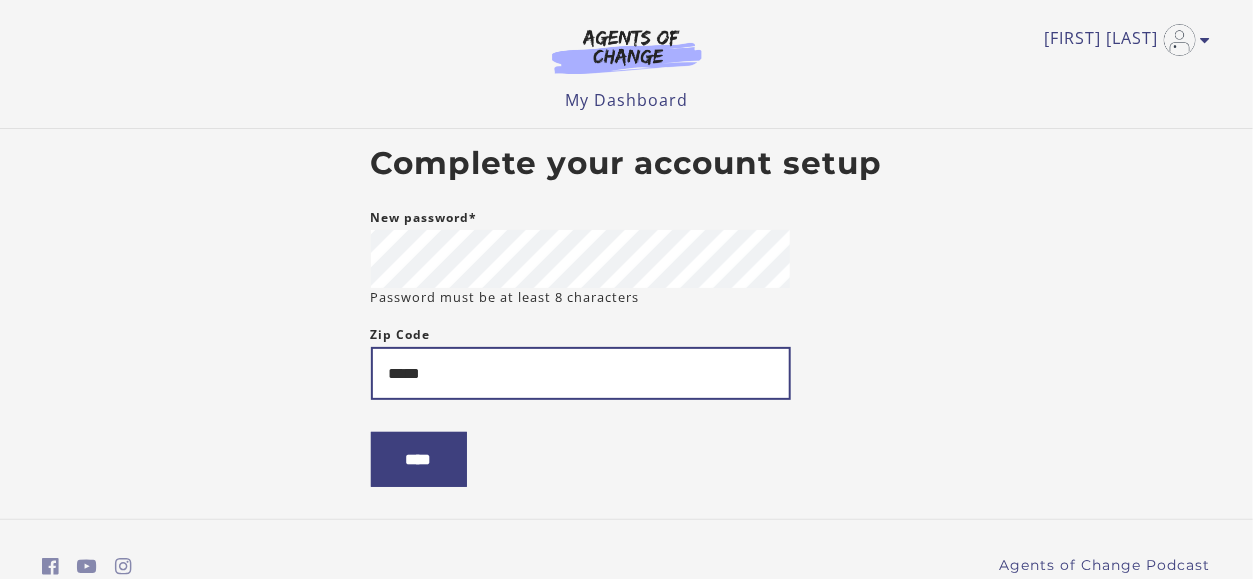type on "*****" 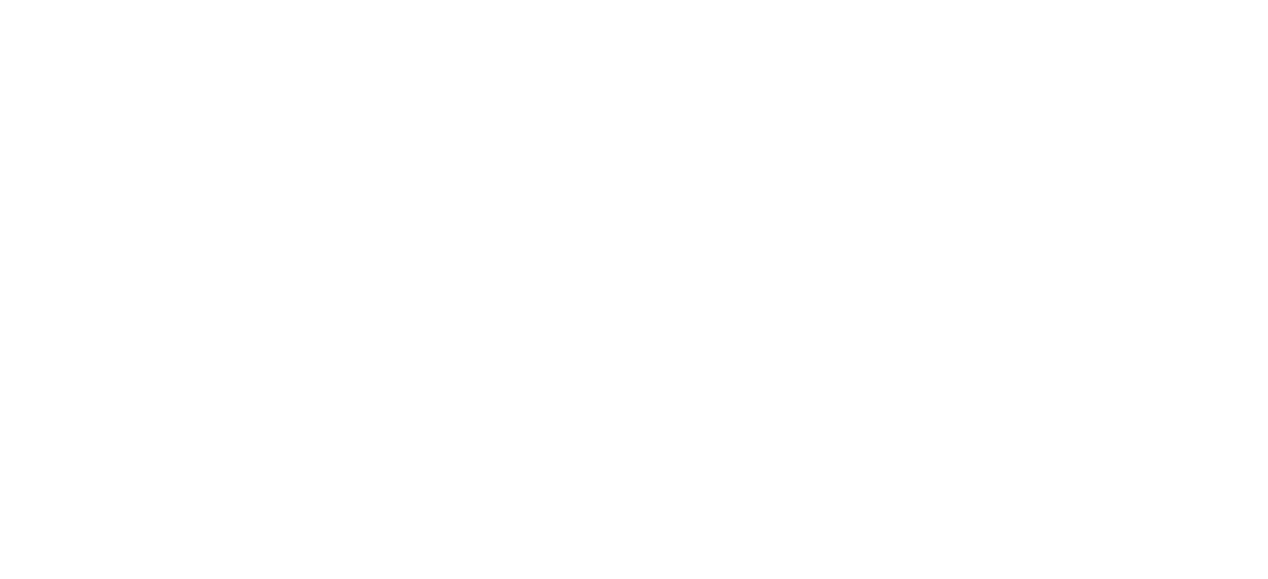 scroll, scrollTop: 0, scrollLeft: 0, axis: both 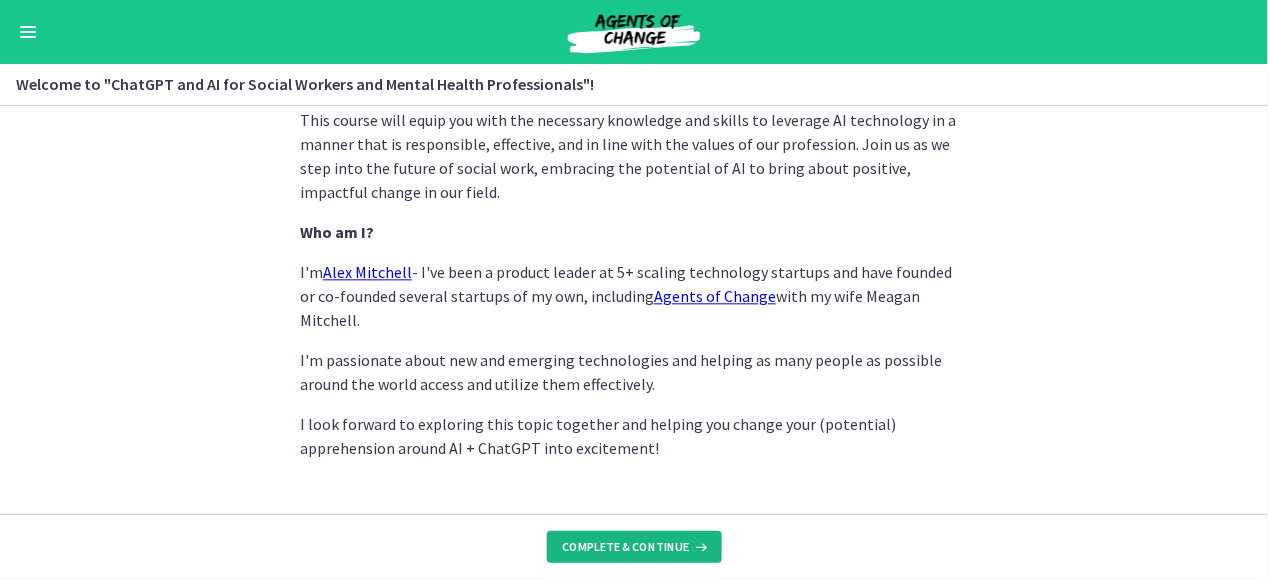 click on "Complete & continue" at bounding box center [634, 547] 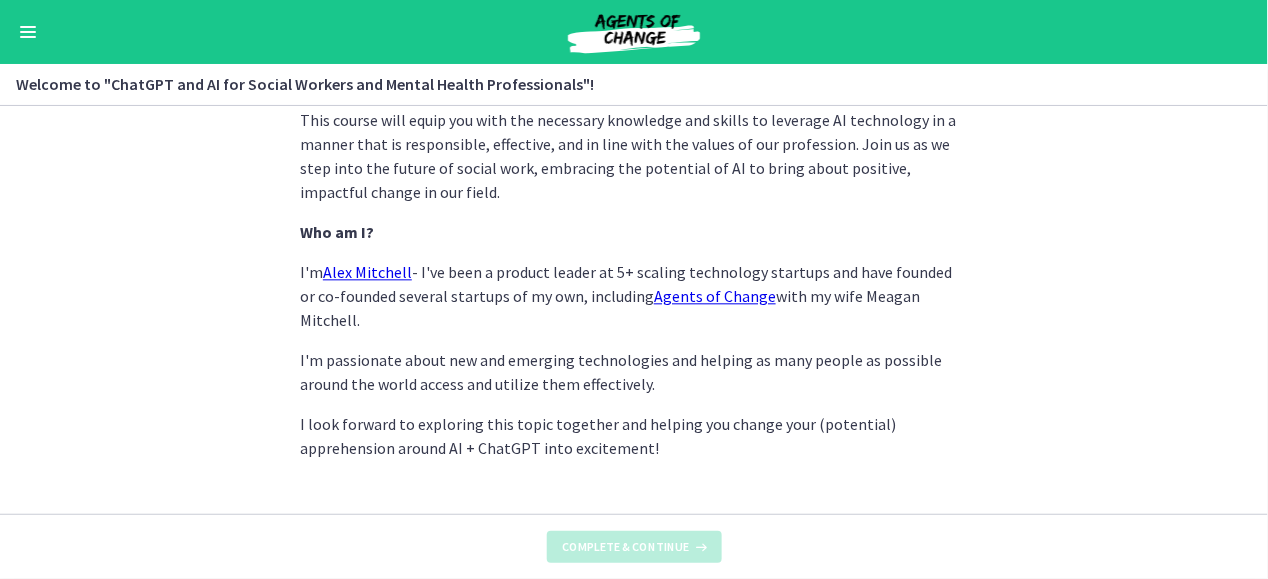 scroll, scrollTop: 0, scrollLeft: 0, axis: both 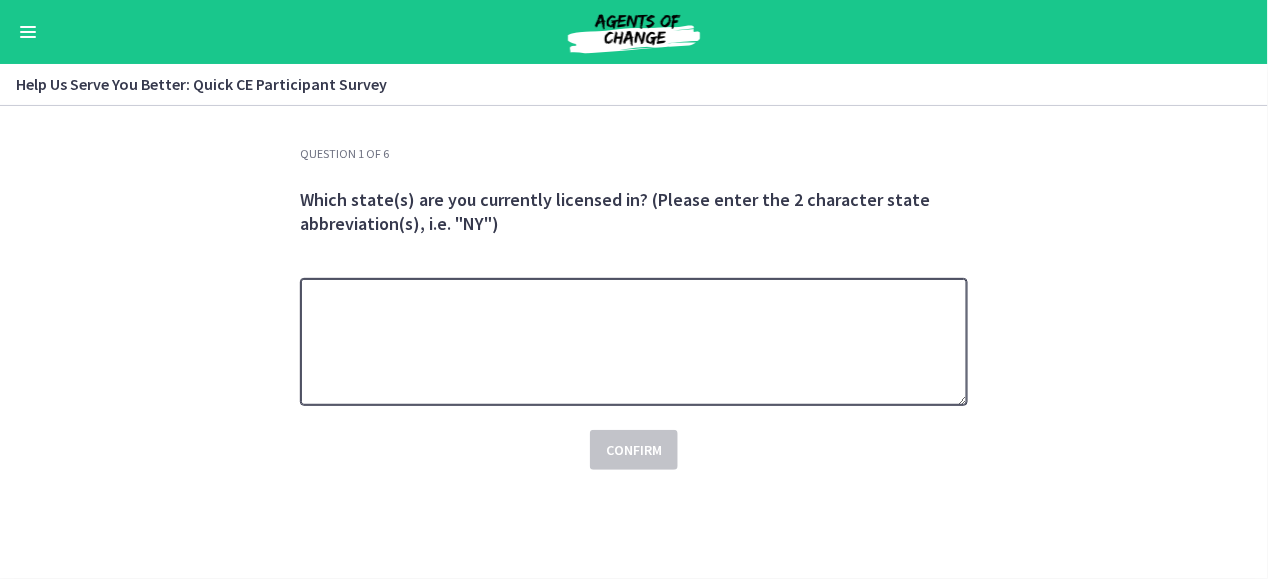 click at bounding box center (634, 342) 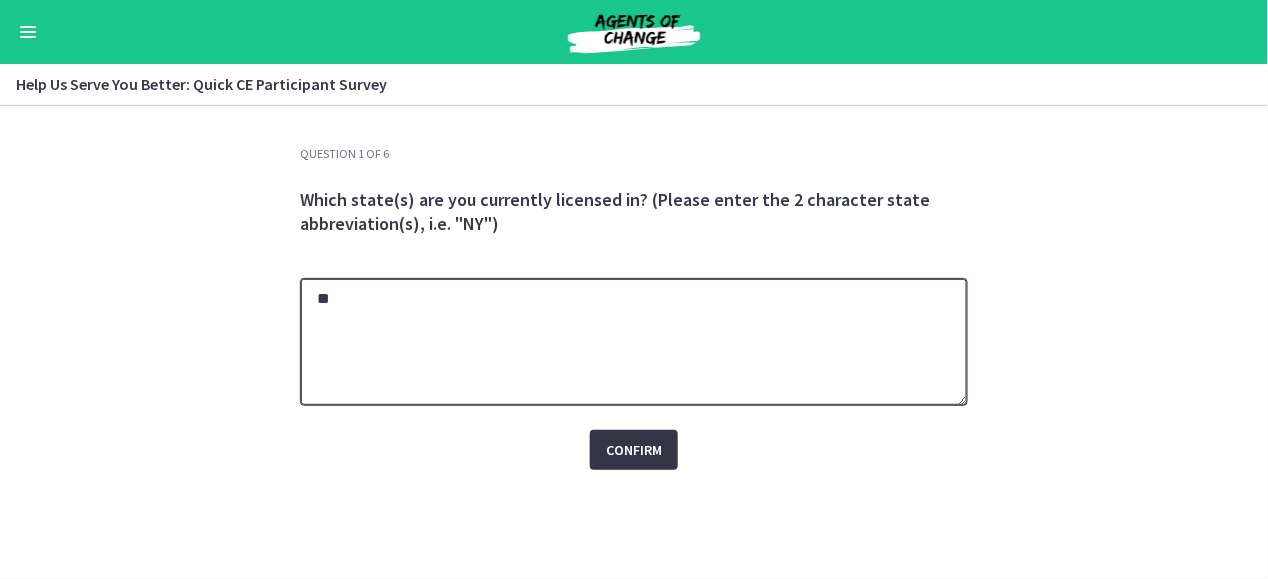 type on "**" 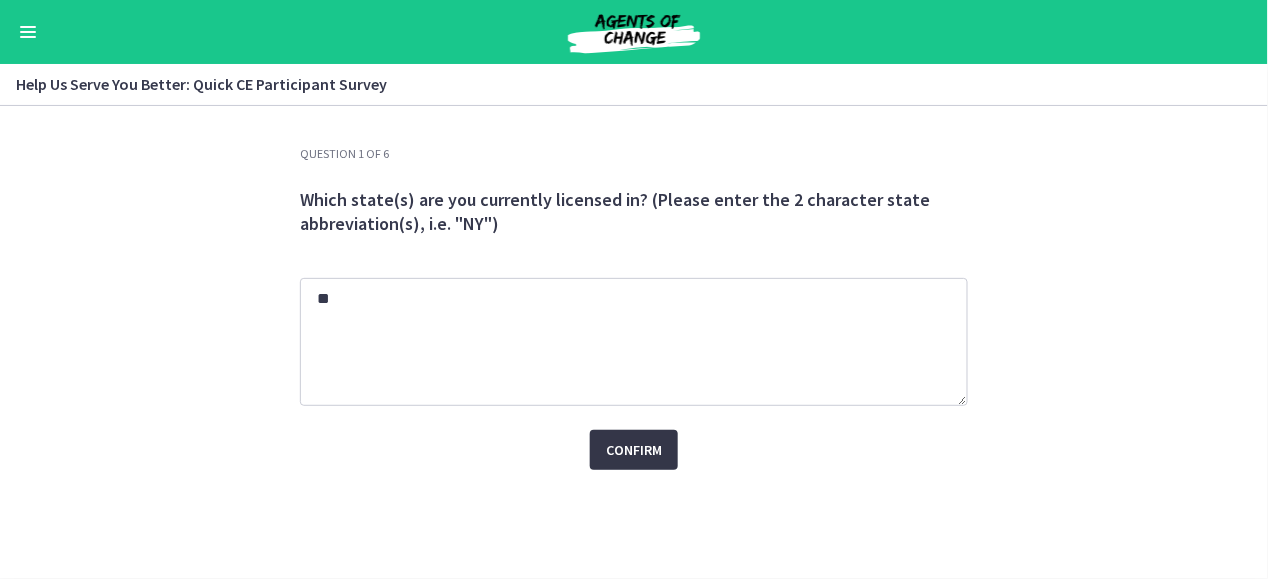 click on "Confirm" at bounding box center (634, 450) 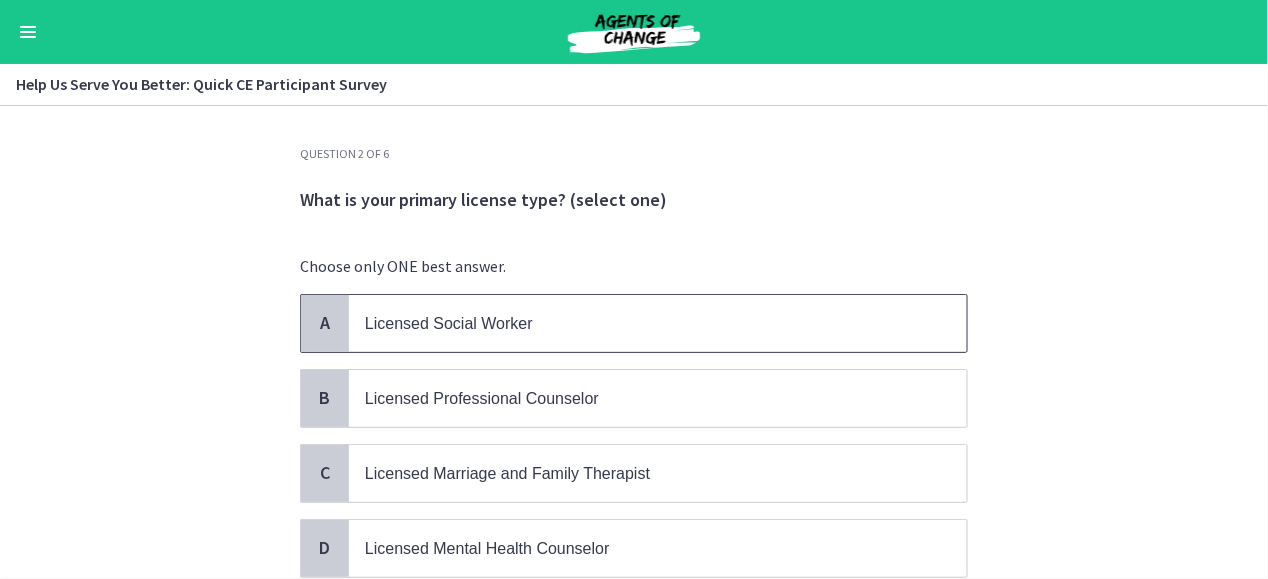 click on "Licensed Social Worker" at bounding box center [638, 323] 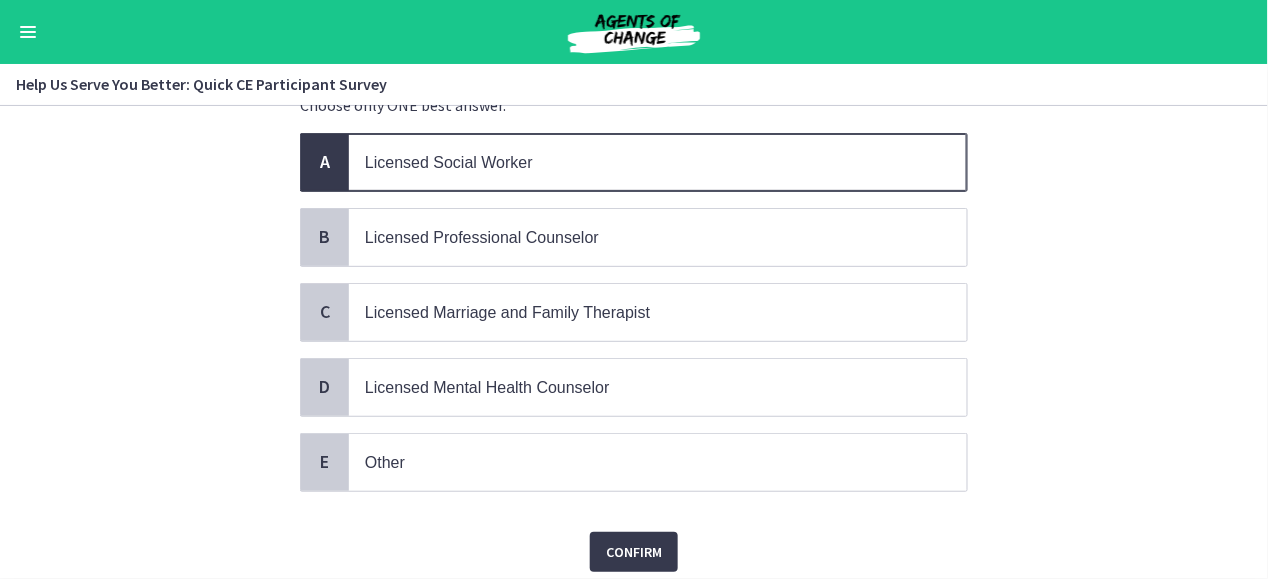 scroll, scrollTop: 225, scrollLeft: 0, axis: vertical 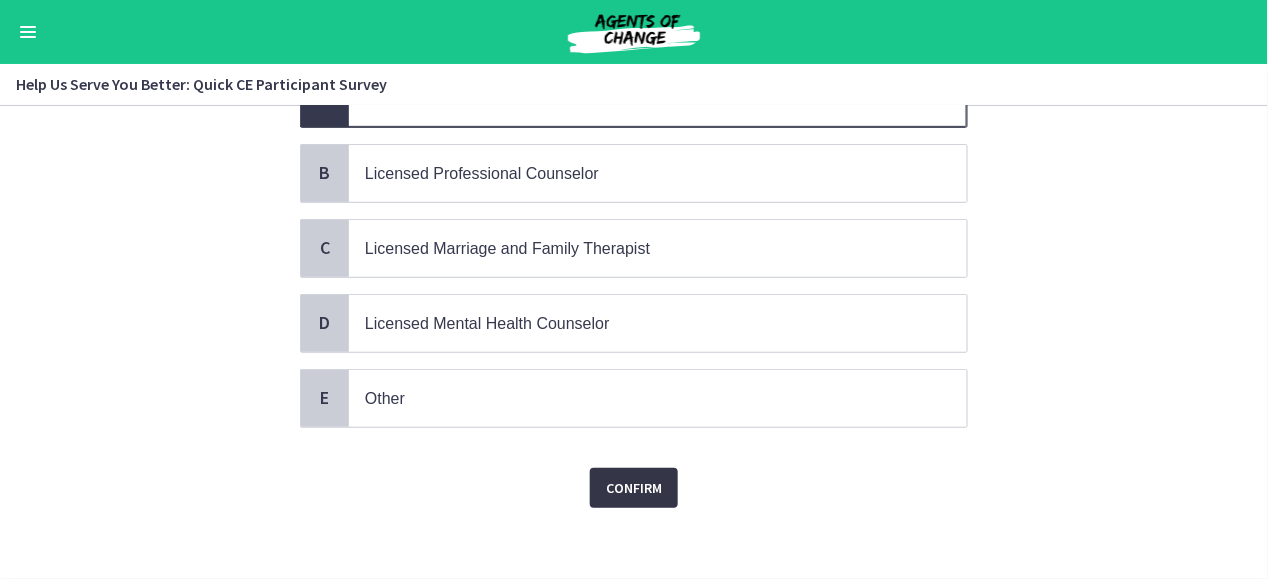 click on "Confirm" at bounding box center [634, 488] 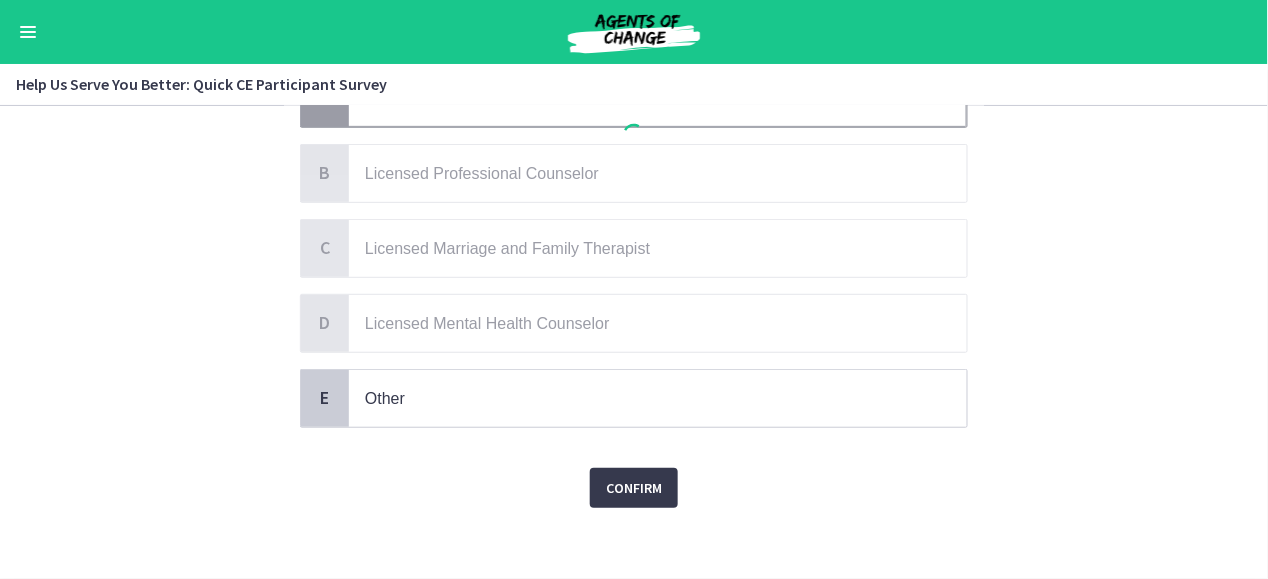 scroll, scrollTop: 0, scrollLeft: 0, axis: both 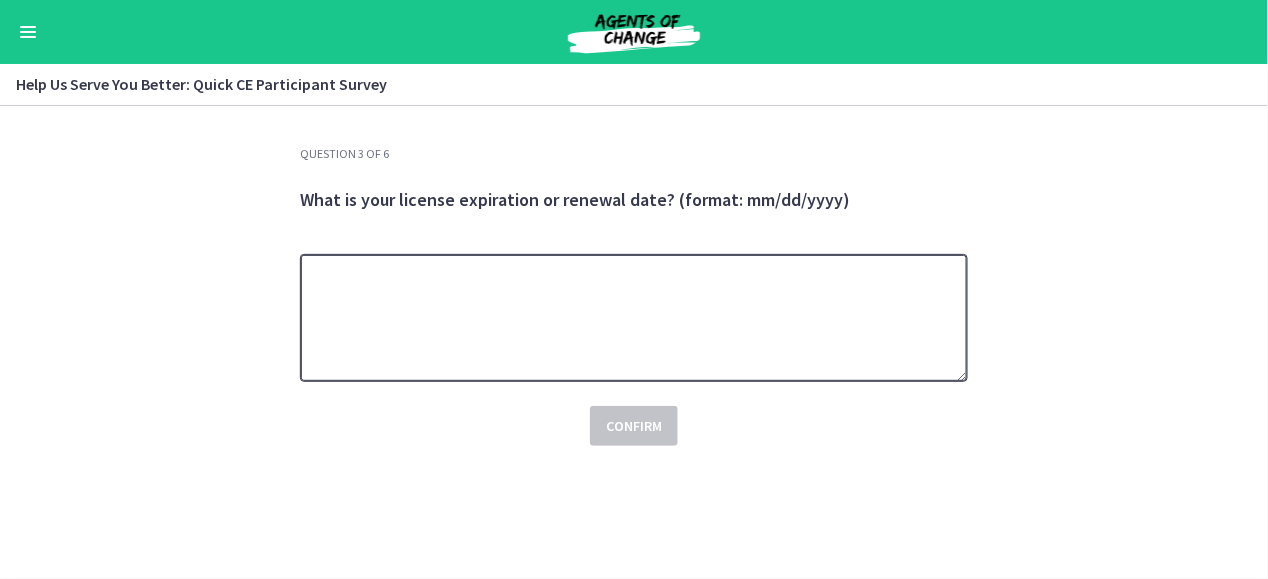 click at bounding box center [634, 318] 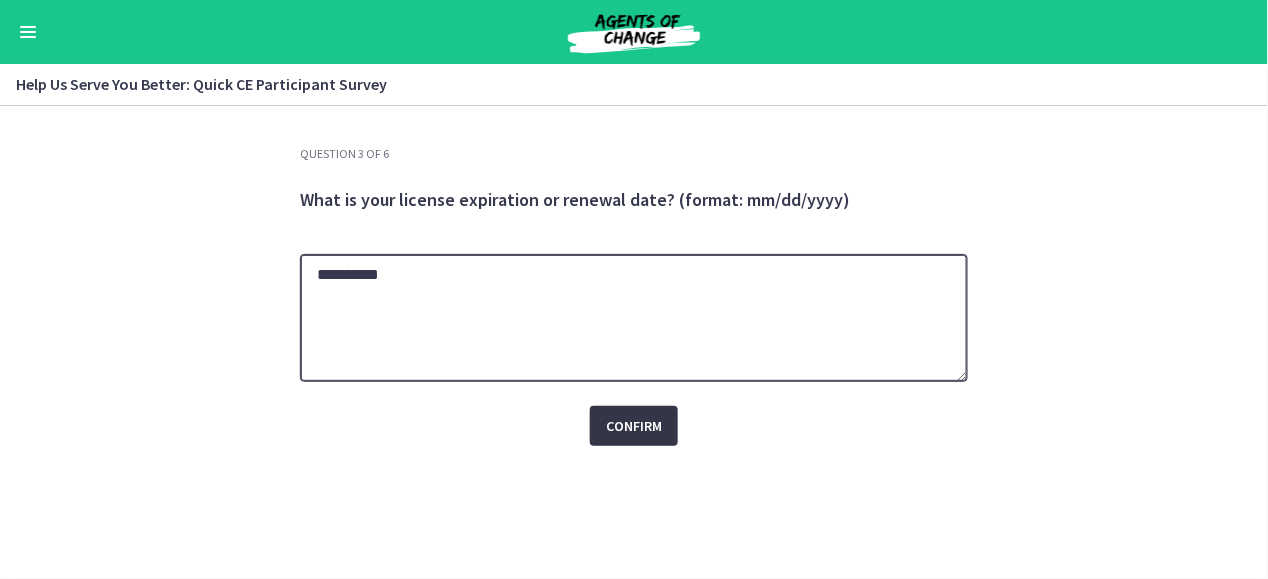 type on "**********" 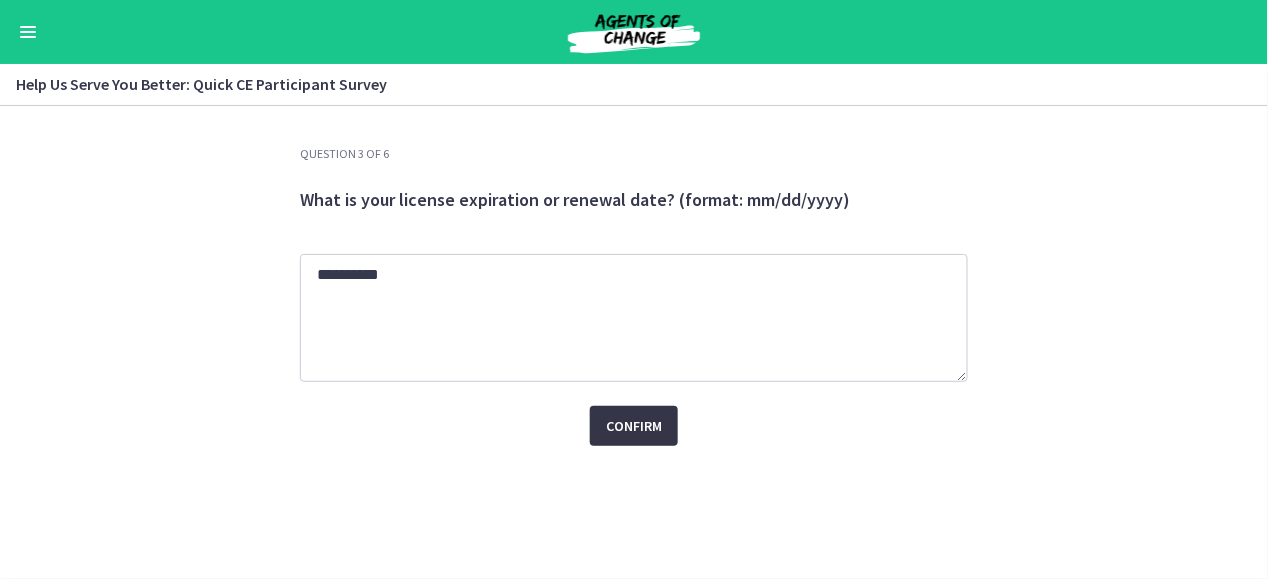 click on "Confirm" at bounding box center [634, 426] 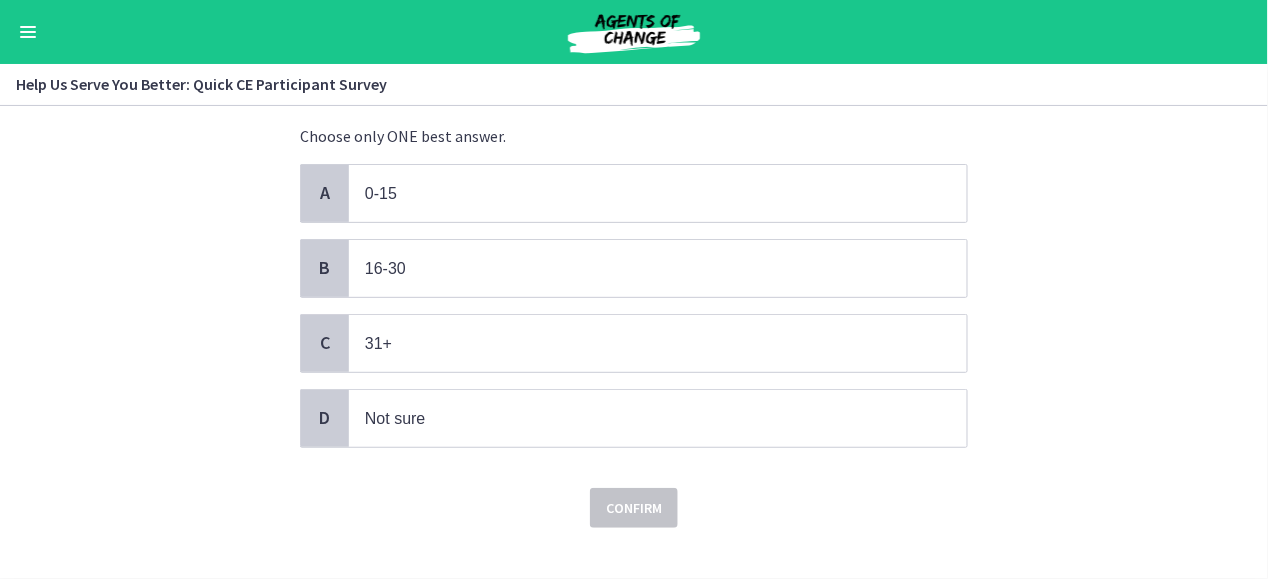scroll, scrollTop: 132, scrollLeft: 0, axis: vertical 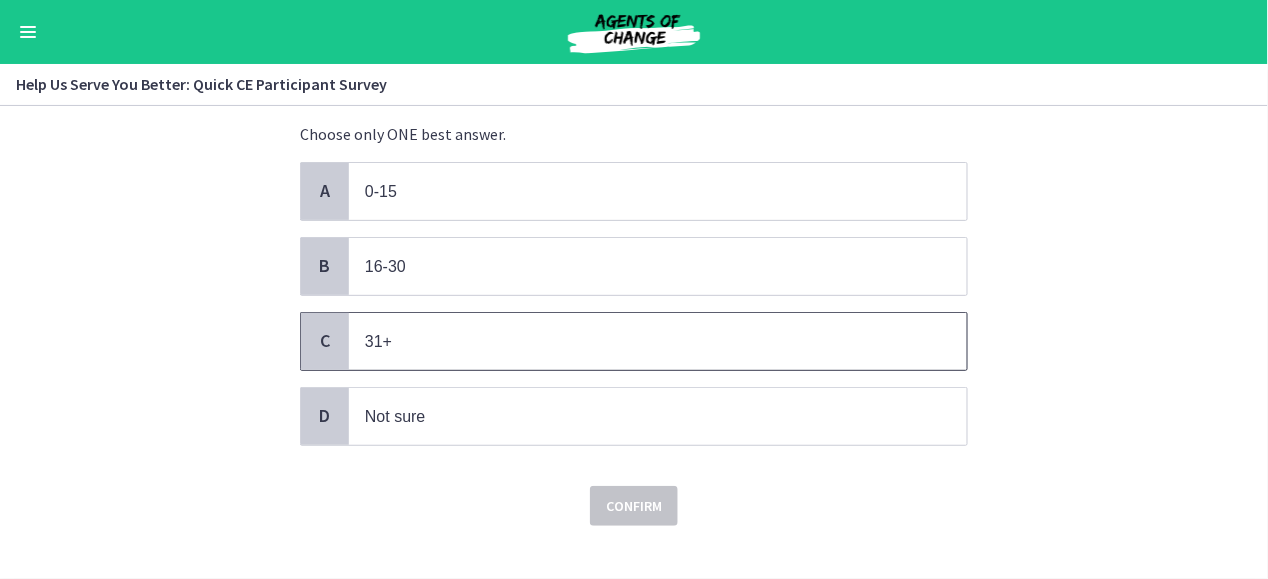 click on "31+" at bounding box center (658, 341) 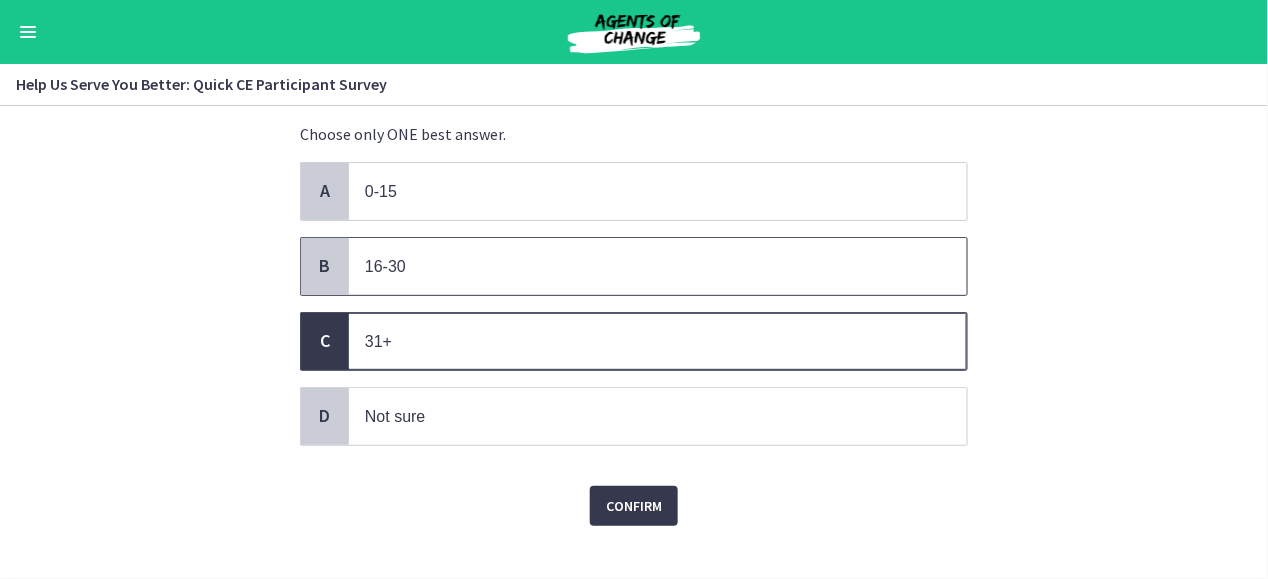 click on "16-30" at bounding box center [638, 266] 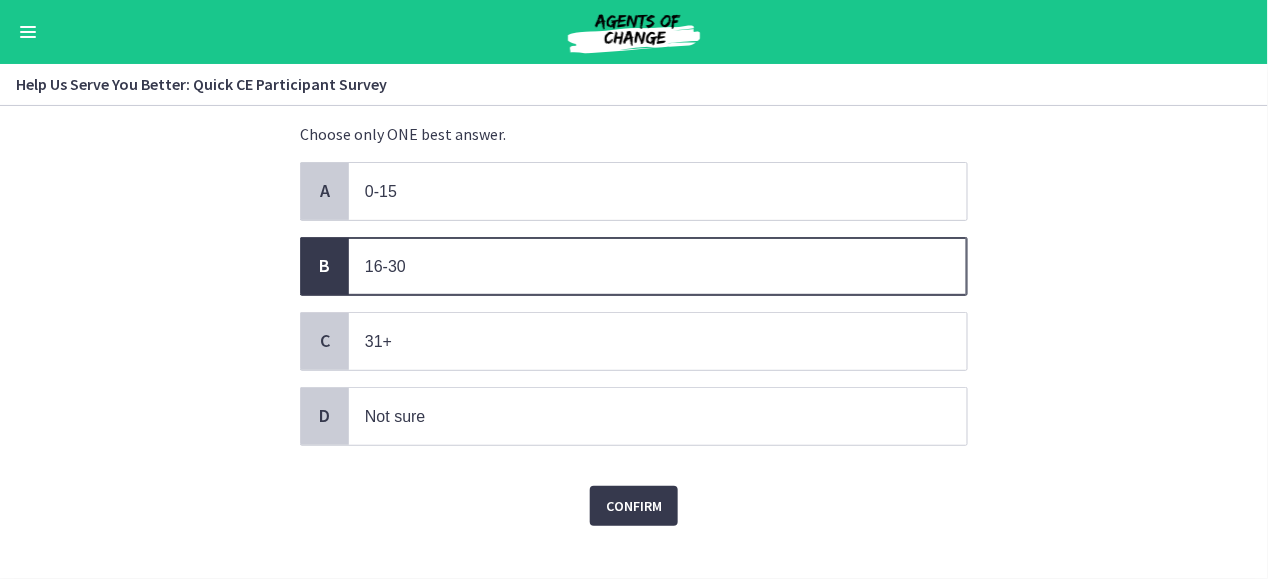 click on "Question   4   of   6
How many credits do you still need before your next licensure renewal?
Choose only ONE best answer.
A
0-15
B
16-30
C
31+
D
Not sure
Confirm" 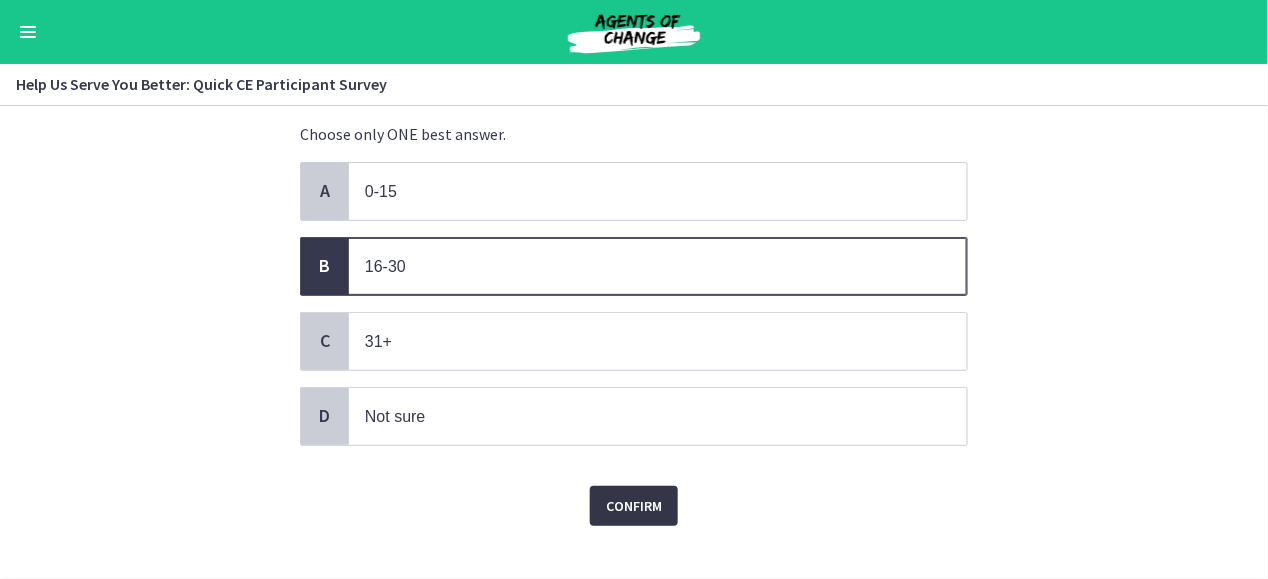 click on "Confirm" at bounding box center [634, 506] 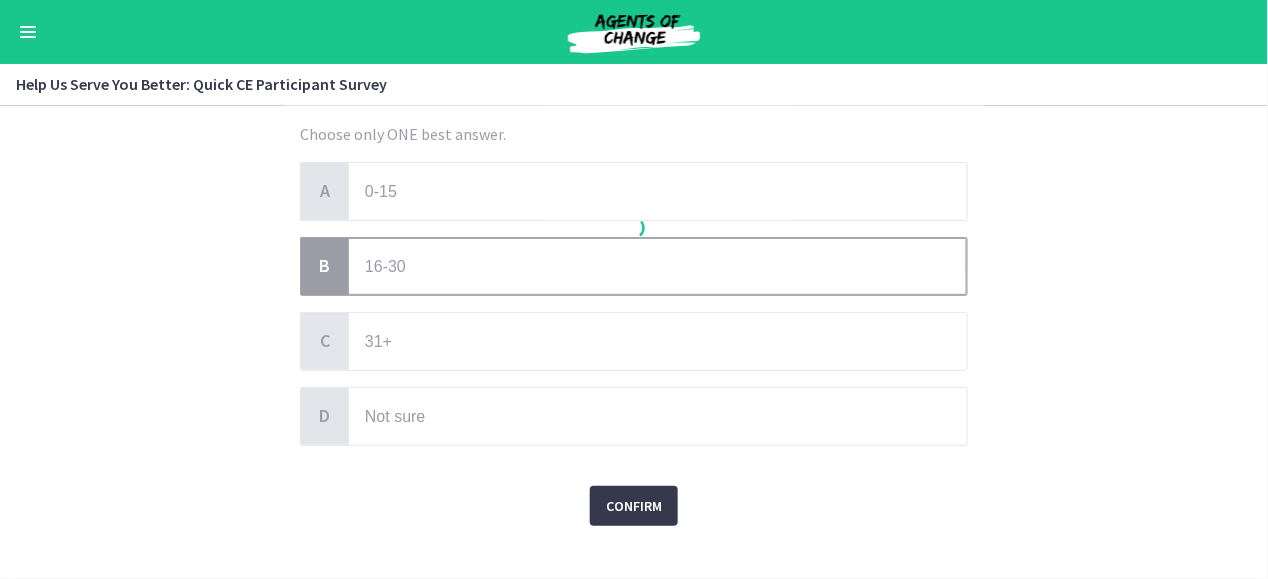 scroll, scrollTop: 0, scrollLeft: 0, axis: both 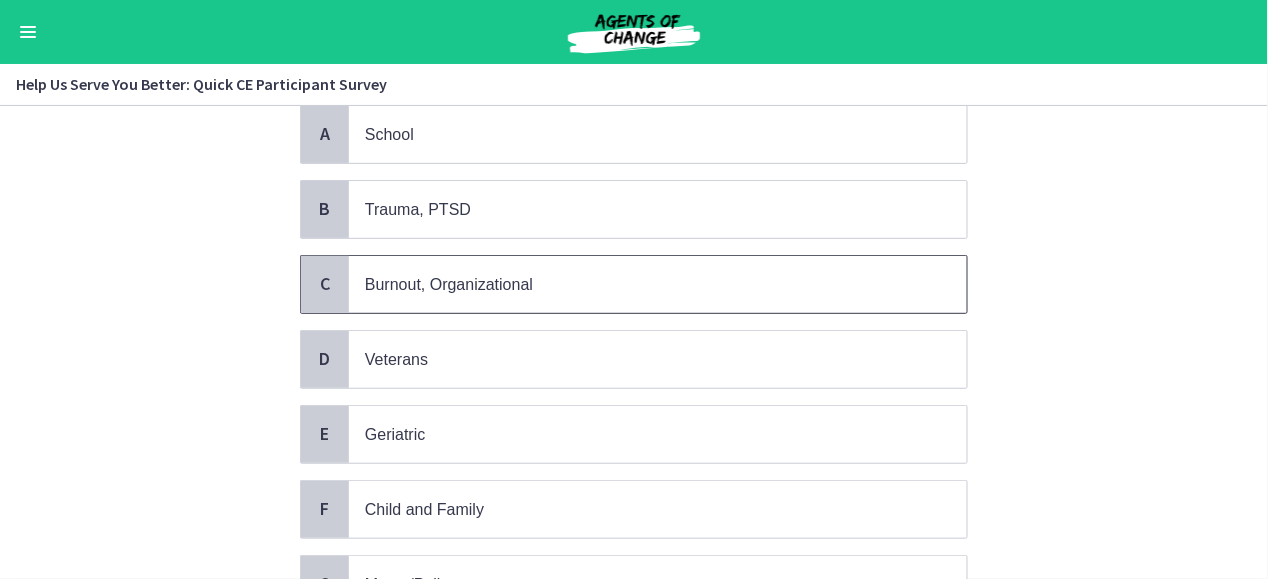 click on "Burnout, Organizational" at bounding box center (638, 284) 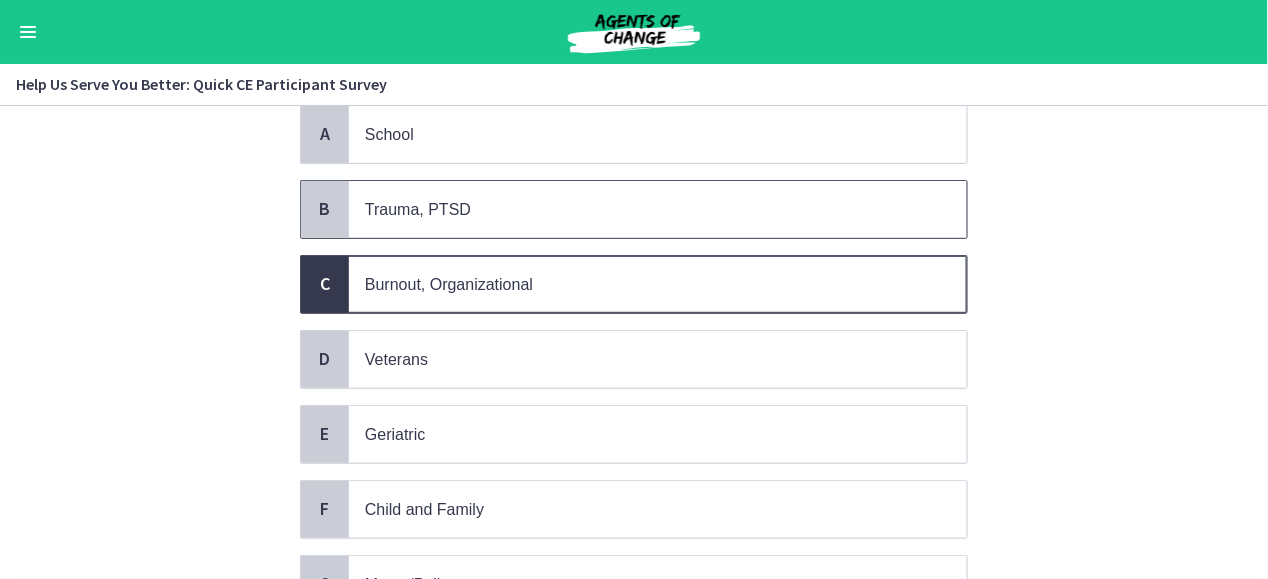 click on "Trauma, PTSD" at bounding box center [638, 209] 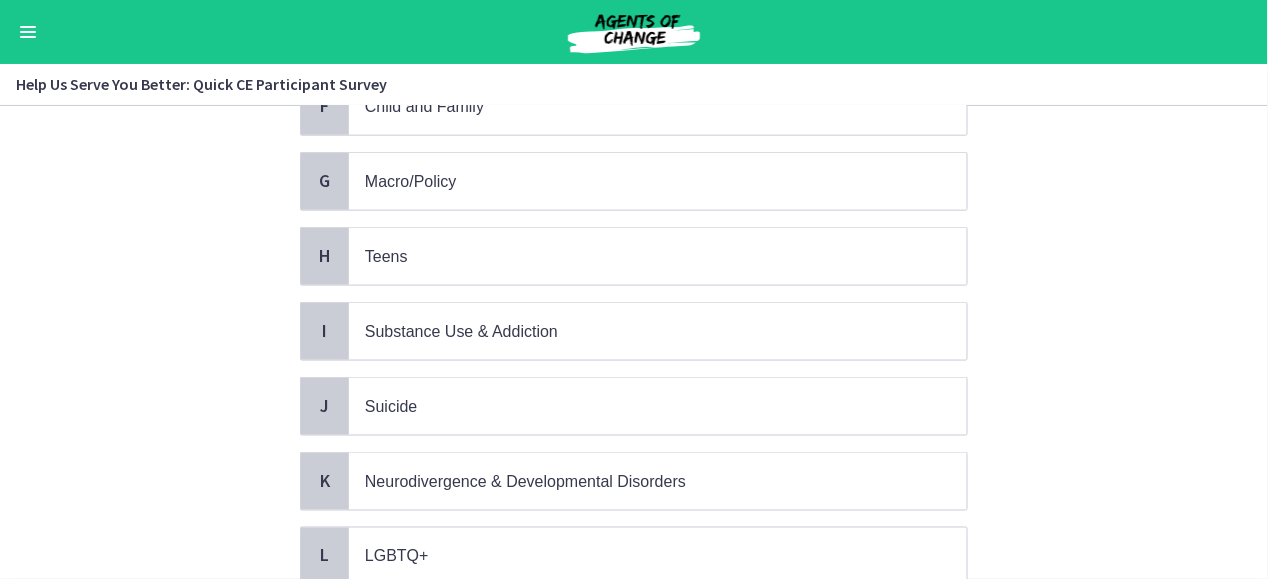 scroll, scrollTop: 633, scrollLeft: 0, axis: vertical 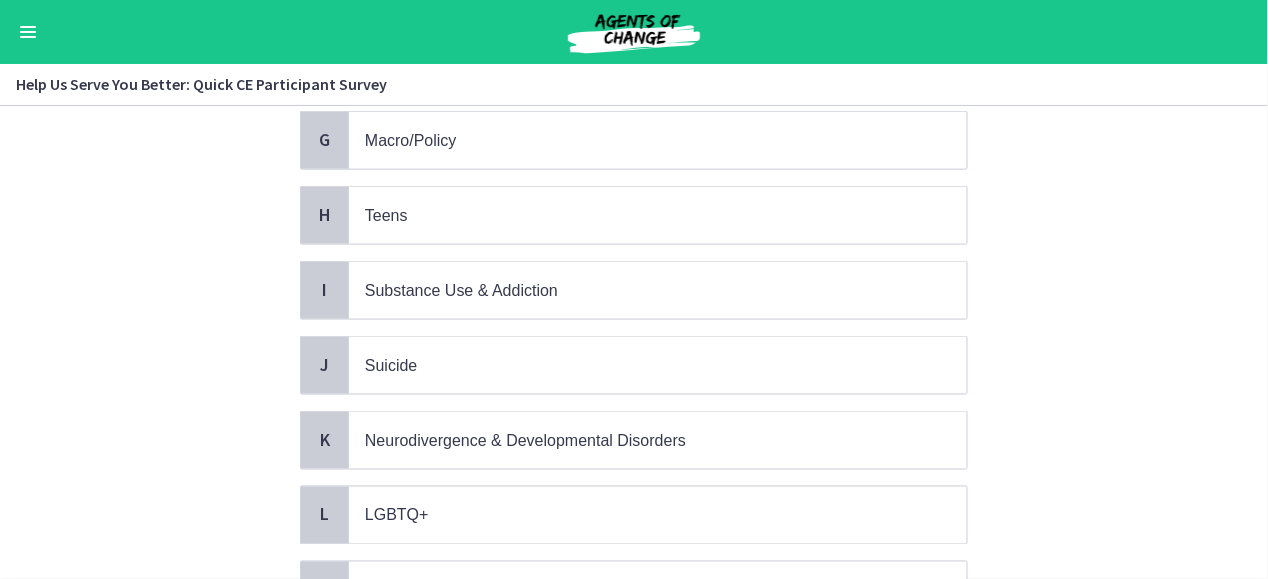 click on "A
School
B
Trauma, PTSD
C
Burnout, Organizational
D
Veterans
E
Geriatric
F
Child and Family
G
Macro/Policy
H
Teens
I
Substance Use & Addiction
J
Suicide
K
Neurodivergence & Developmental Disorders
L
LGBTQ+
M
Couples Counseling
N" at bounding box center [634, 215] 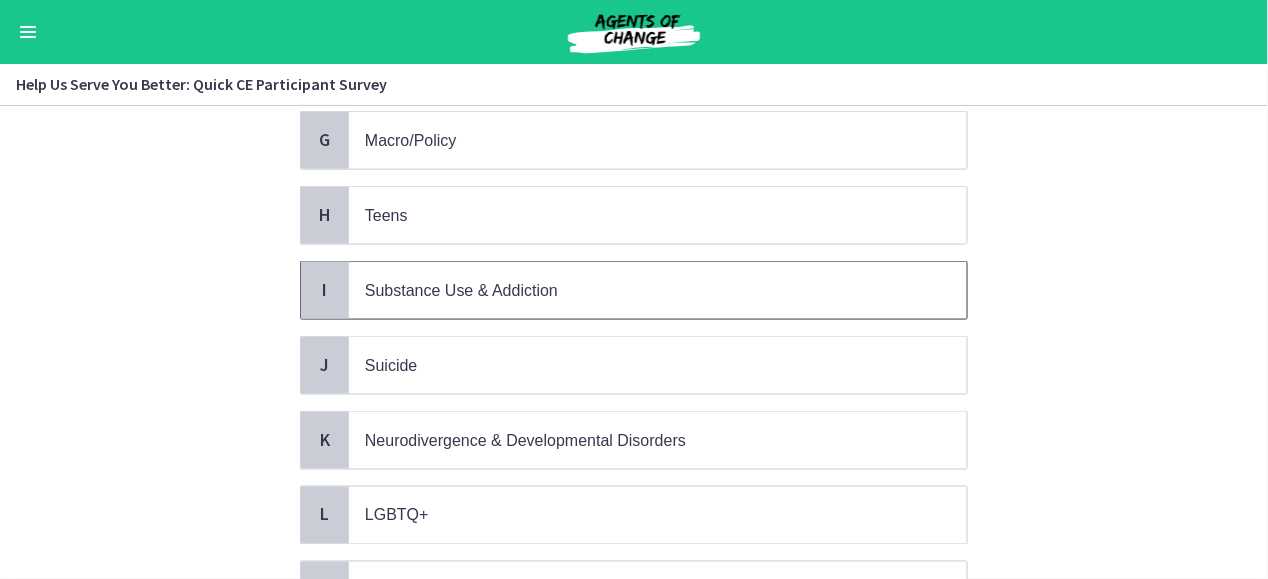 click on "Substance Use & Addiction" at bounding box center (658, 290) 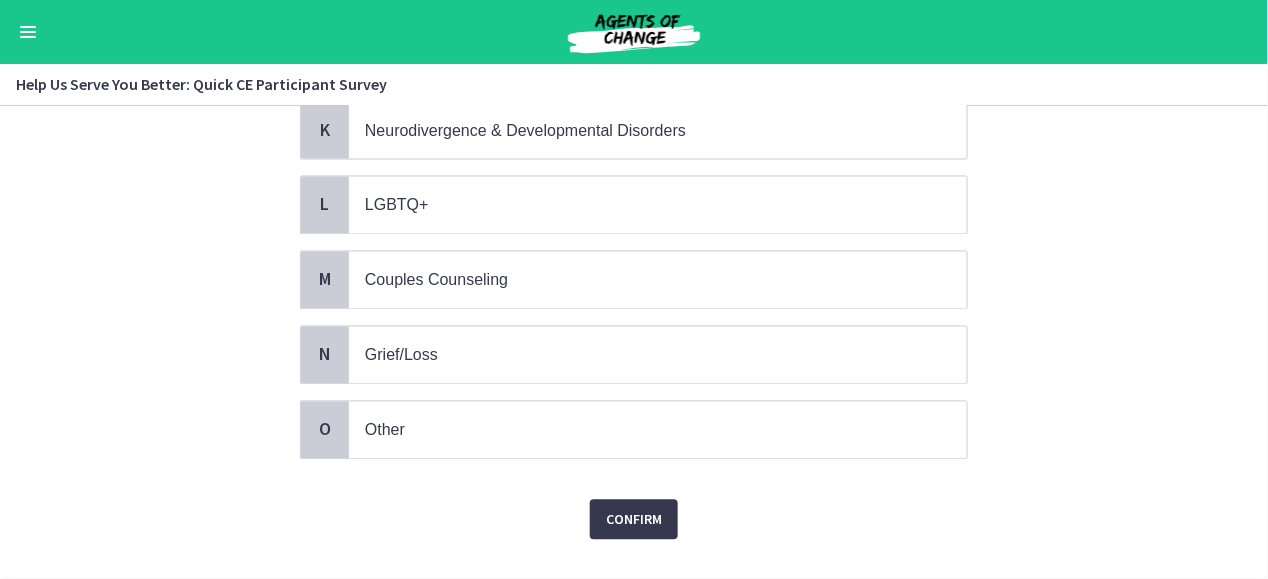 scroll, scrollTop: 956, scrollLeft: 0, axis: vertical 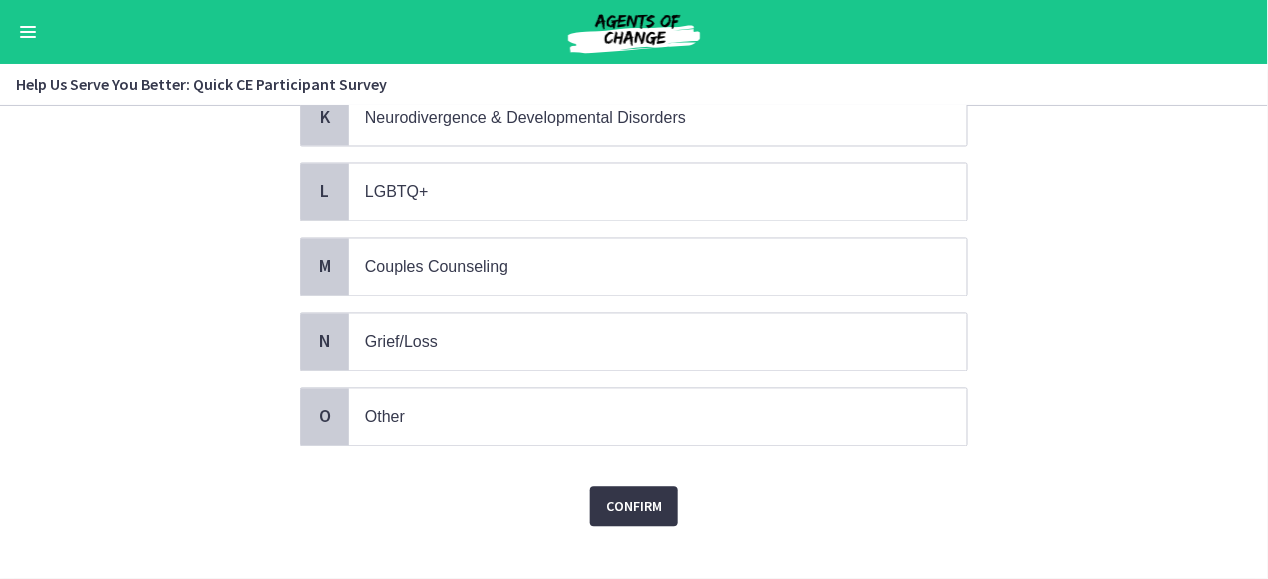 click on "Confirm" at bounding box center [634, 507] 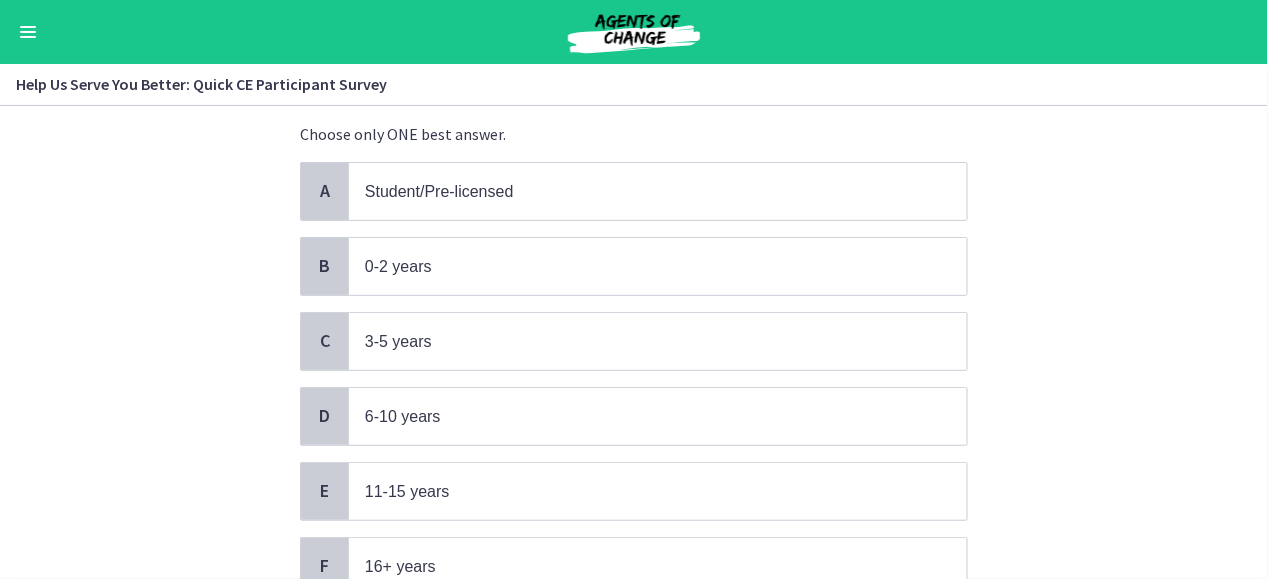 scroll, scrollTop: 149, scrollLeft: 0, axis: vertical 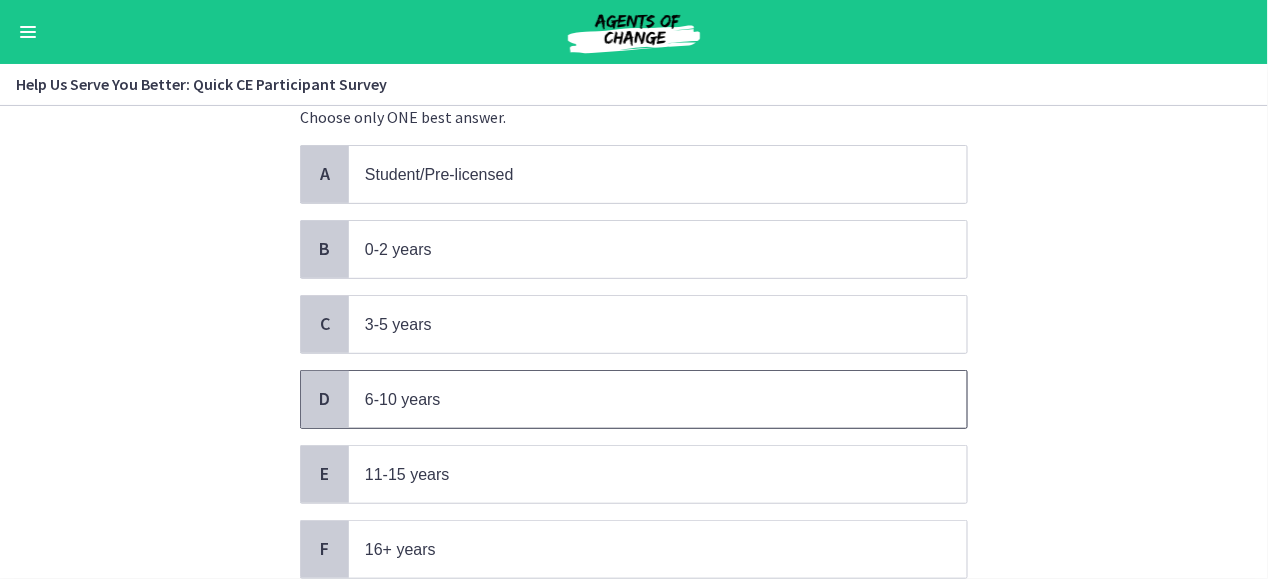 click on "6-10 years" at bounding box center [638, 399] 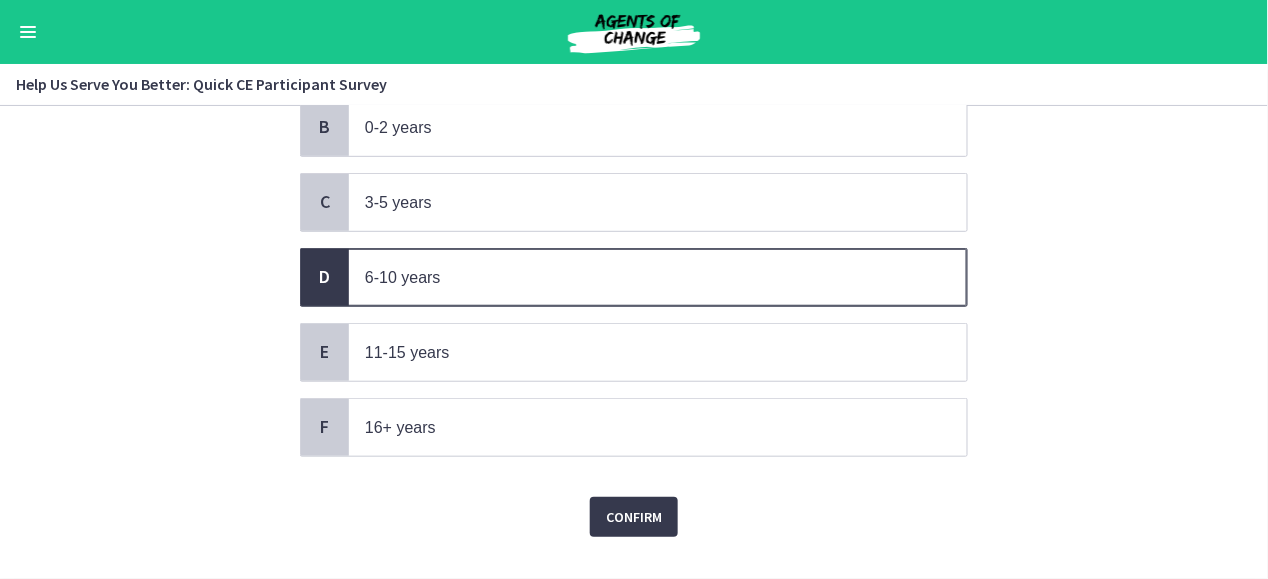 scroll, scrollTop: 277, scrollLeft: 0, axis: vertical 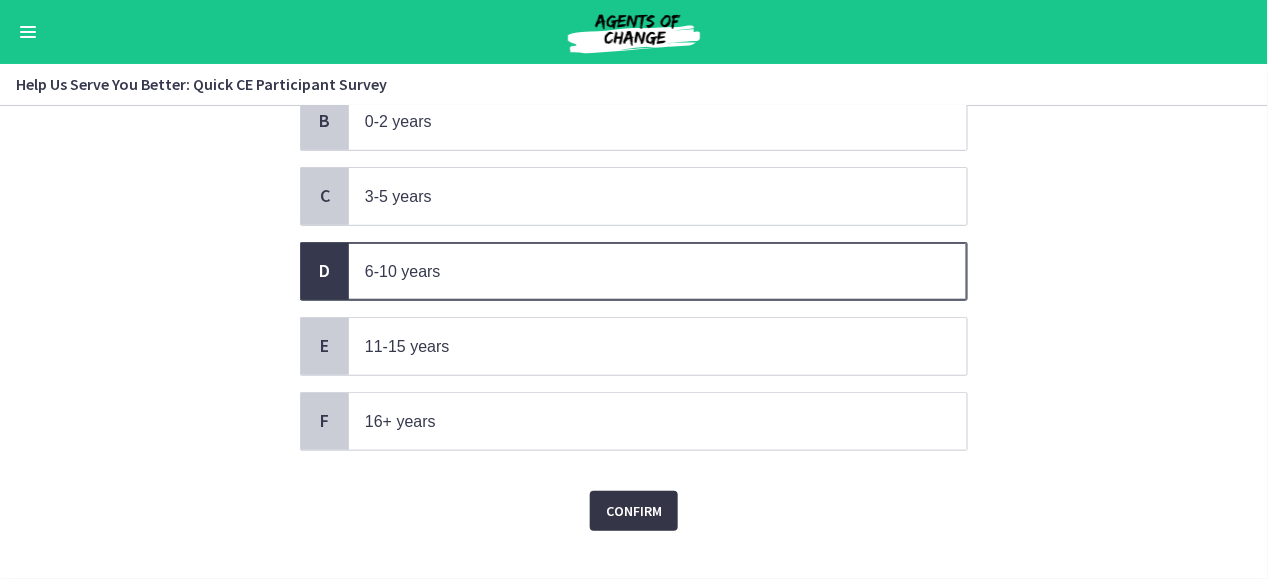 click on "Confirm" at bounding box center (634, 511) 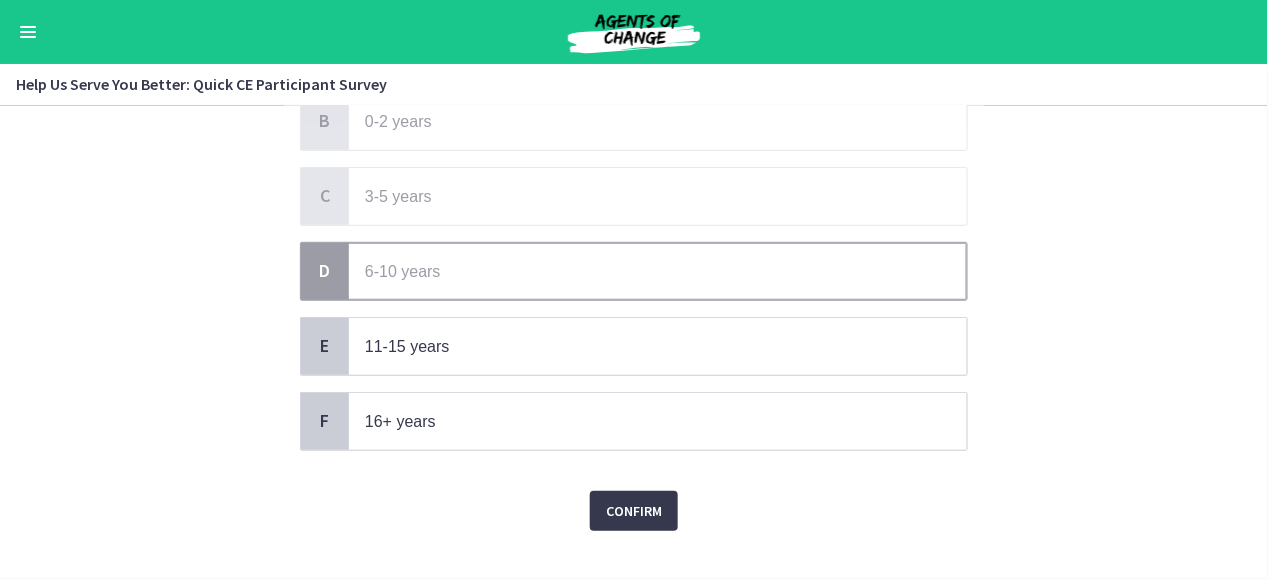 scroll, scrollTop: 0, scrollLeft: 0, axis: both 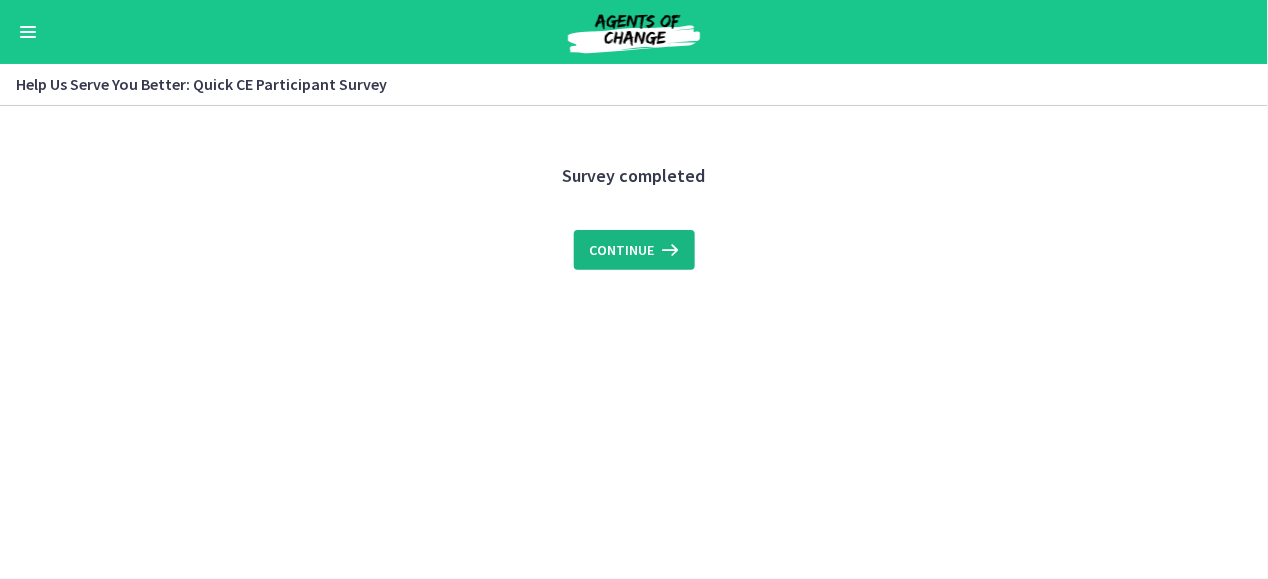 click on "Continue" at bounding box center (622, 250) 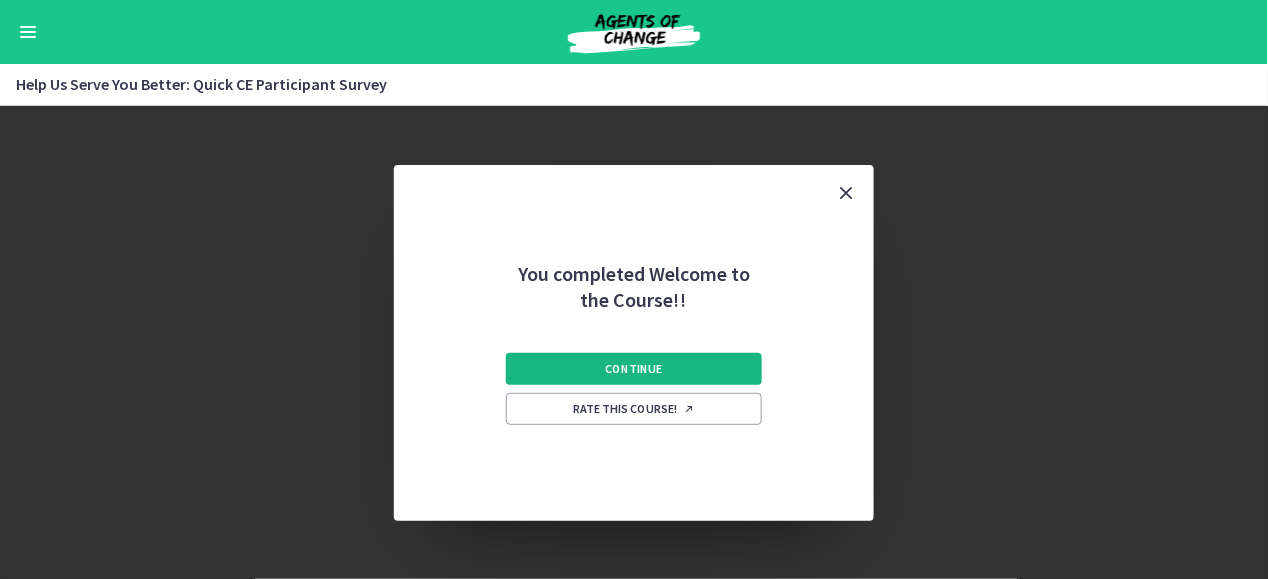 click on "Continue" at bounding box center (634, 369) 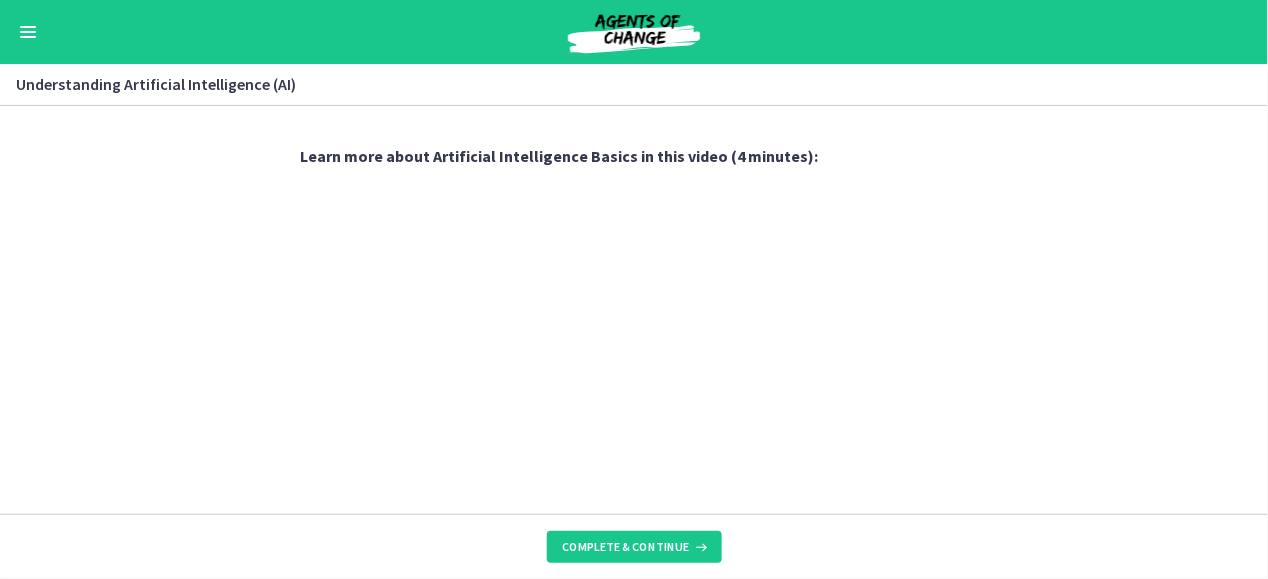 scroll, scrollTop: 1061, scrollLeft: 0, axis: vertical 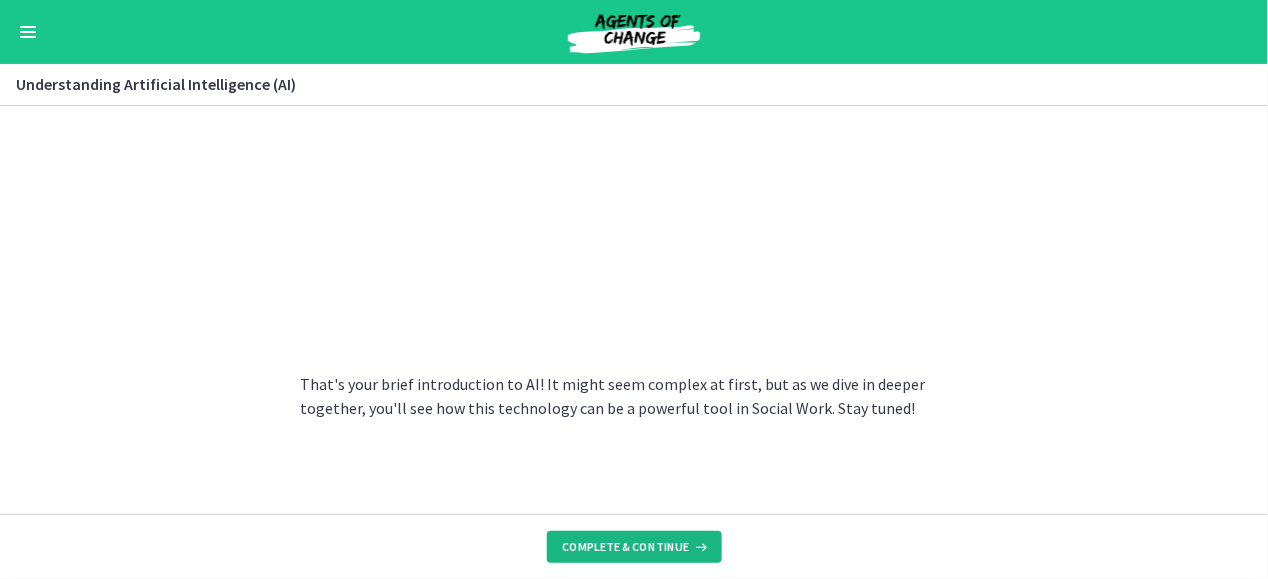 click on "Complete & continue" at bounding box center (626, 547) 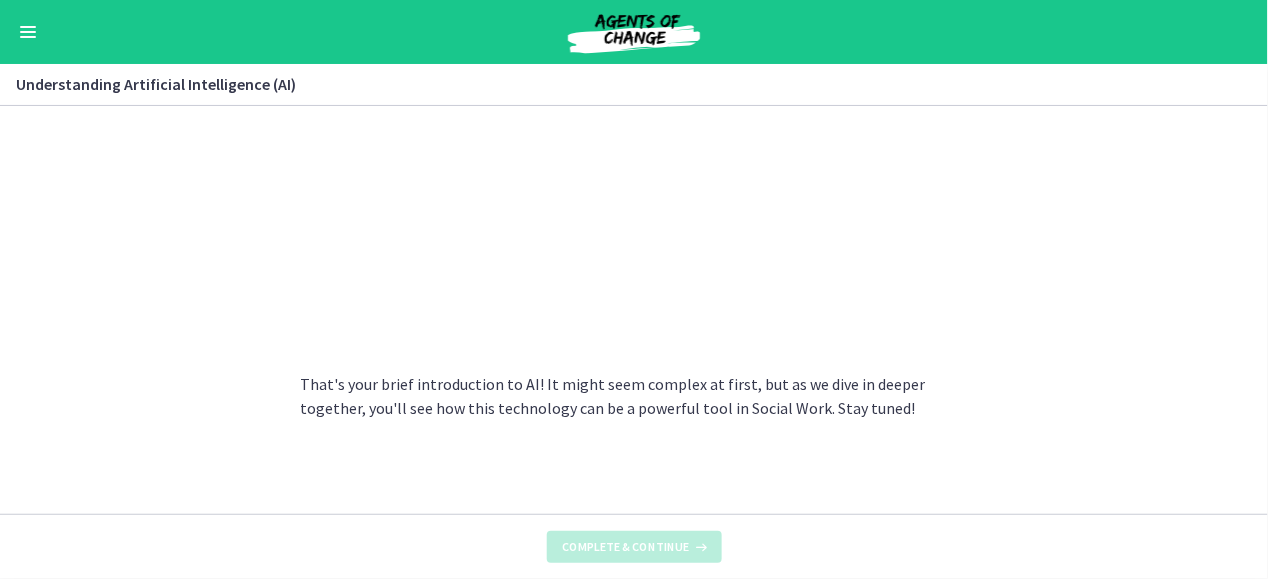 scroll, scrollTop: 0, scrollLeft: 0, axis: both 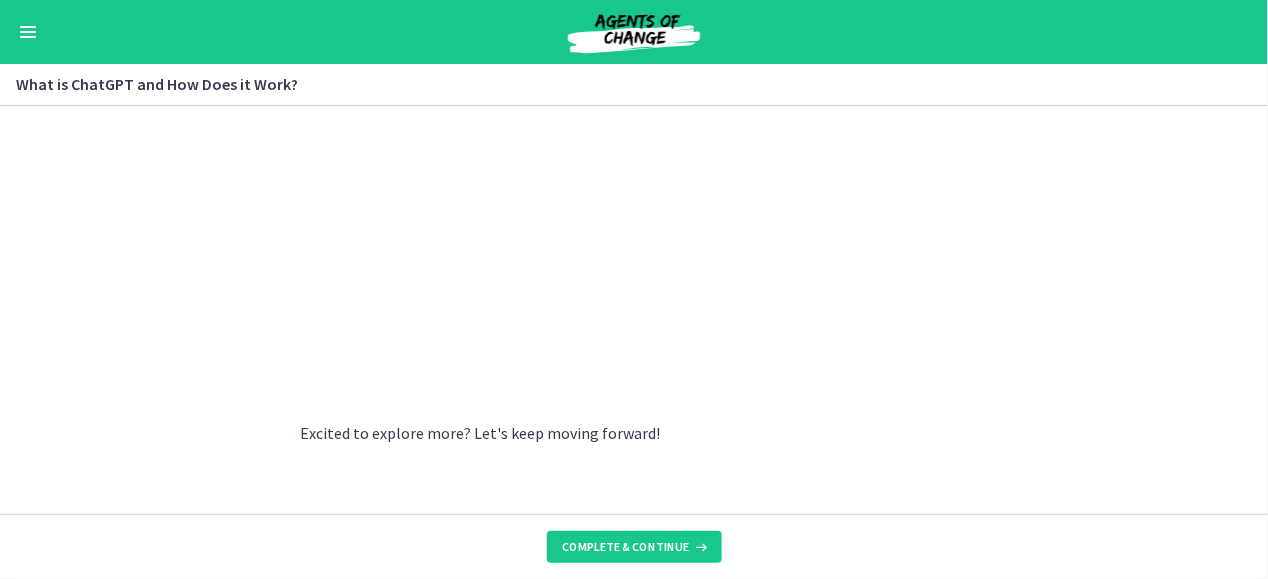 click on "Complete & continue" at bounding box center [634, 546] 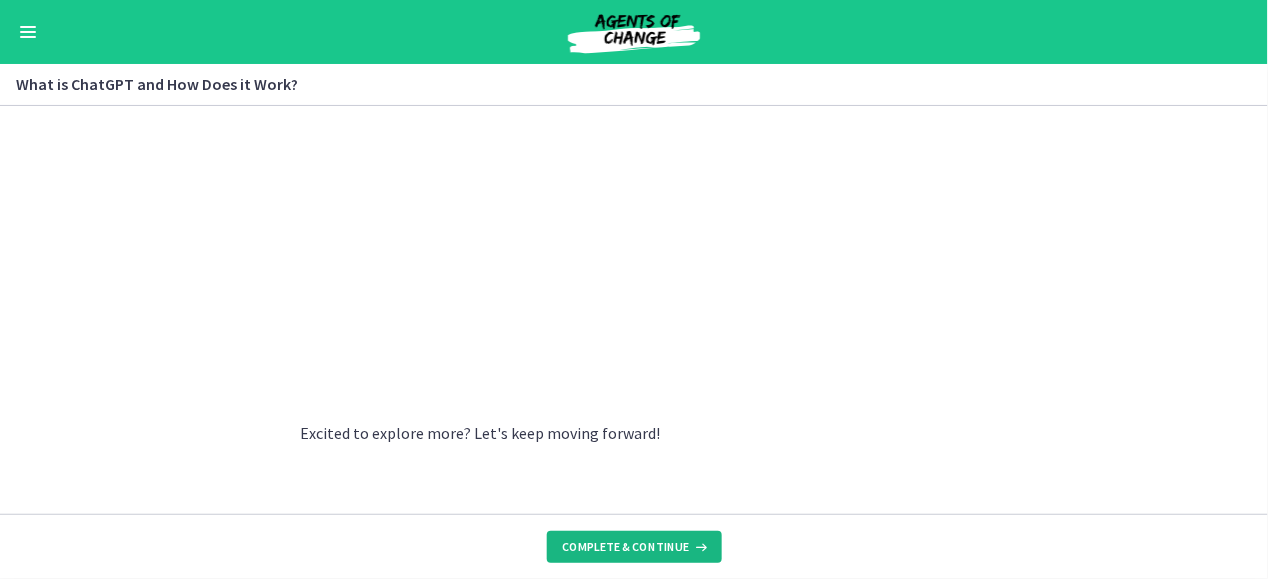click on "Complete & continue" at bounding box center [634, 547] 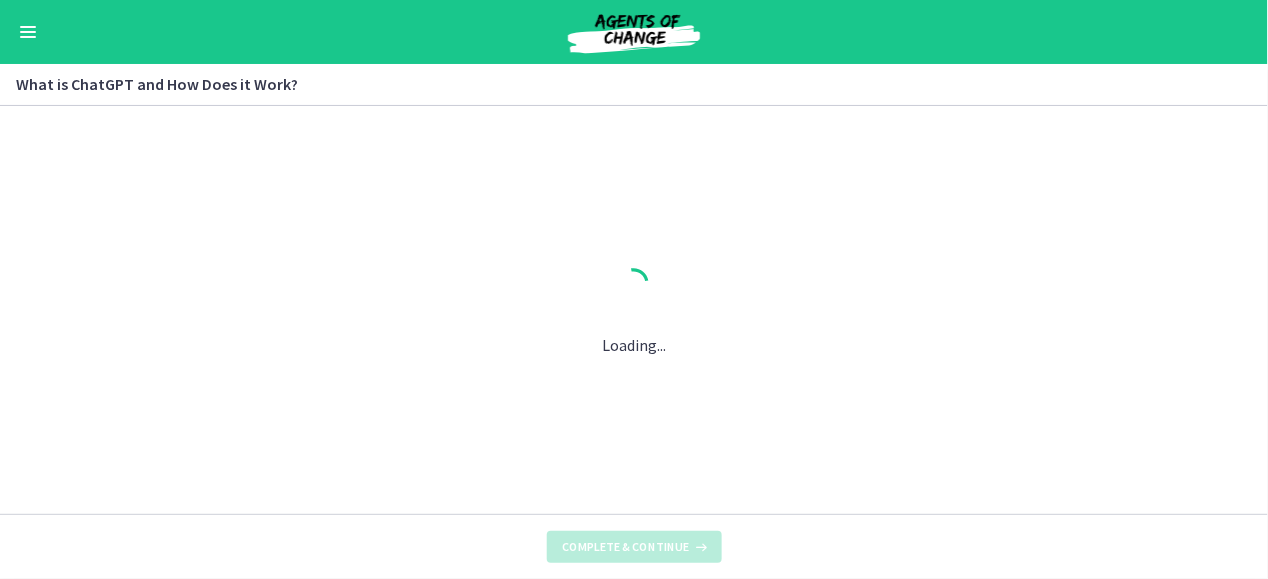 scroll, scrollTop: 0, scrollLeft: 0, axis: both 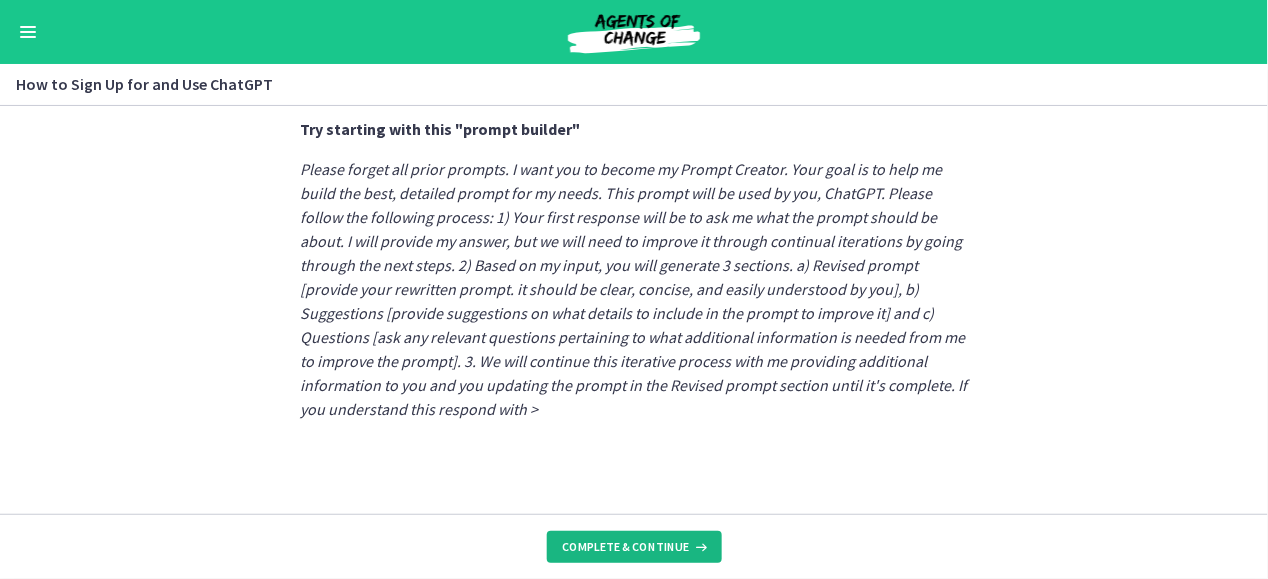click on "Complete & continue" at bounding box center [634, 547] 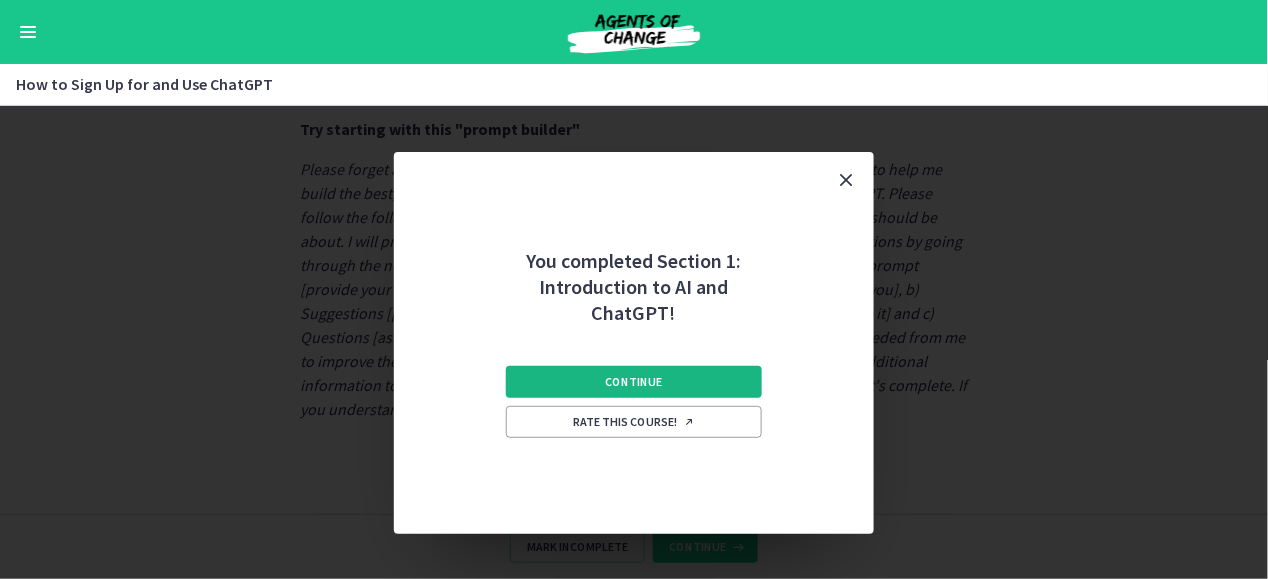 click on "Continue" at bounding box center [634, 382] 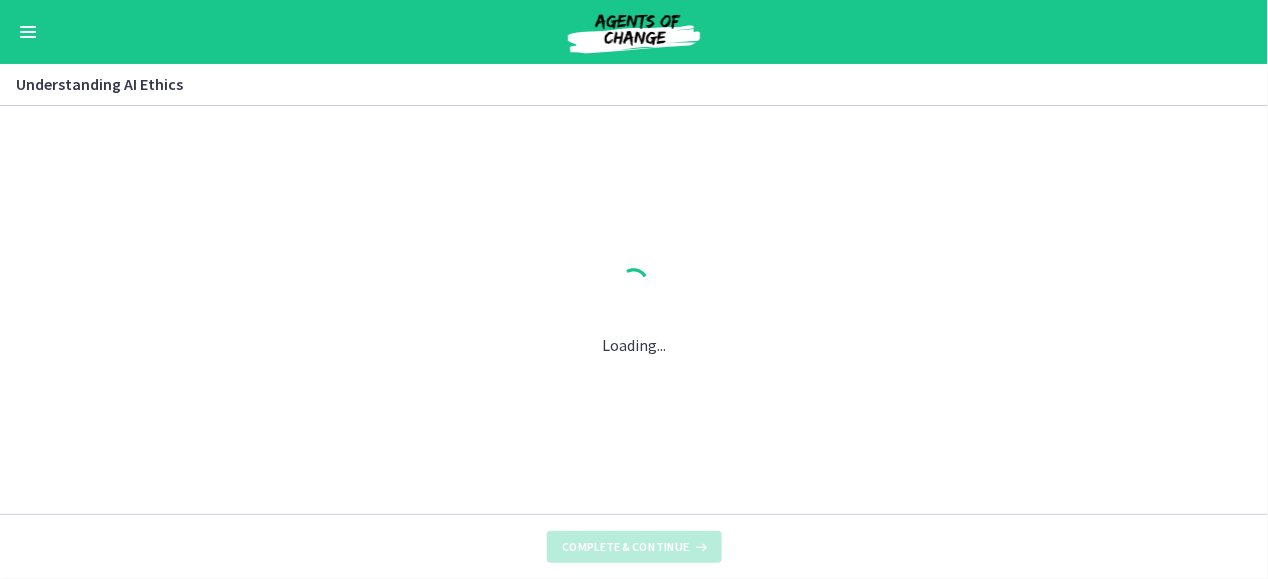 scroll, scrollTop: 0, scrollLeft: 0, axis: both 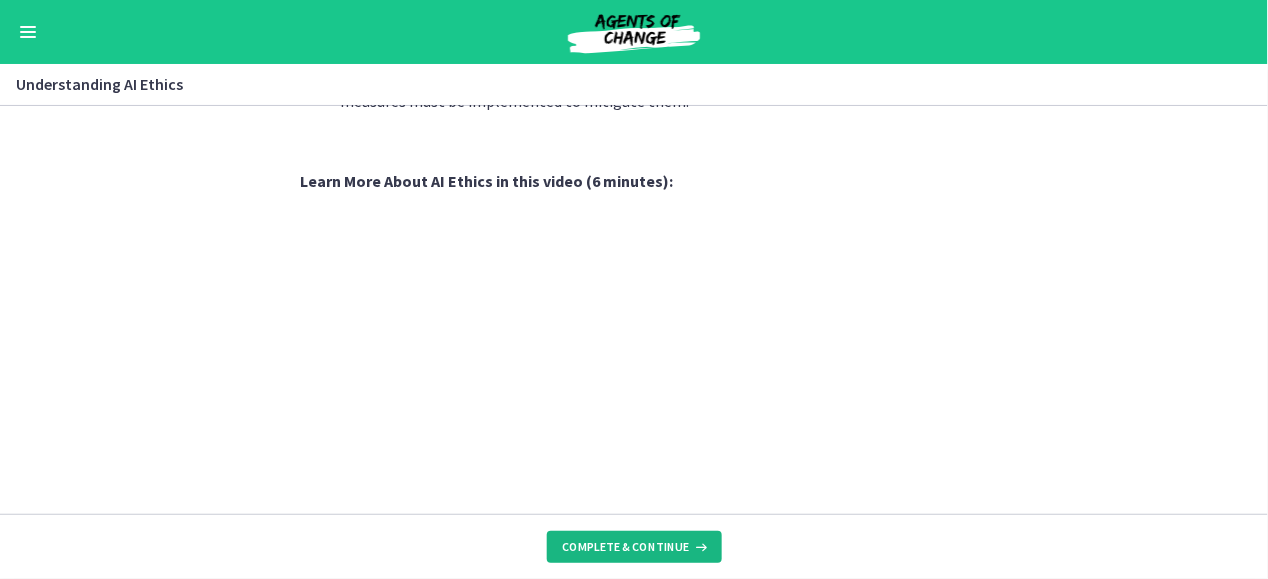 click on "Complete & continue" at bounding box center [626, 547] 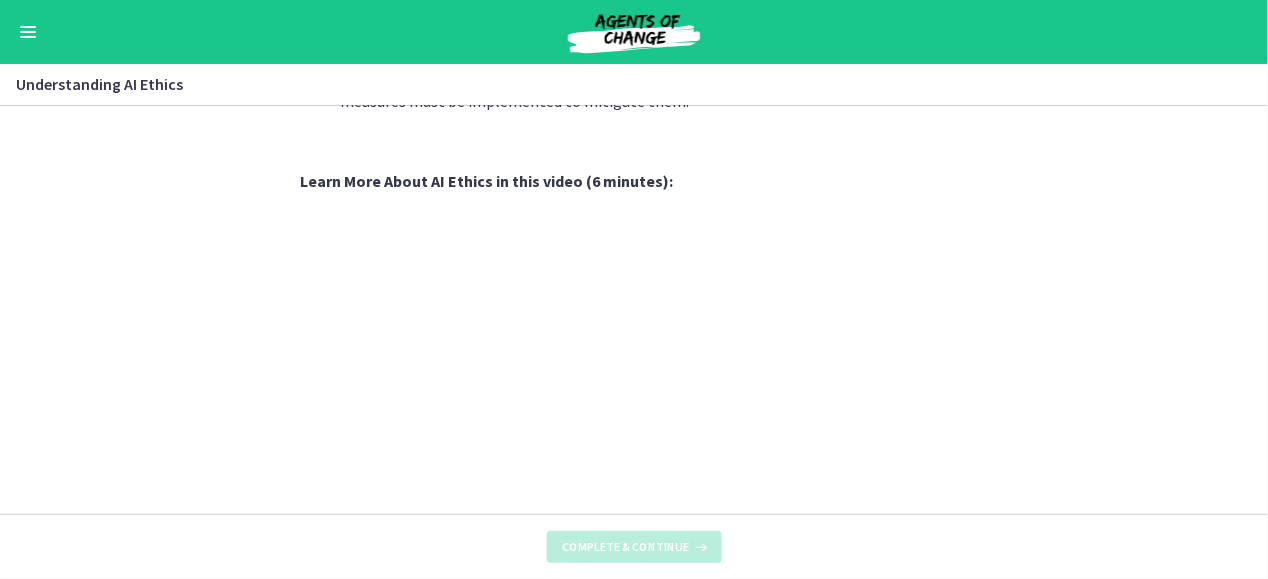 scroll, scrollTop: 0, scrollLeft: 0, axis: both 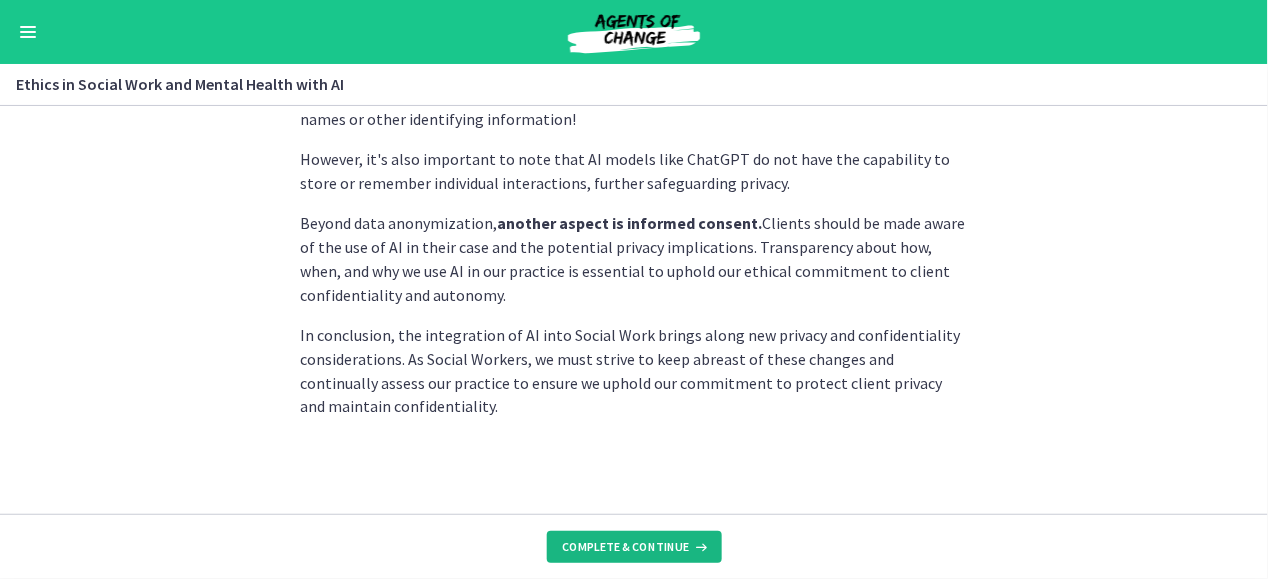 click on "Complete & continue" at bounding box center [634, 547] 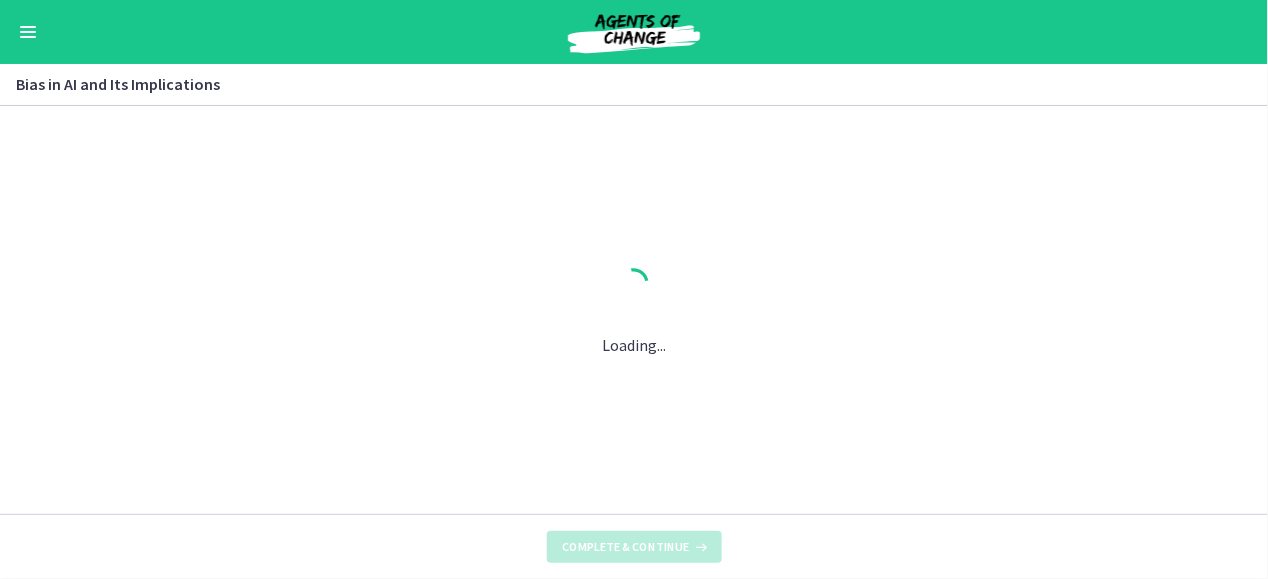 scroll, scrollTop: 0, scrollLeft: 0, axis: both 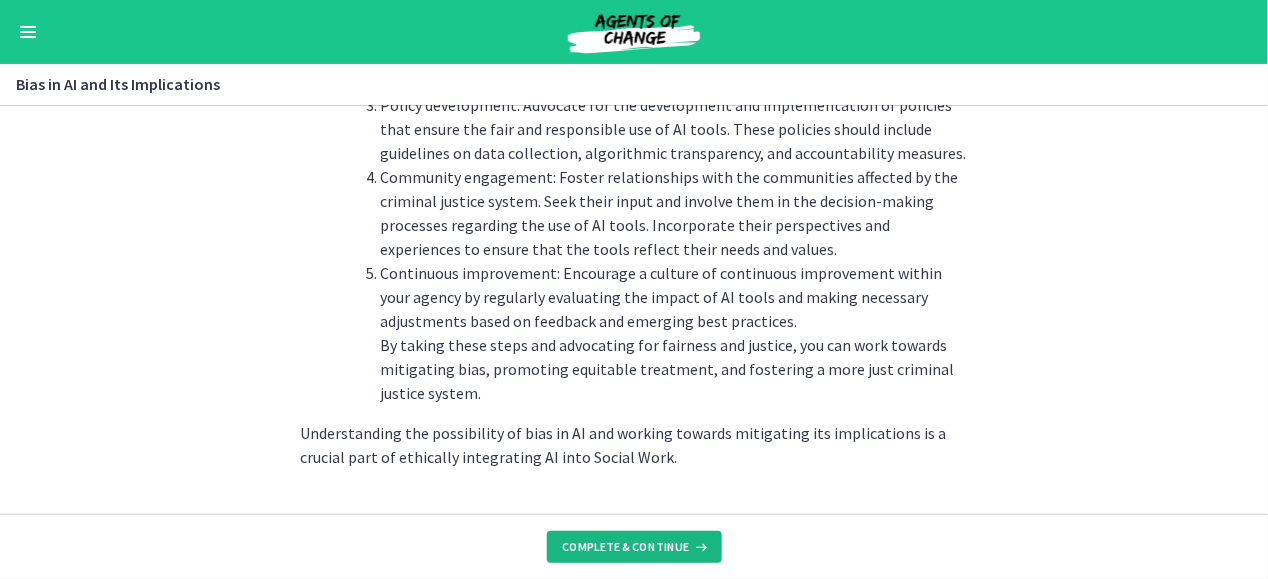 click on "Complete & continue" at bounding box center [634, 547] 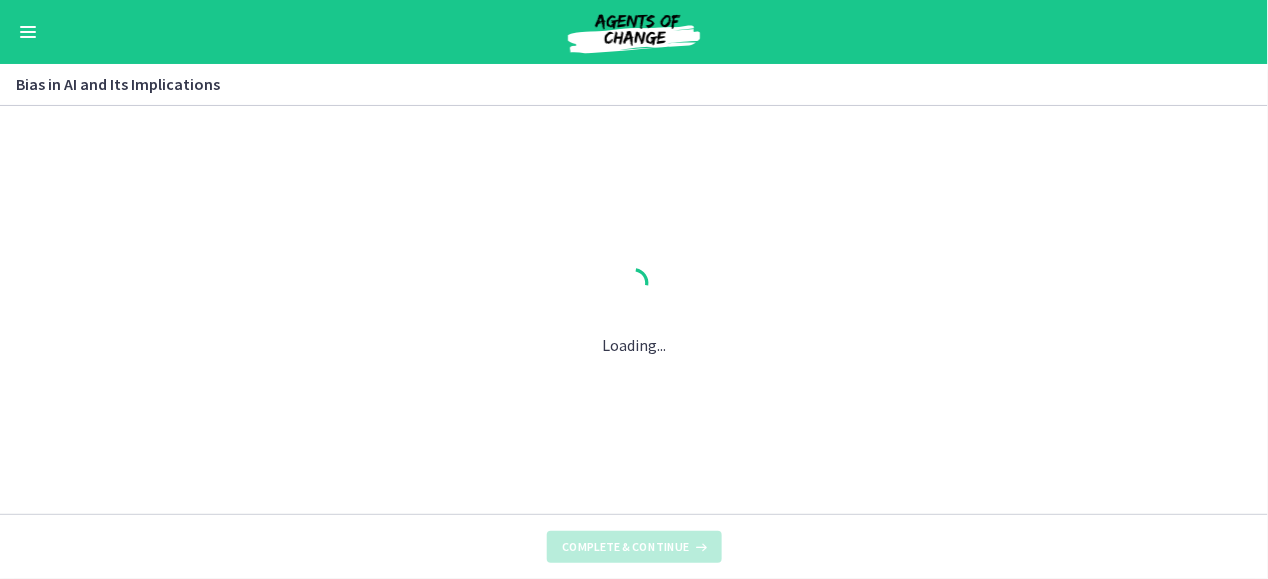 scroll, scrollTop: 0, scrollLeft: 0, axis: both 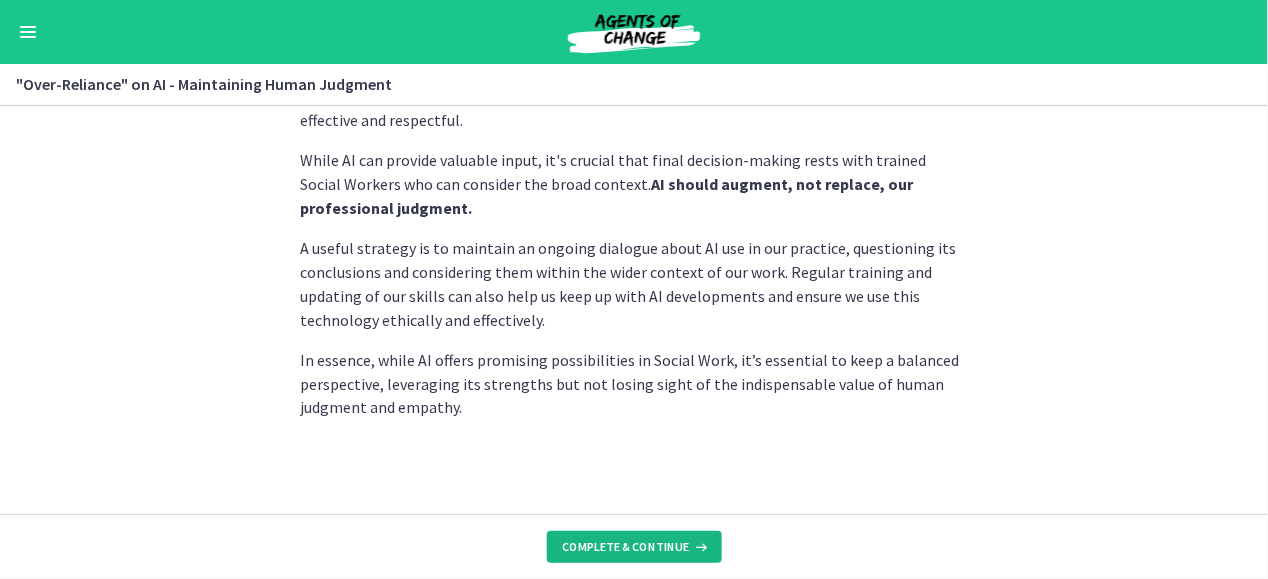 click on "Complete & continue" at bounding box center [634, 547] 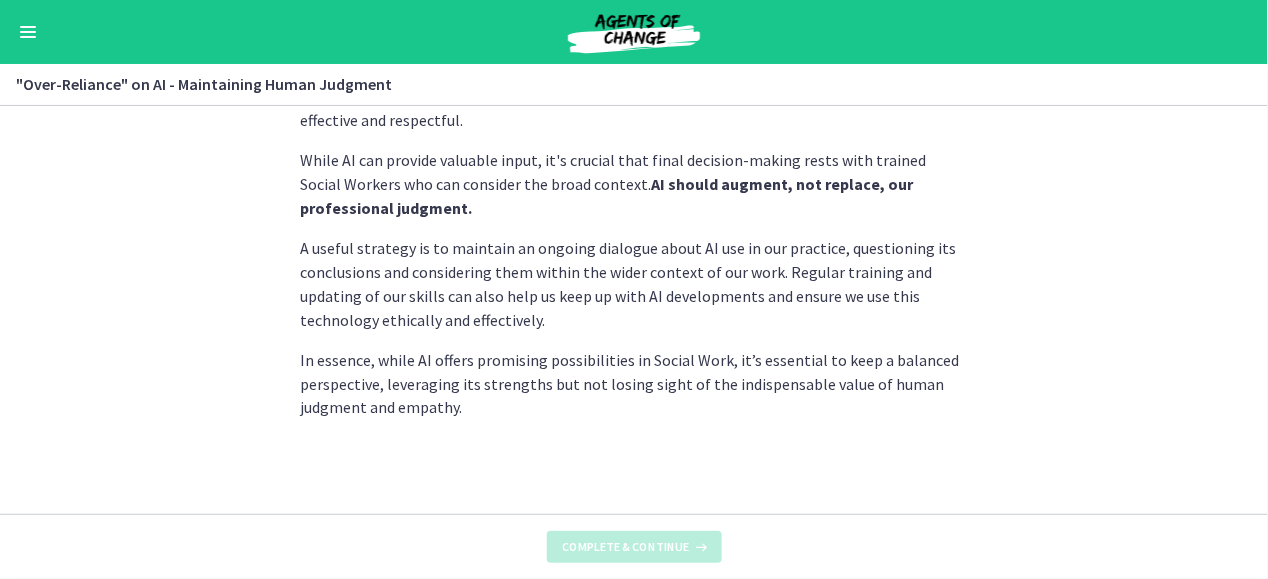 scroll, scrollTop: 0, scrollLeft: 0, axis: both 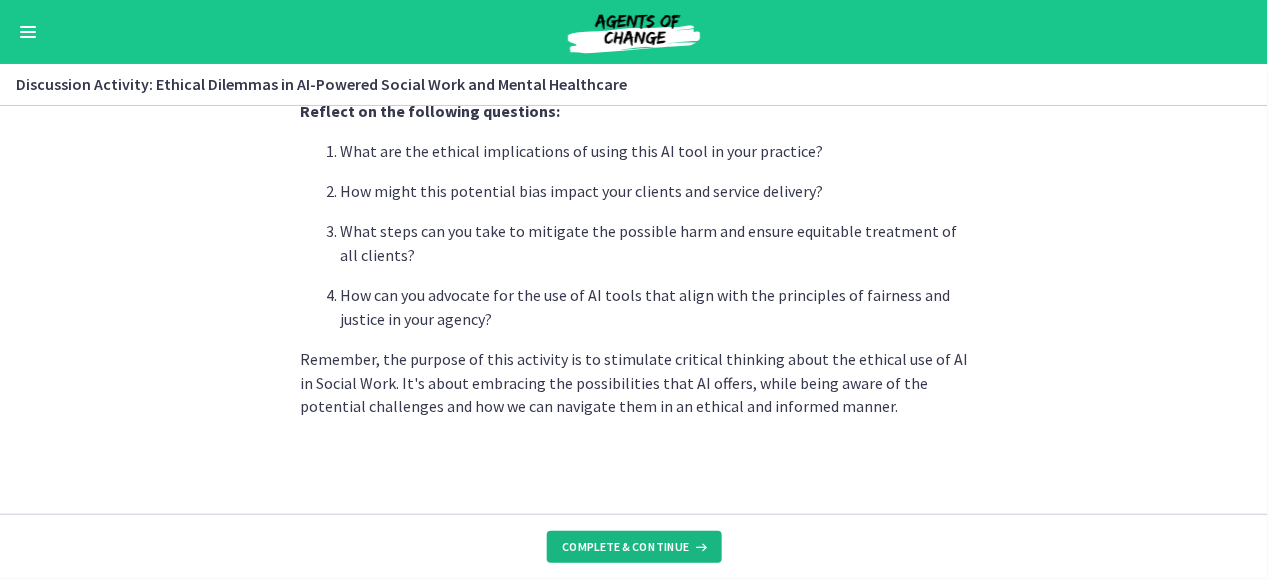 click on "Complete & continue" at bounding box center [634, 547] 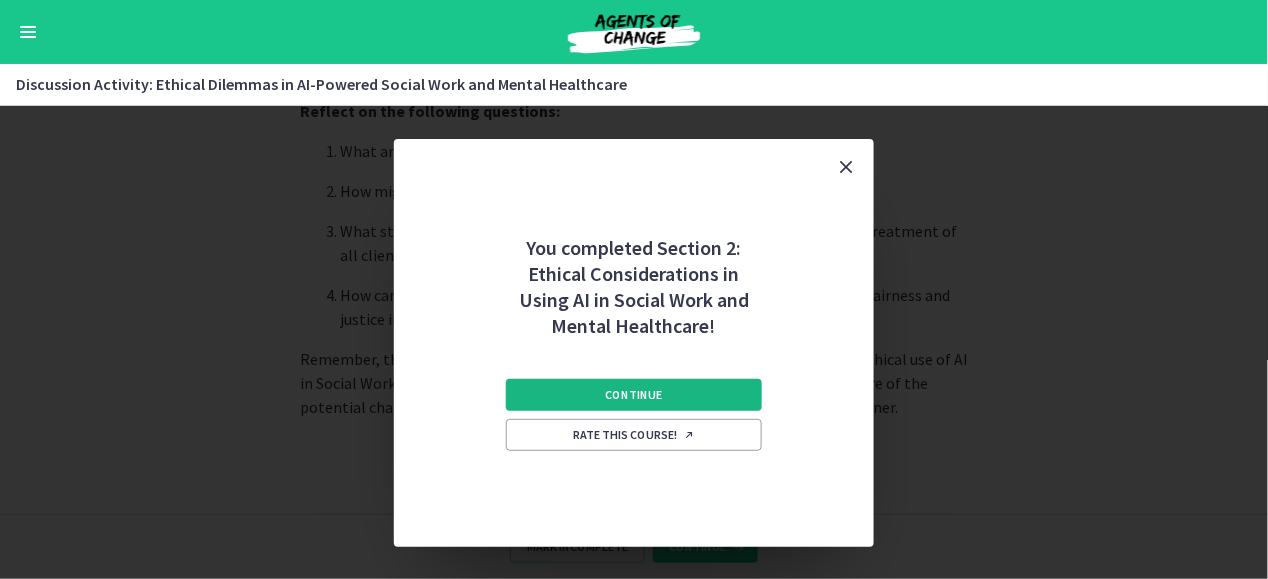 click on "Continue" at bounding box center [634, 395] 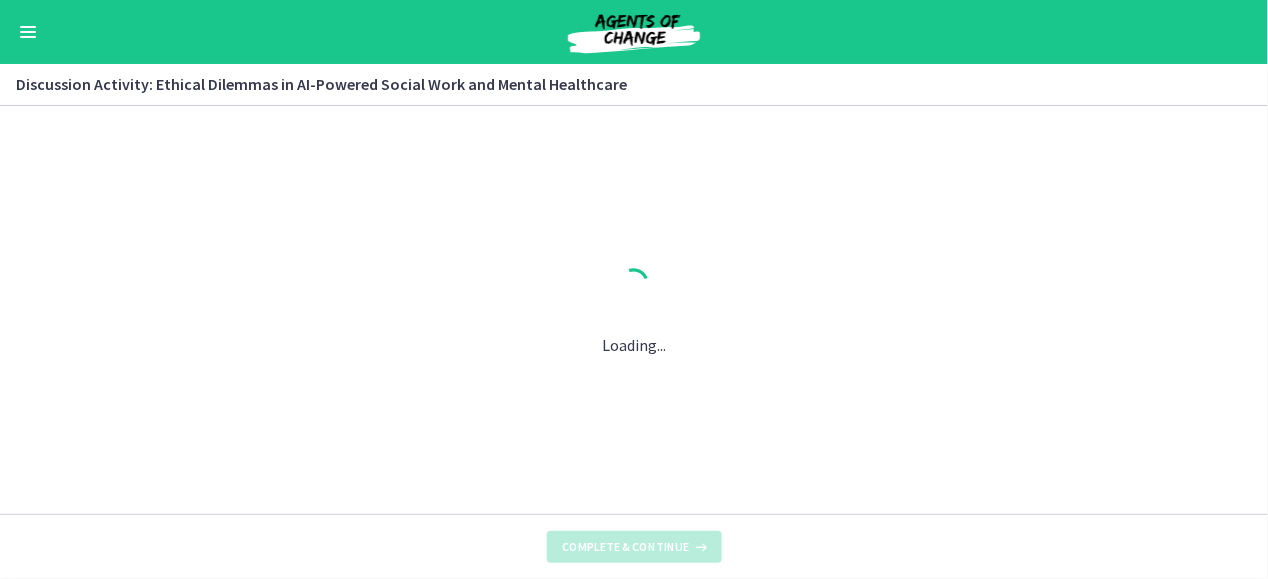 scroll, scrollTop: 0, scrollLeft: 0, axis: both 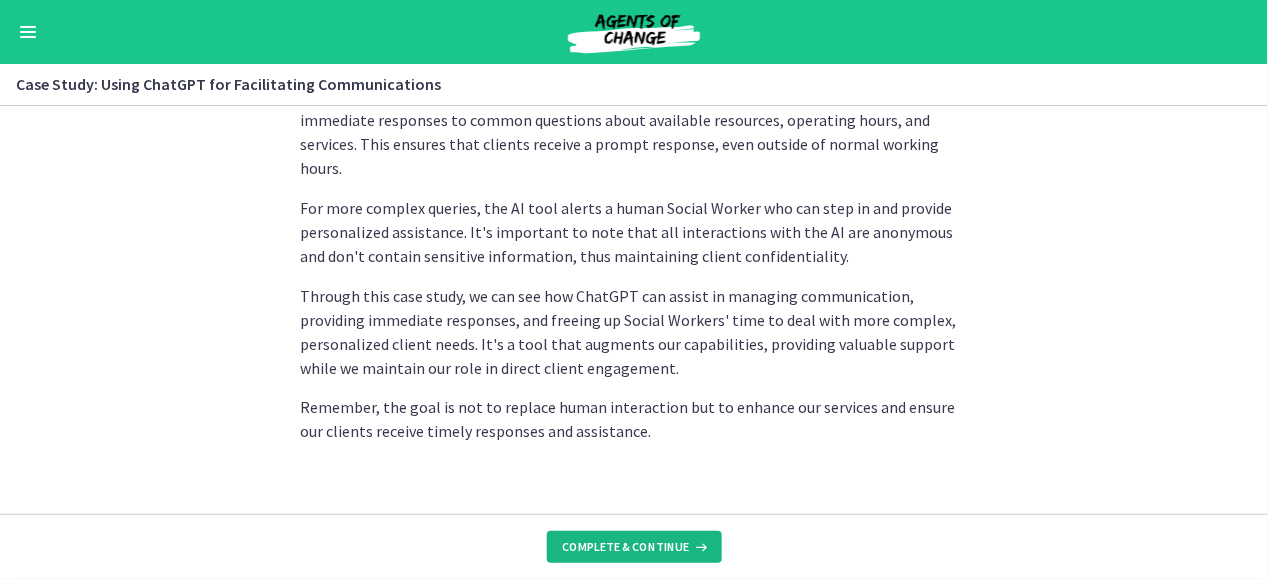 click on "Complete & continue" at bounding box center [626, 547] 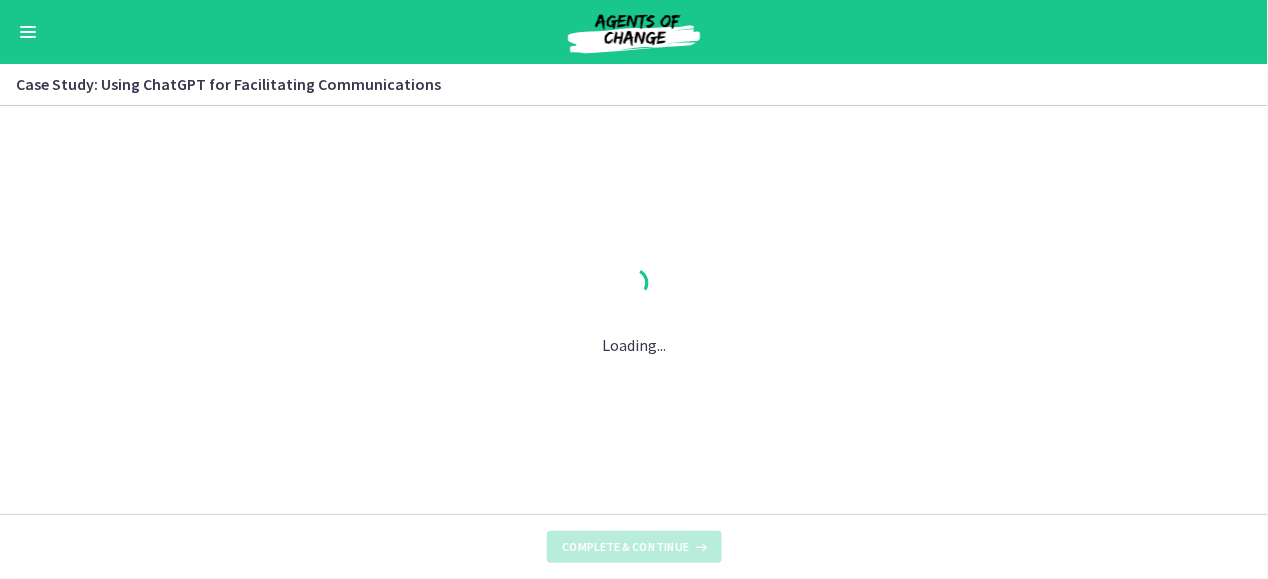 scroll, scrollTop: 0, scrollLeft: 0, axis: both 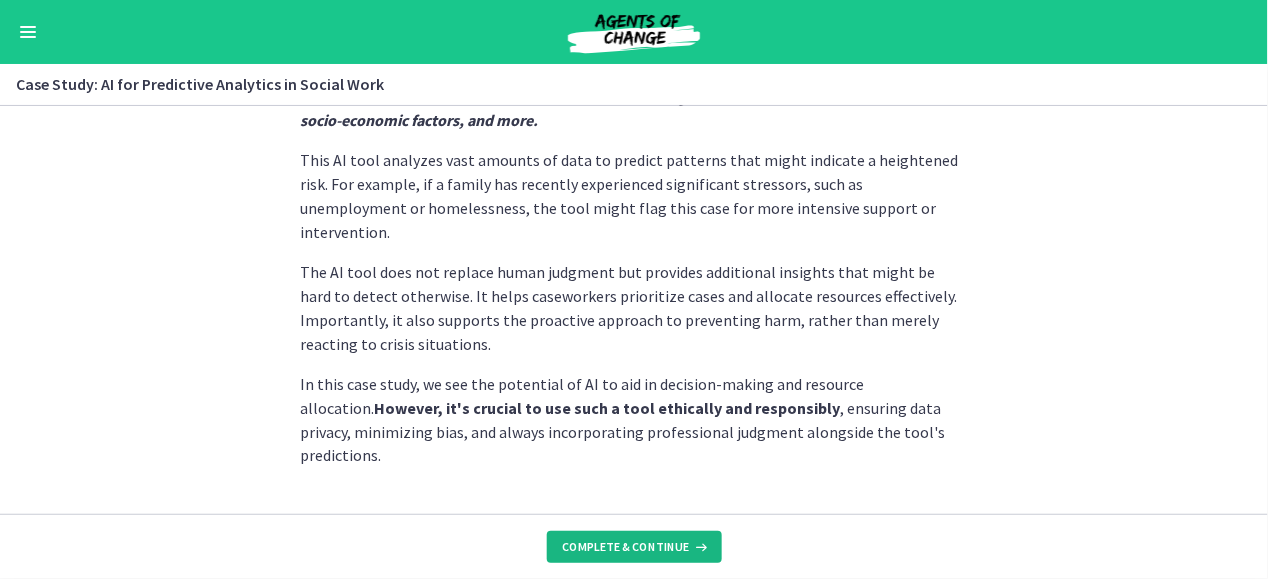 click on "Complete & continue" at bounding box center (626, 547) 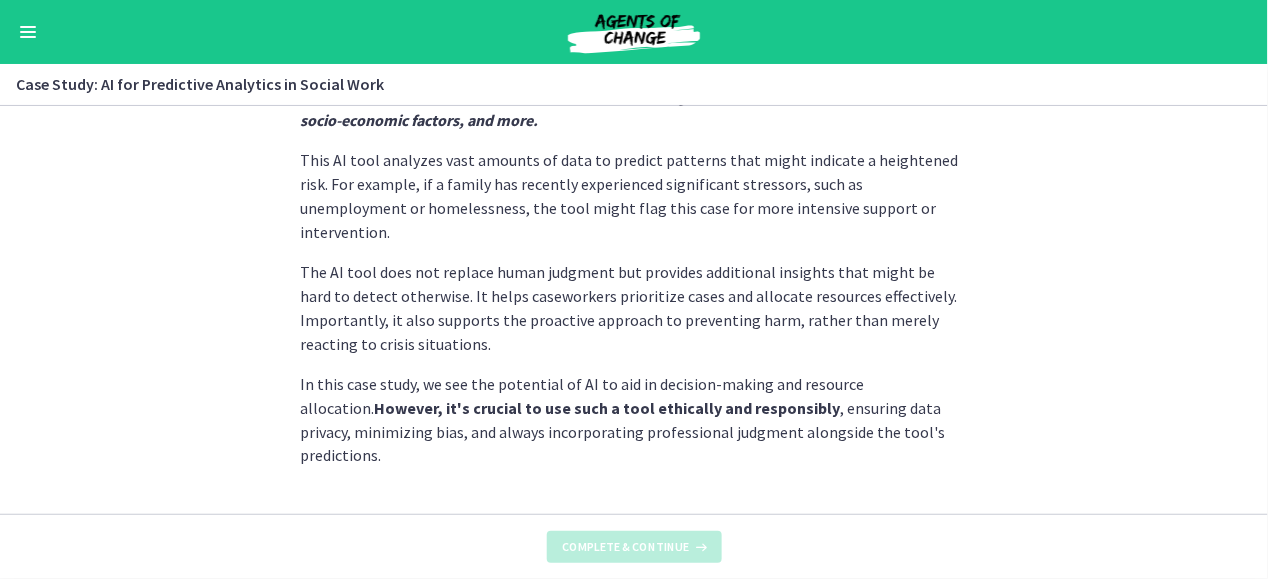 scroll, scrollTop: 0, scrollLeft: 0, axis: both 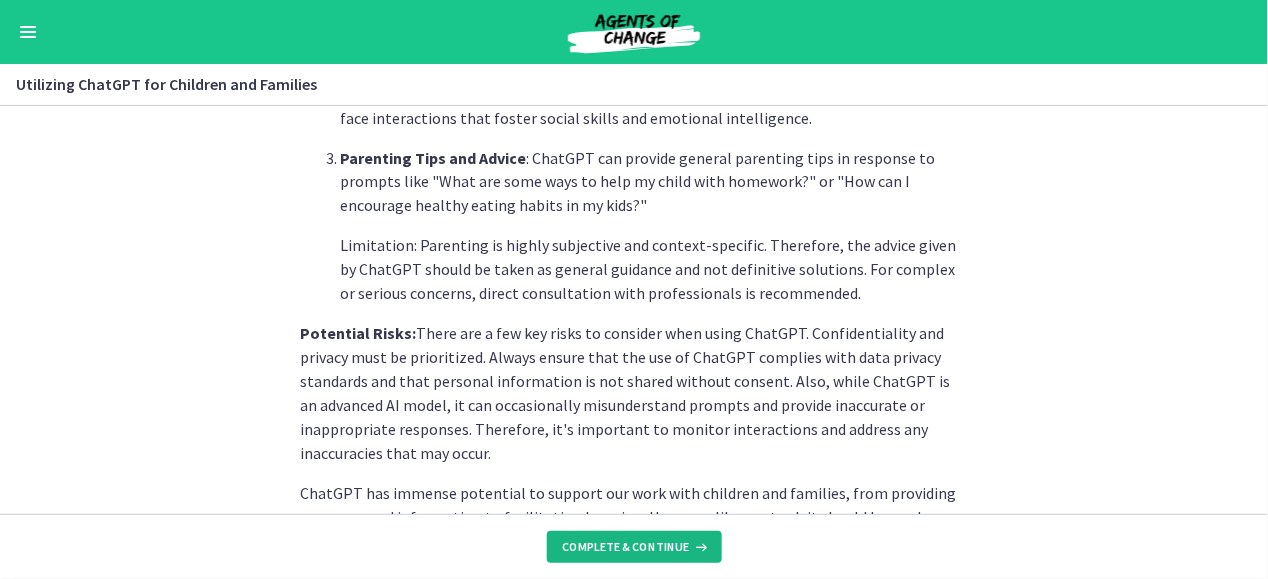 click on "Complete & continue" at bounding box center (626, 547) 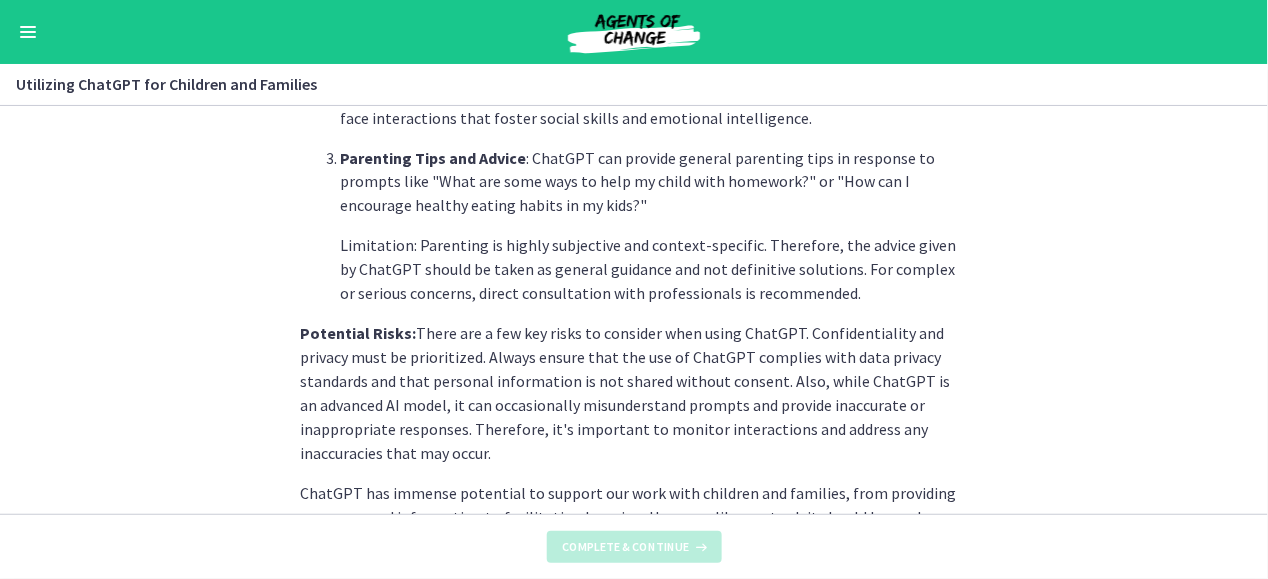 scroll, scrollTop: 0, scrollLeft: 0, axis: both 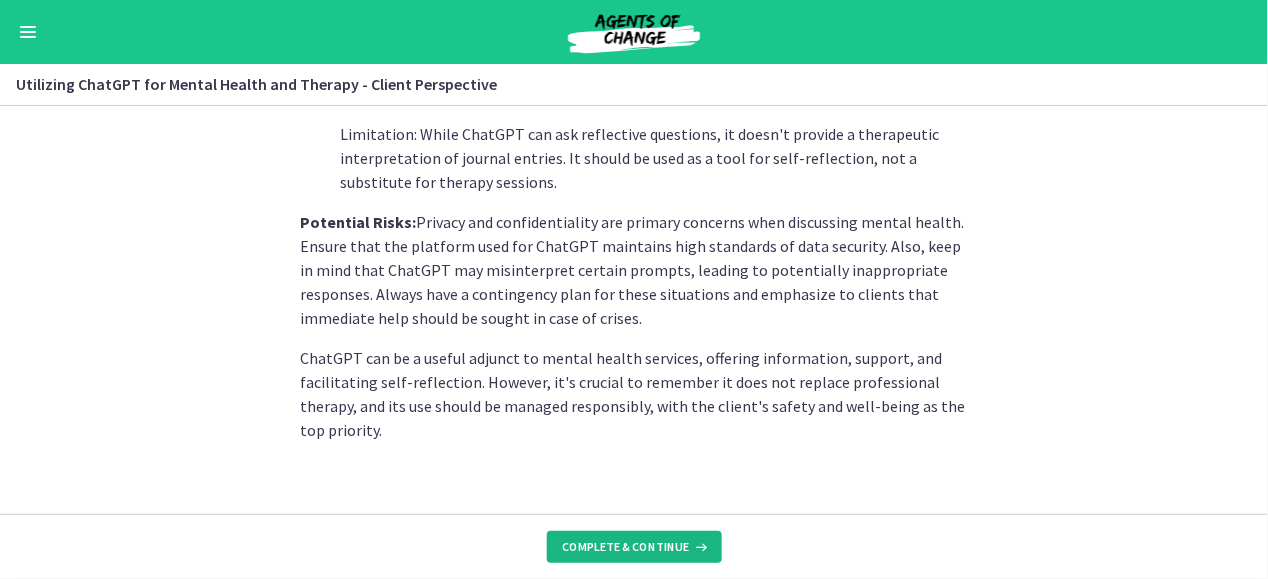 click on "Complete & continue" at bounding box center [626, 547] 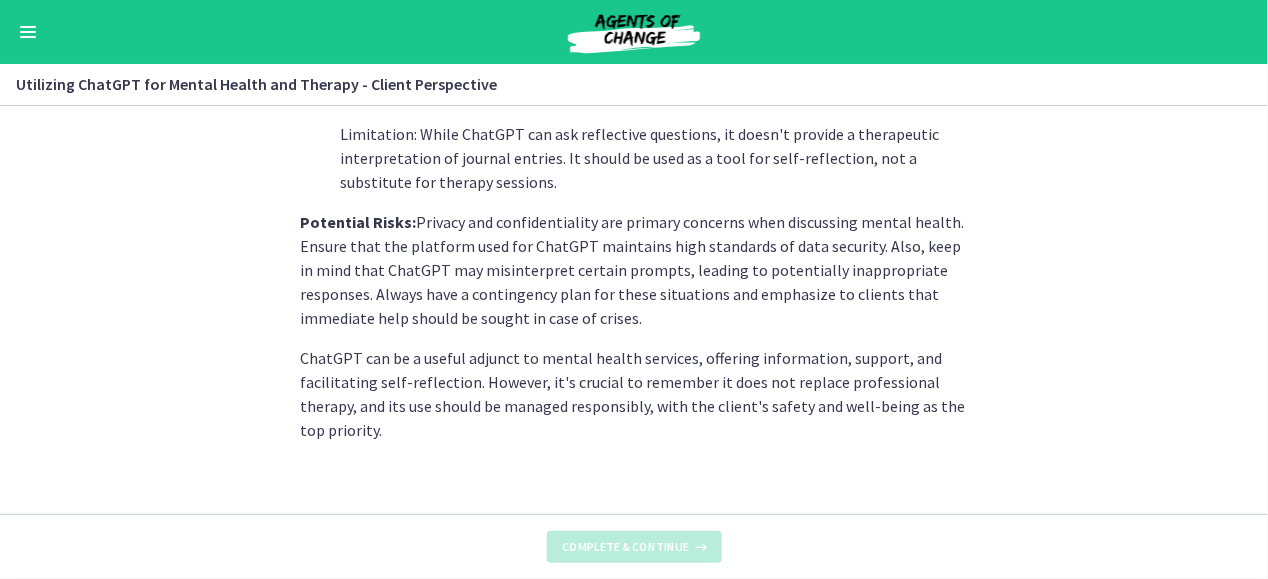 scroll, scrollTop: 0, scrollLeft: 0, axis: both 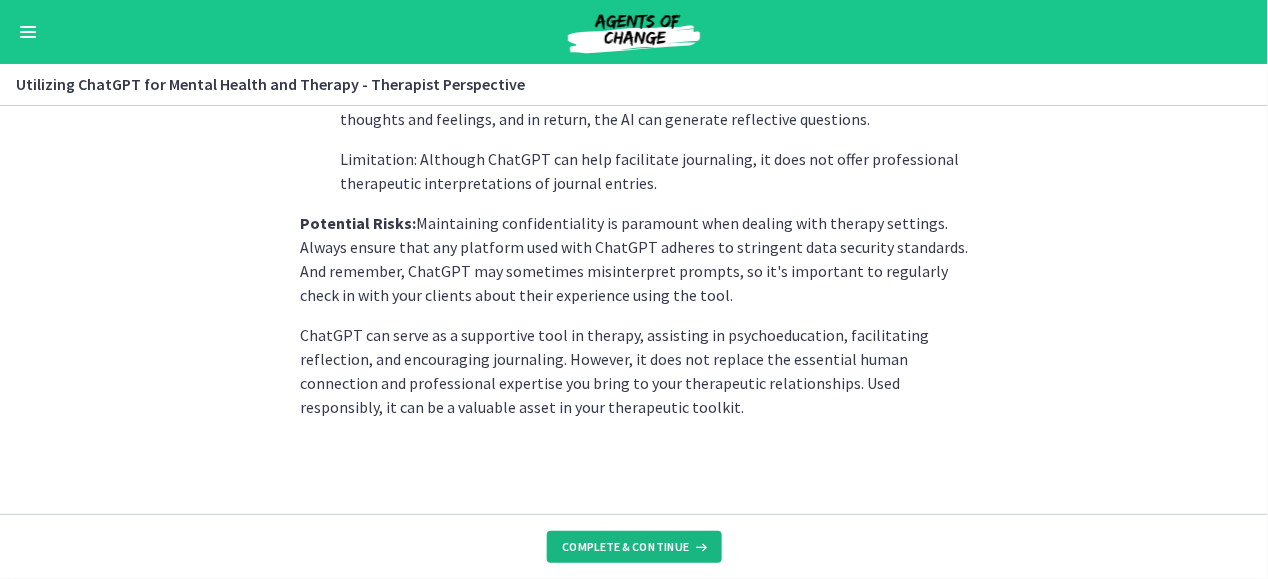 click on "Complete & continue" at bounding box center (626, 547) 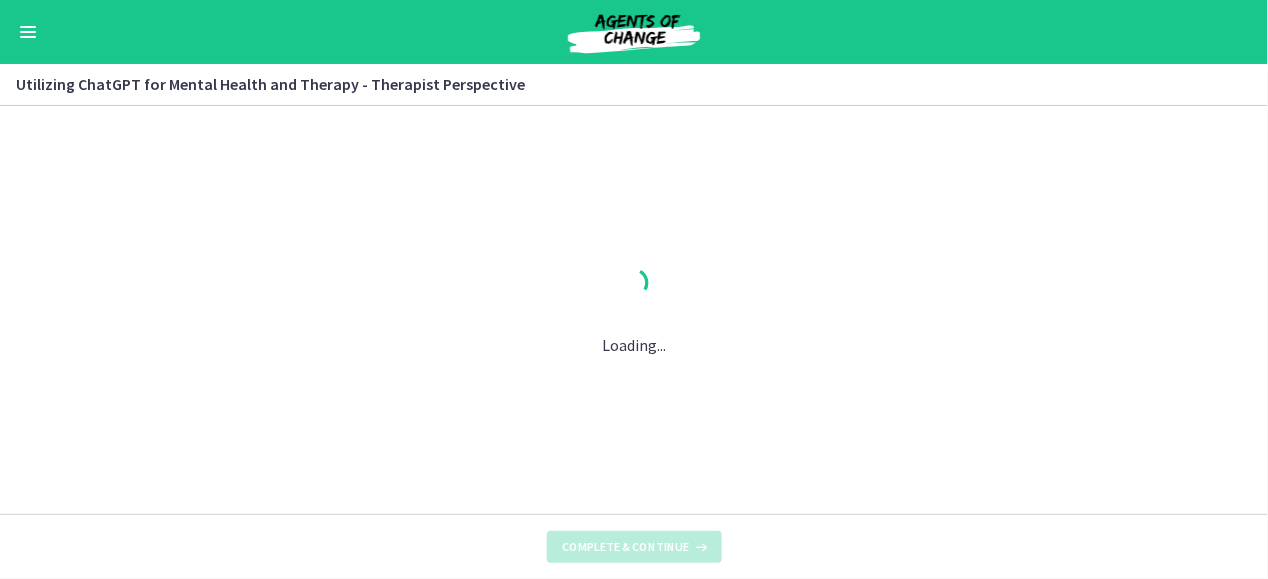 scroll, scrollTop: 0, scrollLeft: 0, axis: both 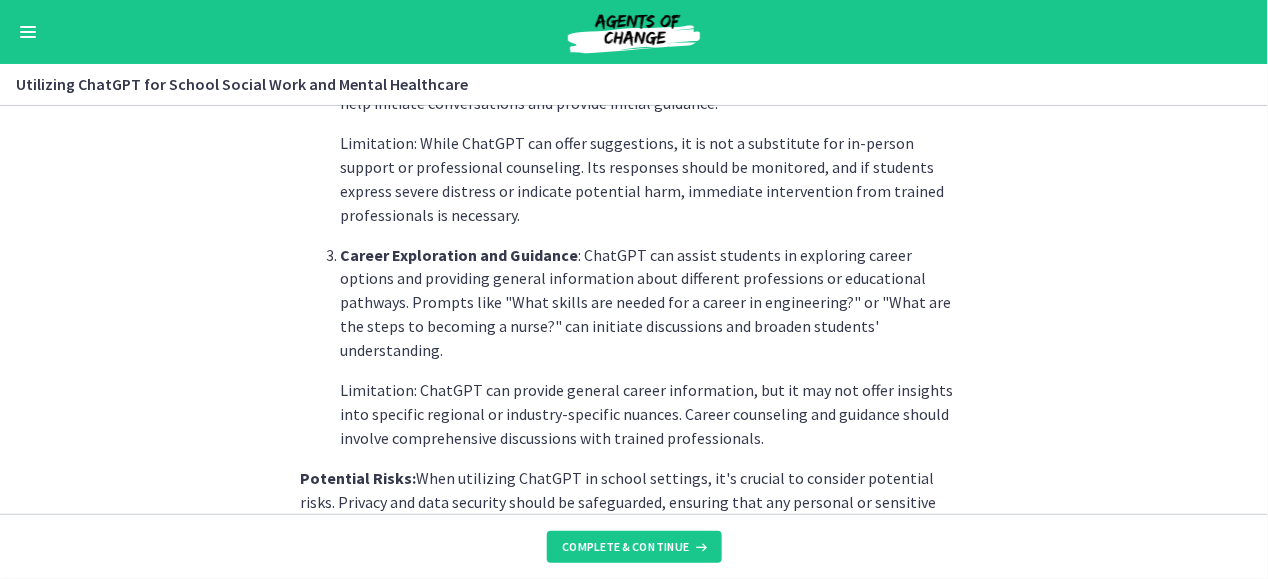click on "Complete & continue" at bounding box center (634, 546) 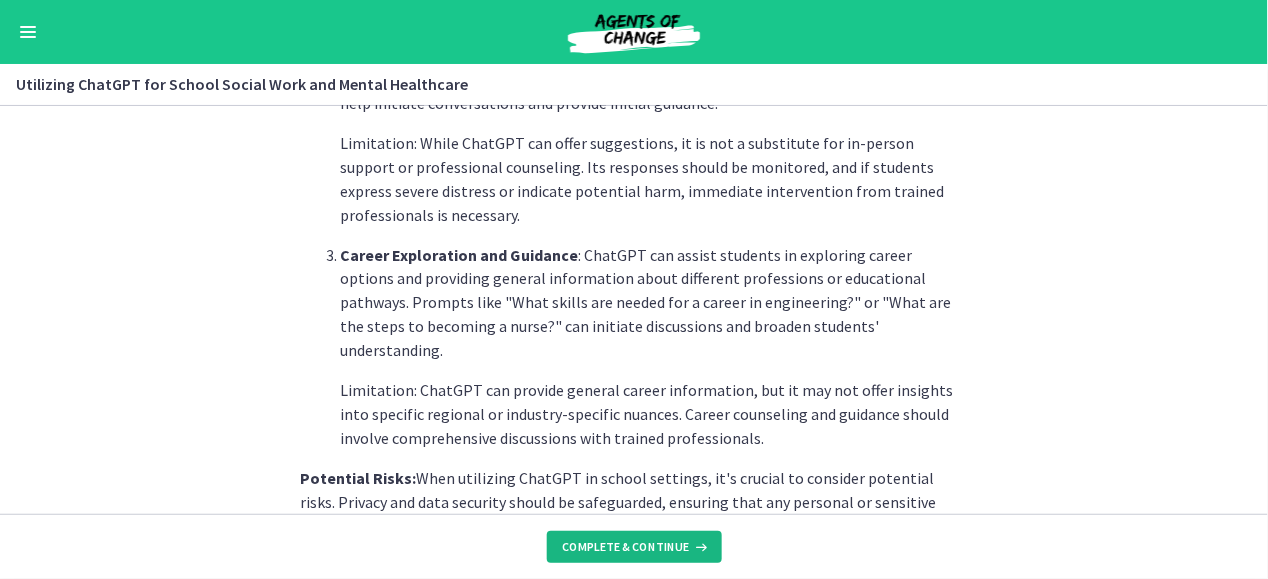 click on "Complete & continue" at bounding box center (626, 547) 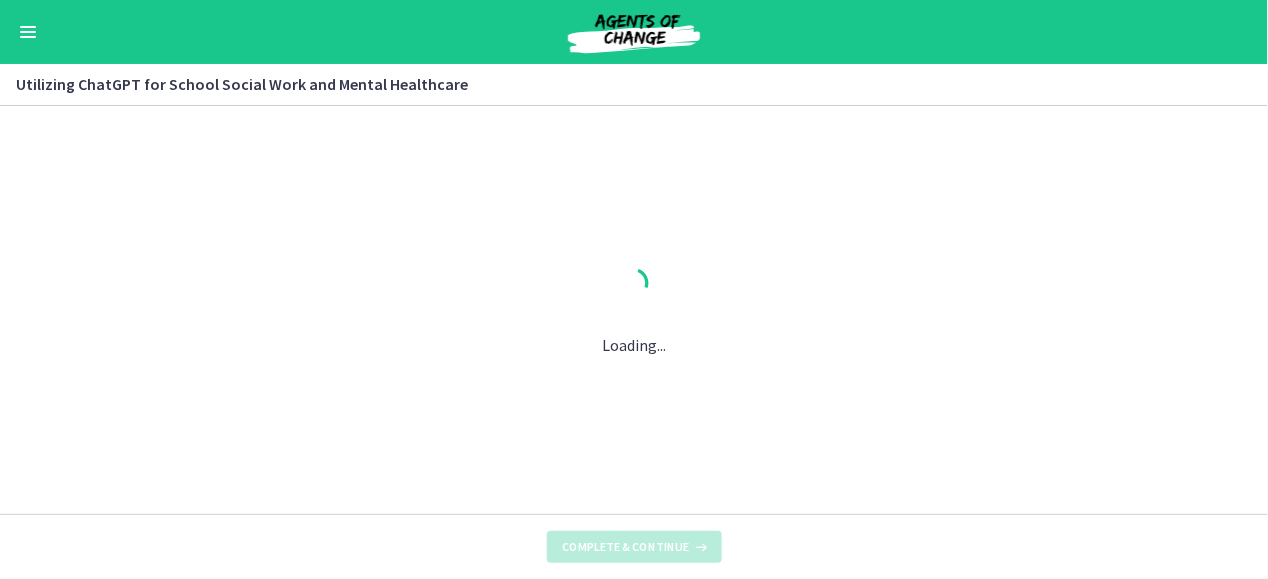 scroll, scrollTop: 0, scrollLeft: 0, axis: both 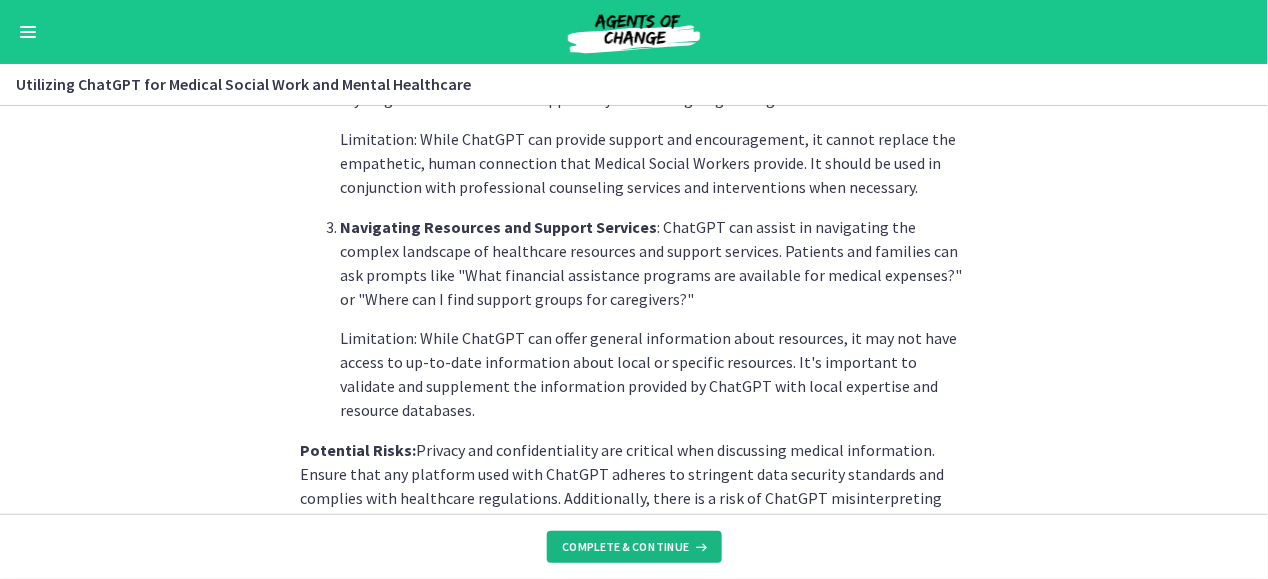 click on "Complete & continue" at bounding box center (626, 547) 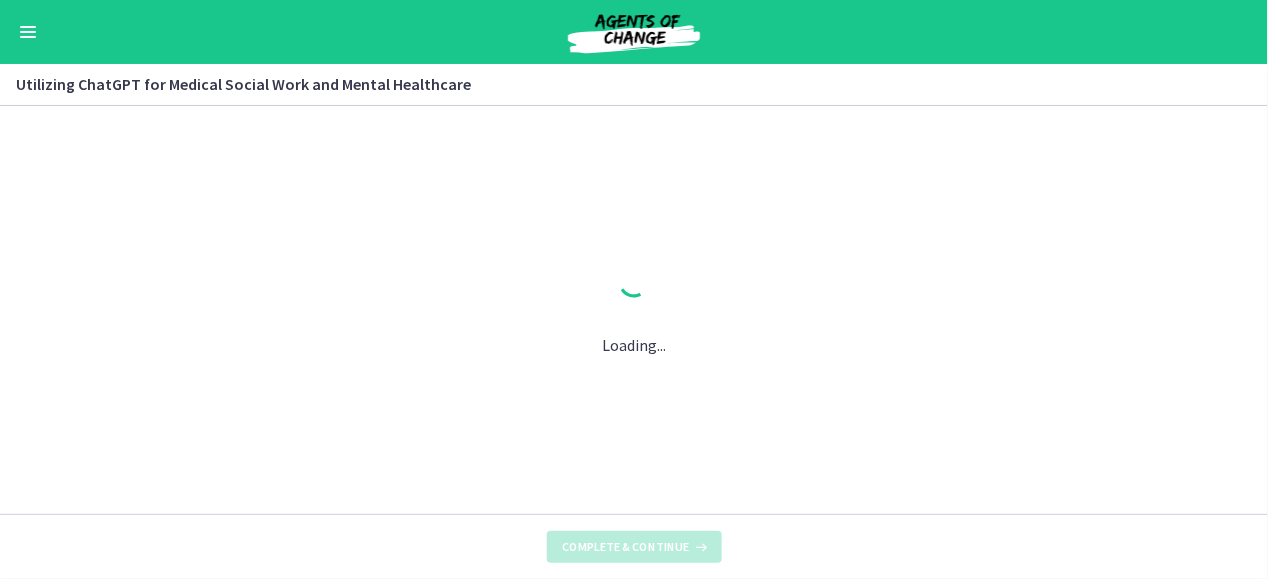 scroll, scrollTop: 0, scrollLeft: 0, axis: both 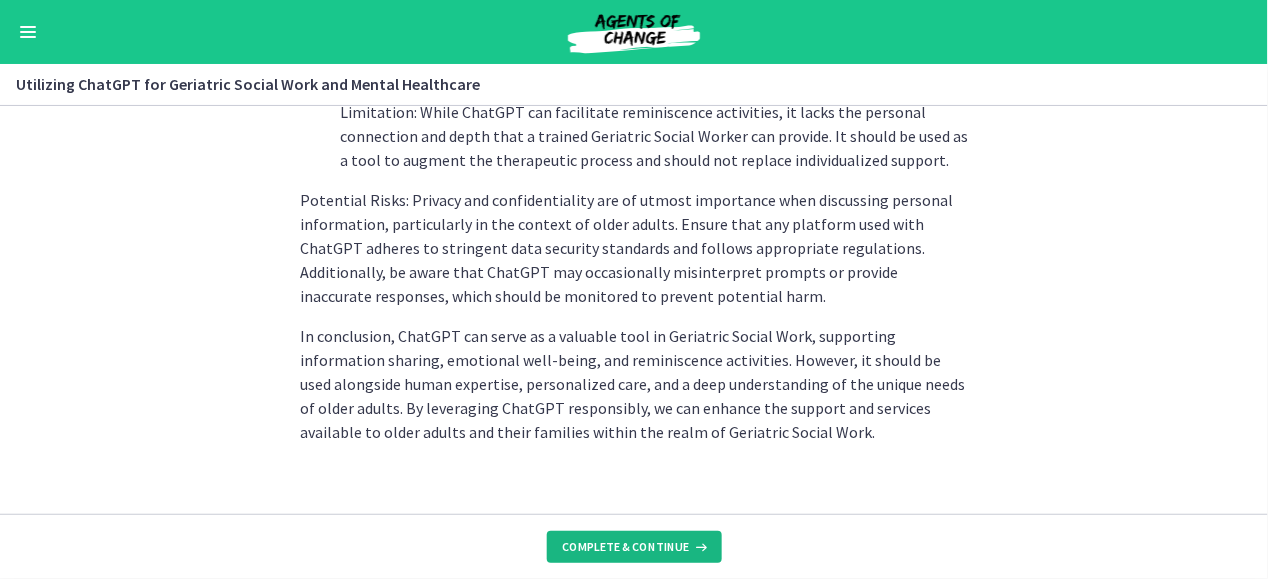 click on "Complete & continue" at bounding box center [626, 547] 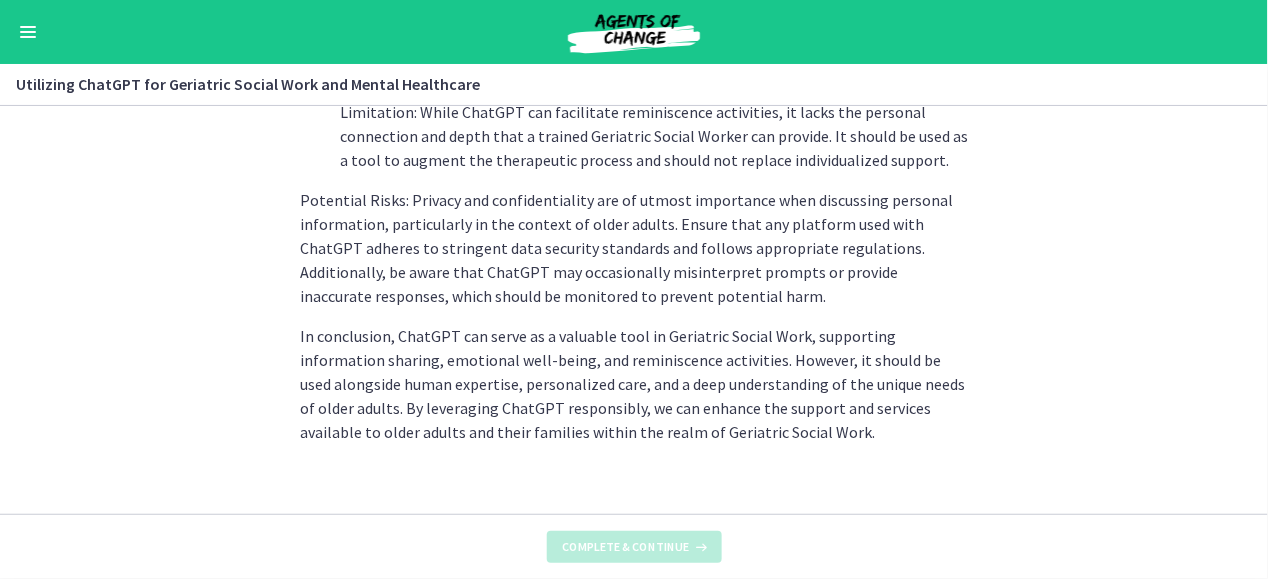 scroll, scrollTop: 0, scrollLeft: 0, axis: both 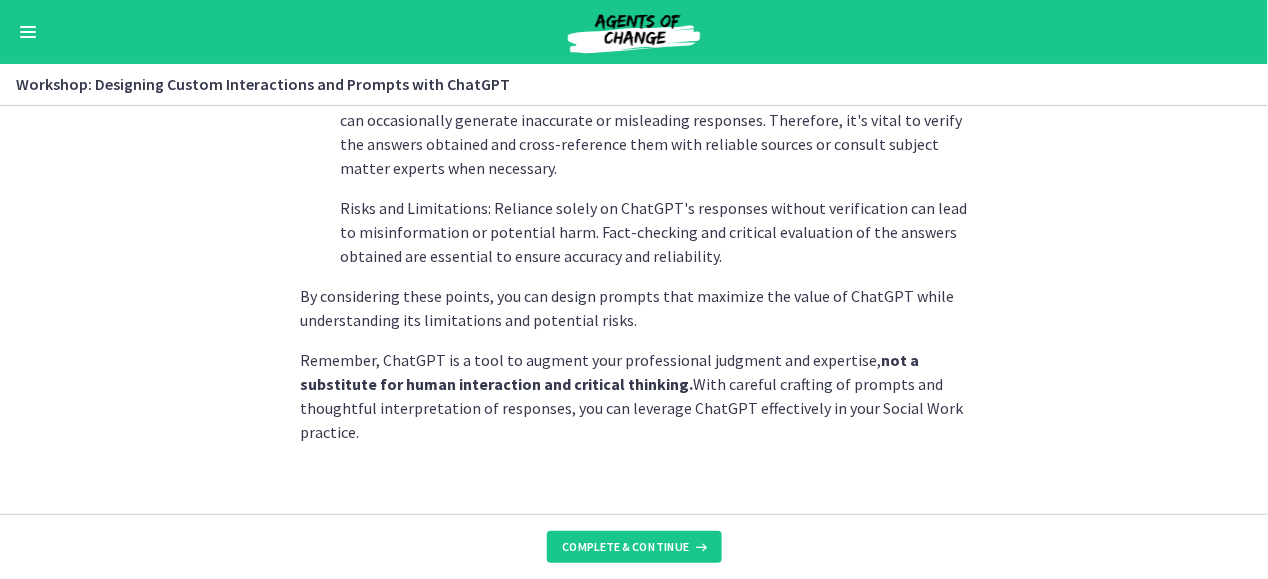 click on "Complete & continue" at bounding box center [634, 546] 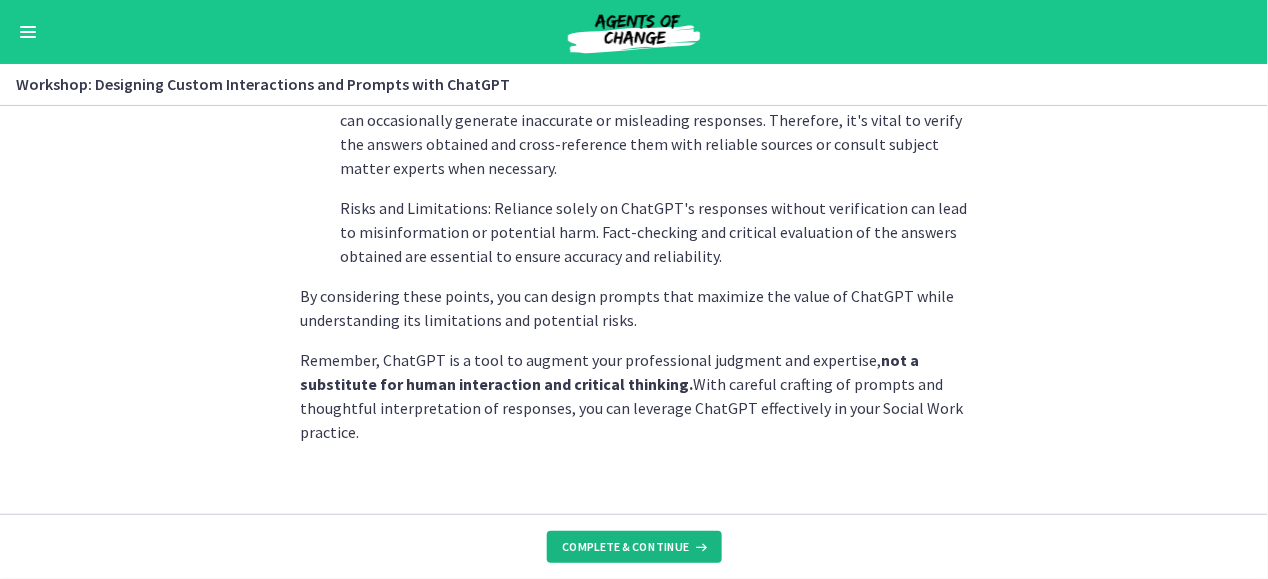 click on "Complete & continue" at bounding box center [626, 547] 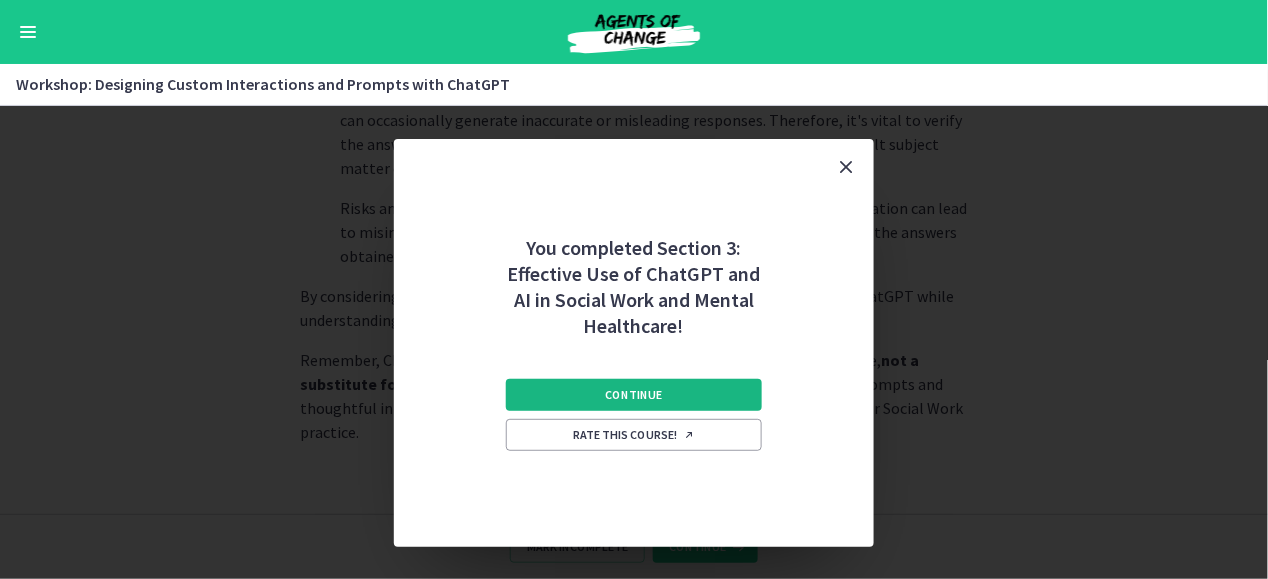 click on "Continue" at bounding box center (634, 395) 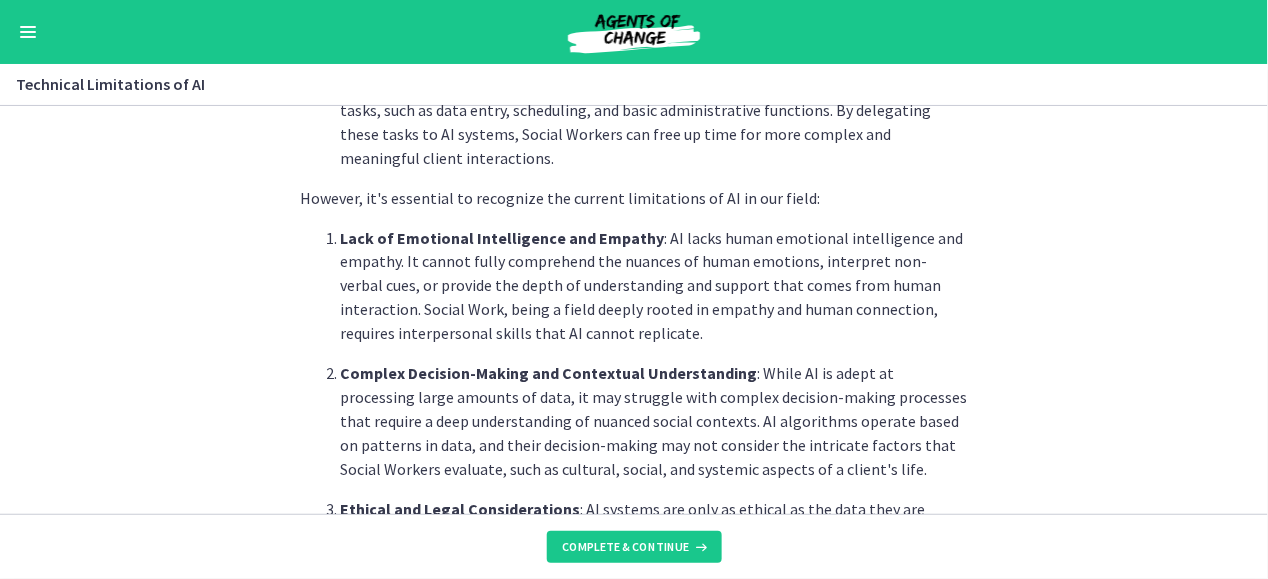 scroll, scrollTop: 1613, scrollLeft: 0, axis: vertical 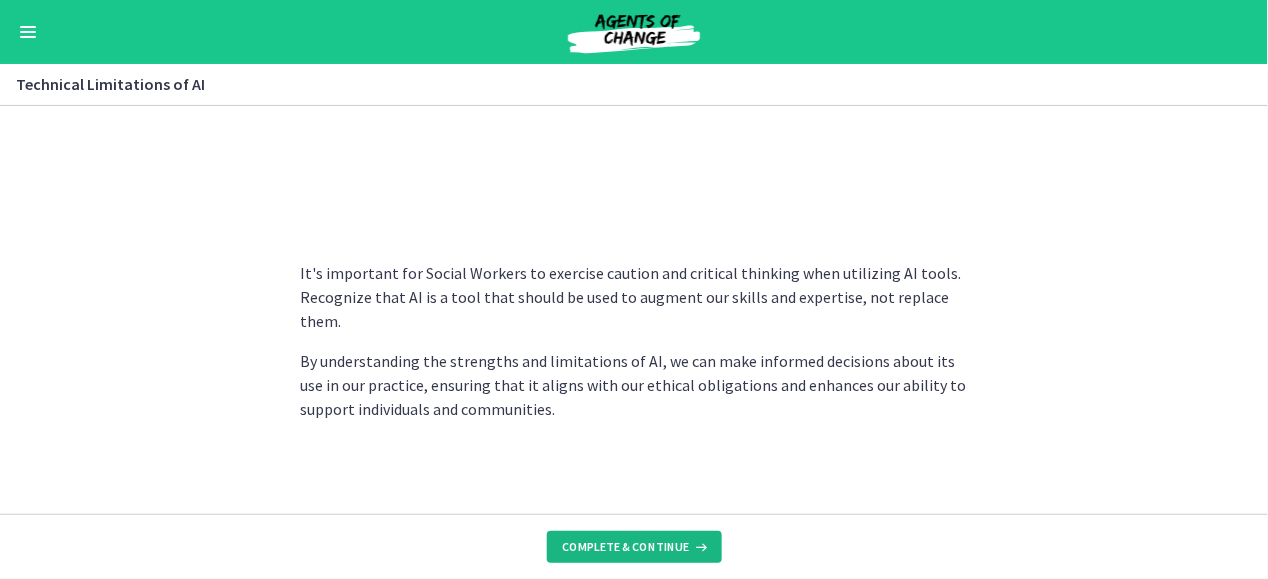 click on "Complete & continue" at bounding box center (626, 547) 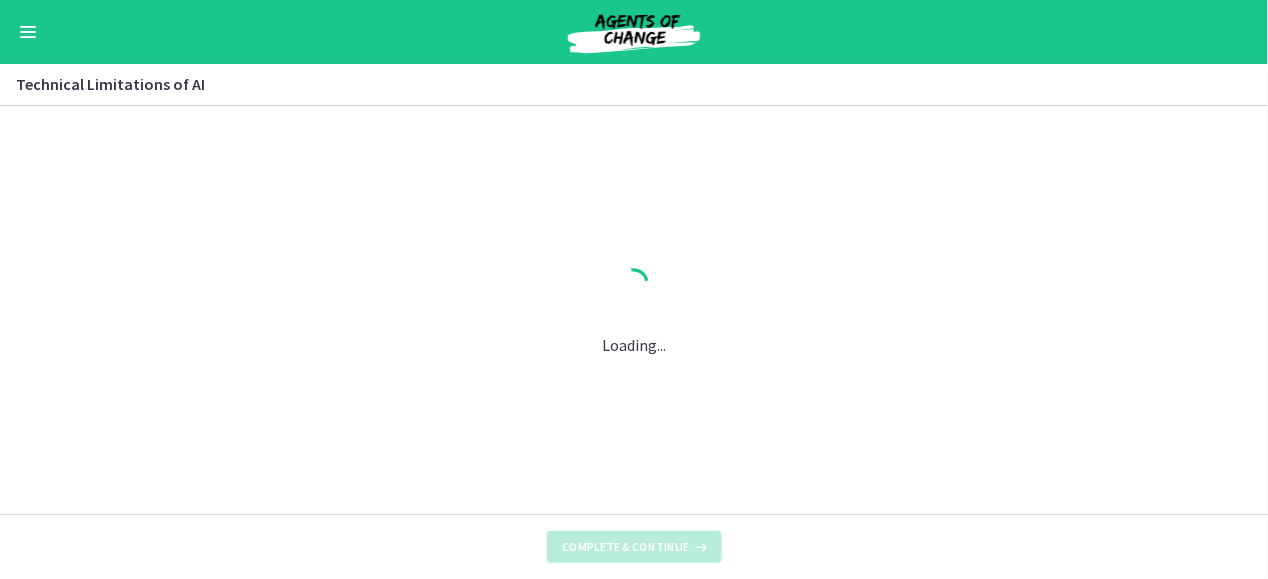 scroll, scrollTop: 0, scrollLeft: 0, axis: both 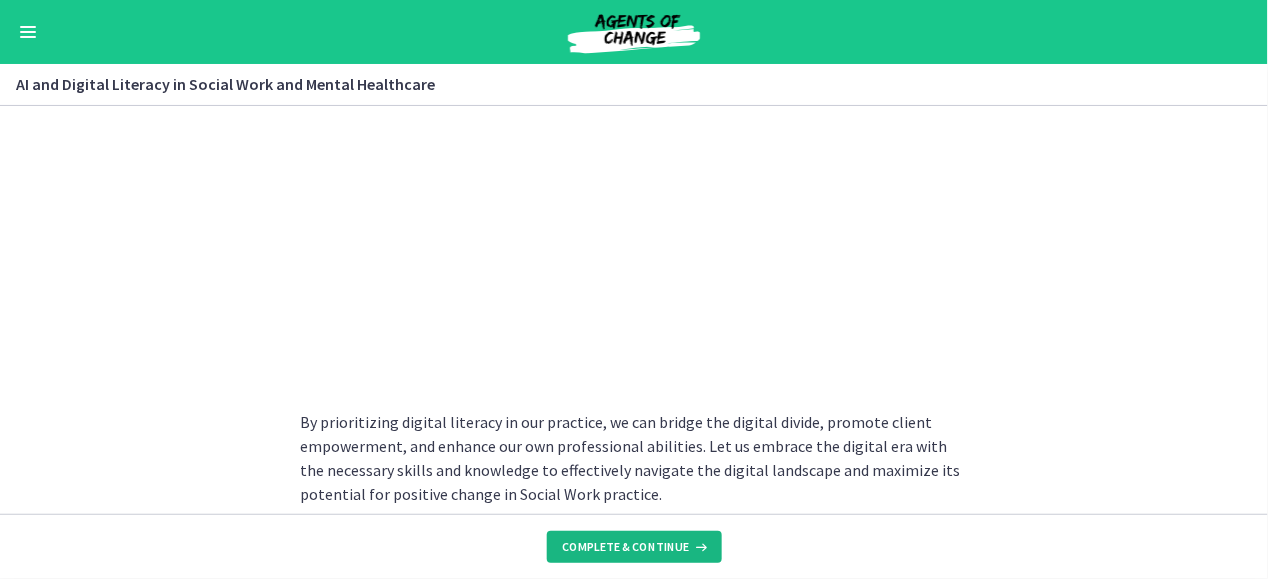 click on "Complete & continue" at bounding box center [634, 547] 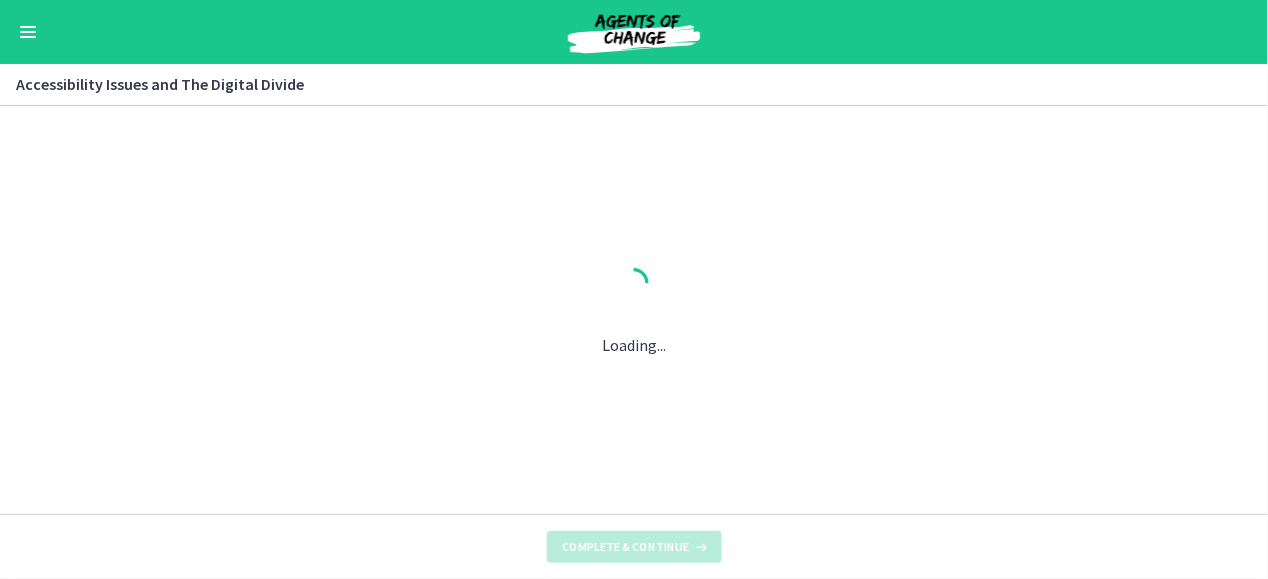 scroll, scrollTop: 0, scrollLeft: 0, axis: both 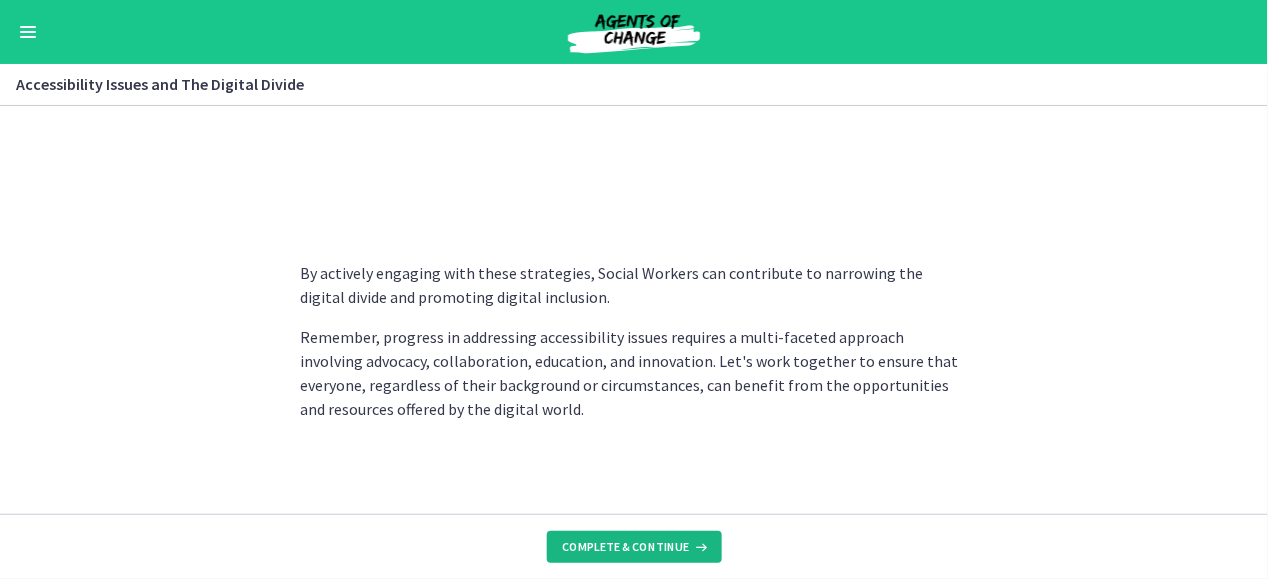 click on "Complete & continue" at bounding box center [626, 547] 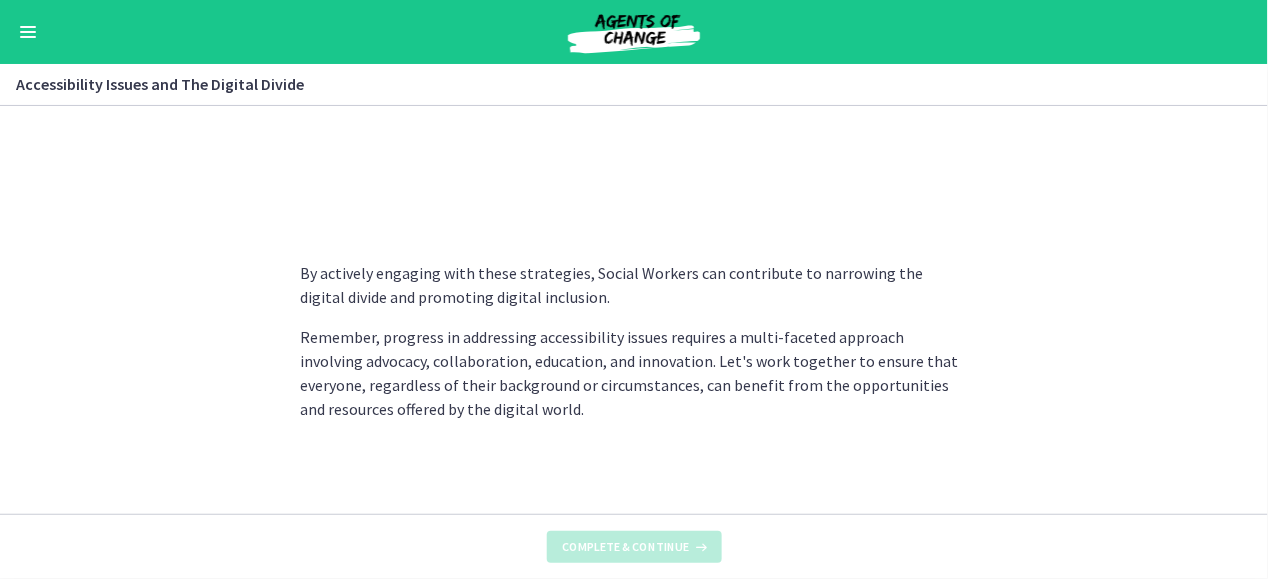 scroll, scrollTop: 0, scrollLeft: 0, axis: both 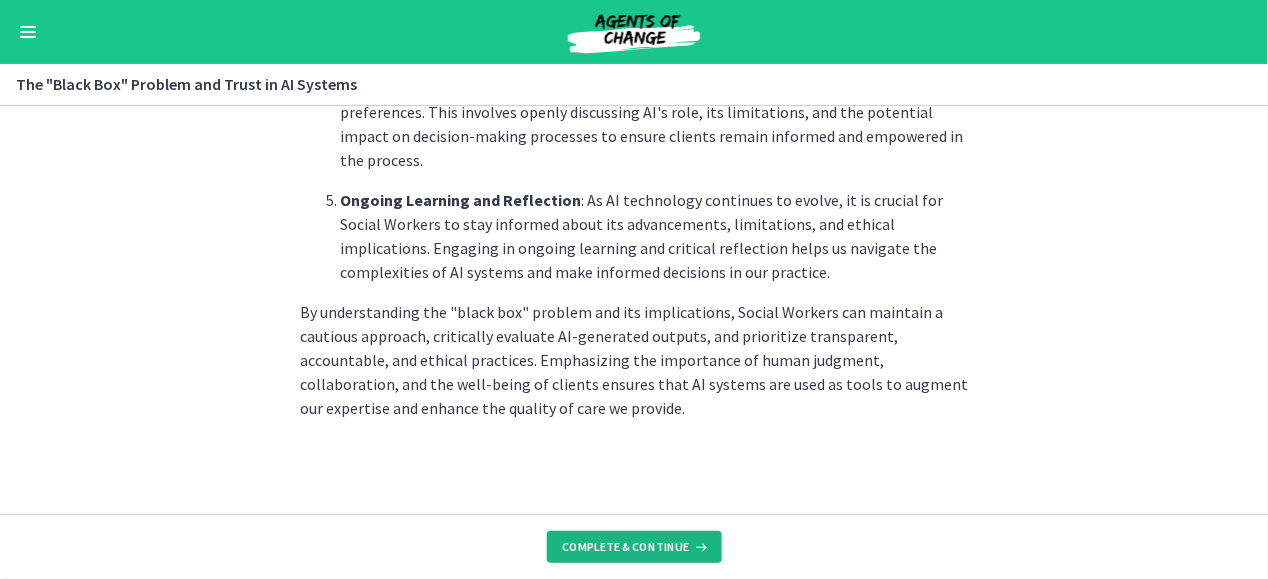 click on "Complete & continue" at bounding box center [626, 547] 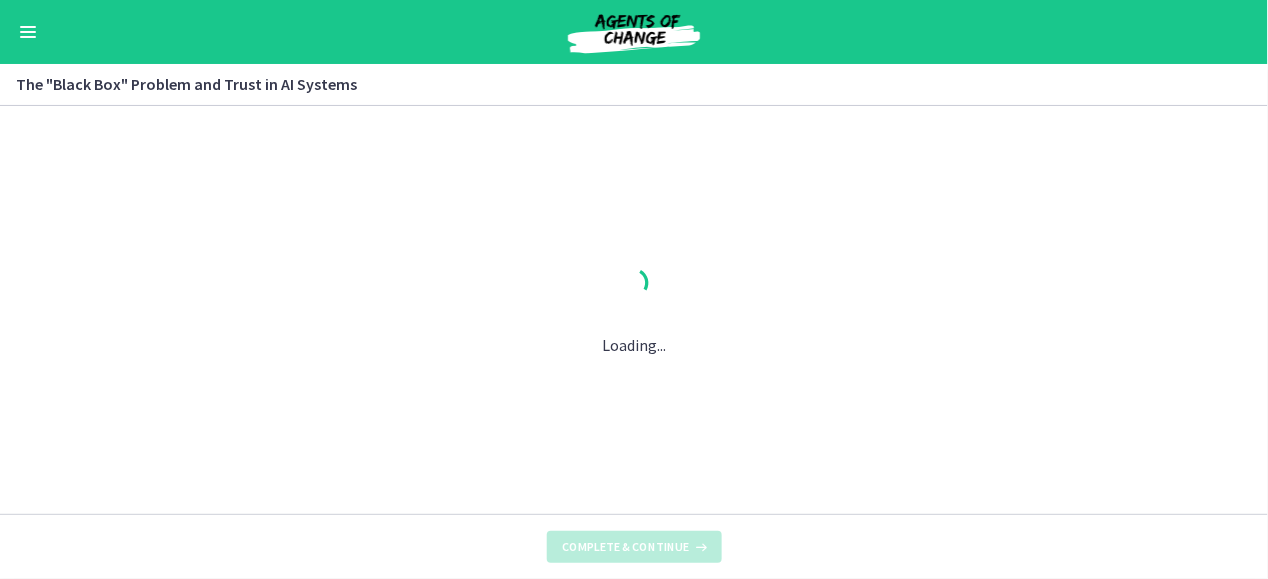 scroll, scrollTop: 0, scrollLeft: 0, axis: both 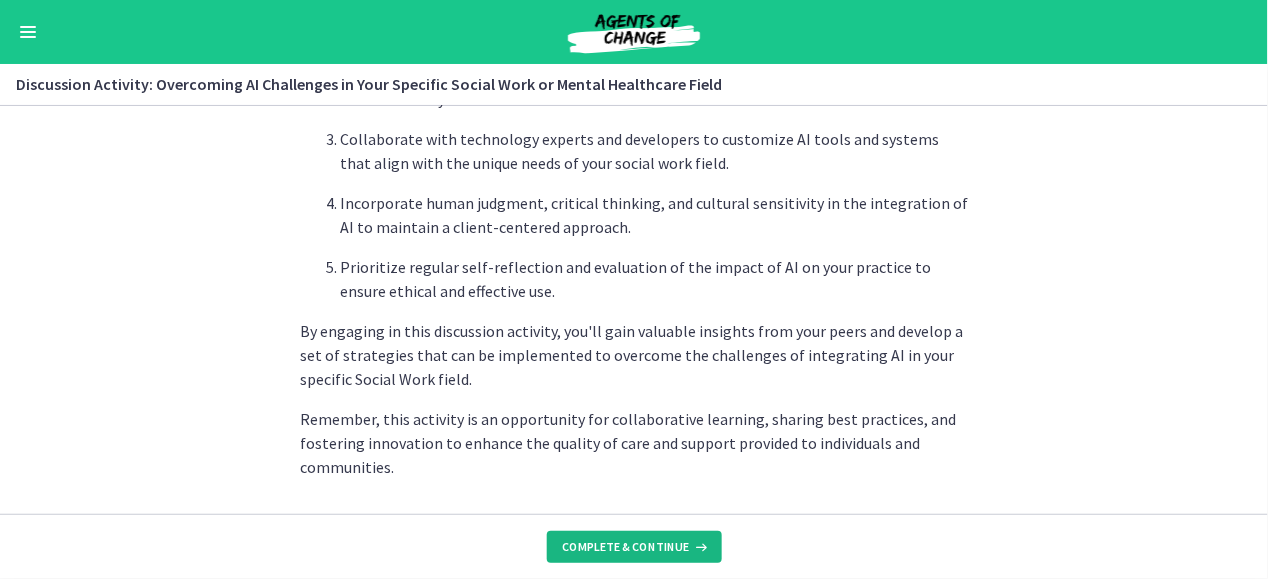 click on "Complete & continue" at bounding box center [626, 547] 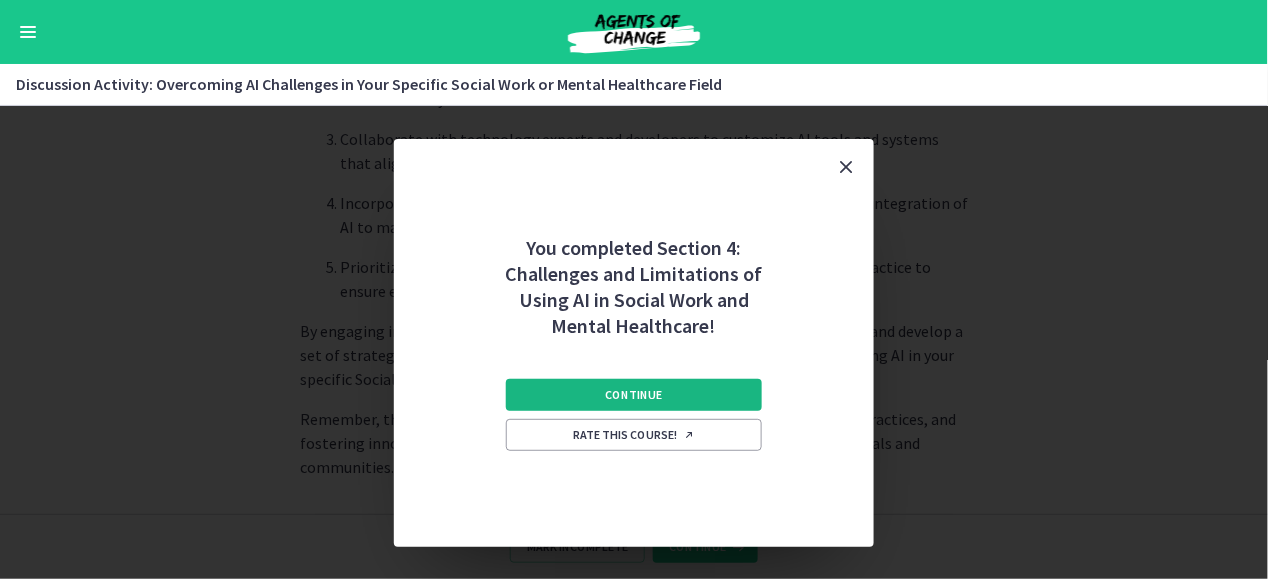 click on "Continue" at bounding box center [634, 395] 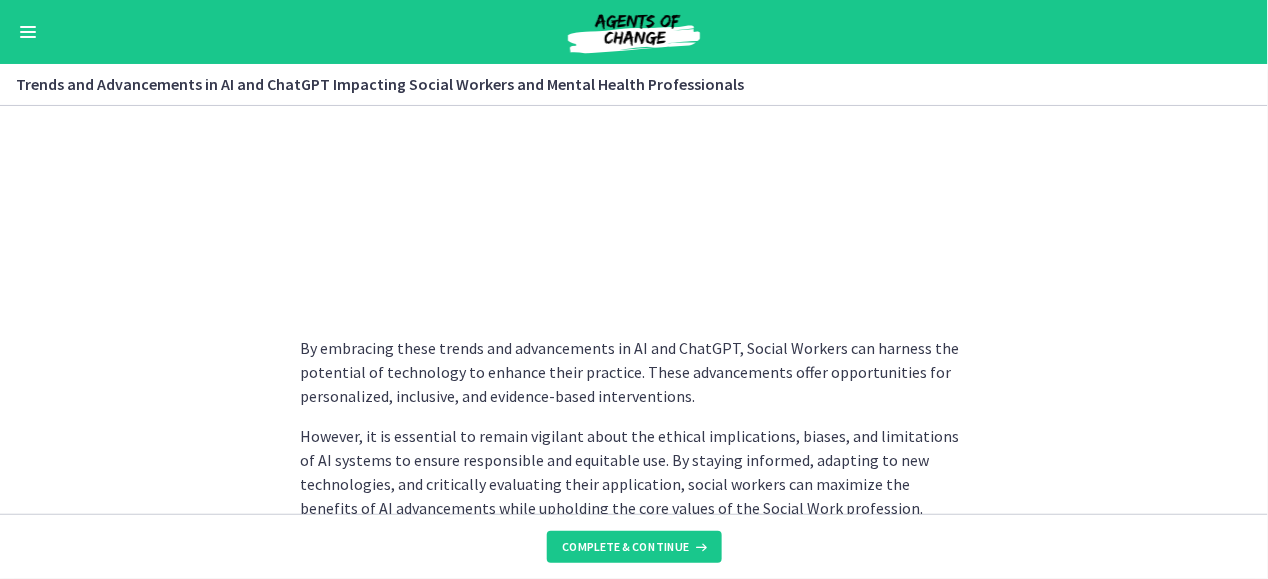 scroll, scrollTop: 1805, scrollLeft: 0, axis: vertical 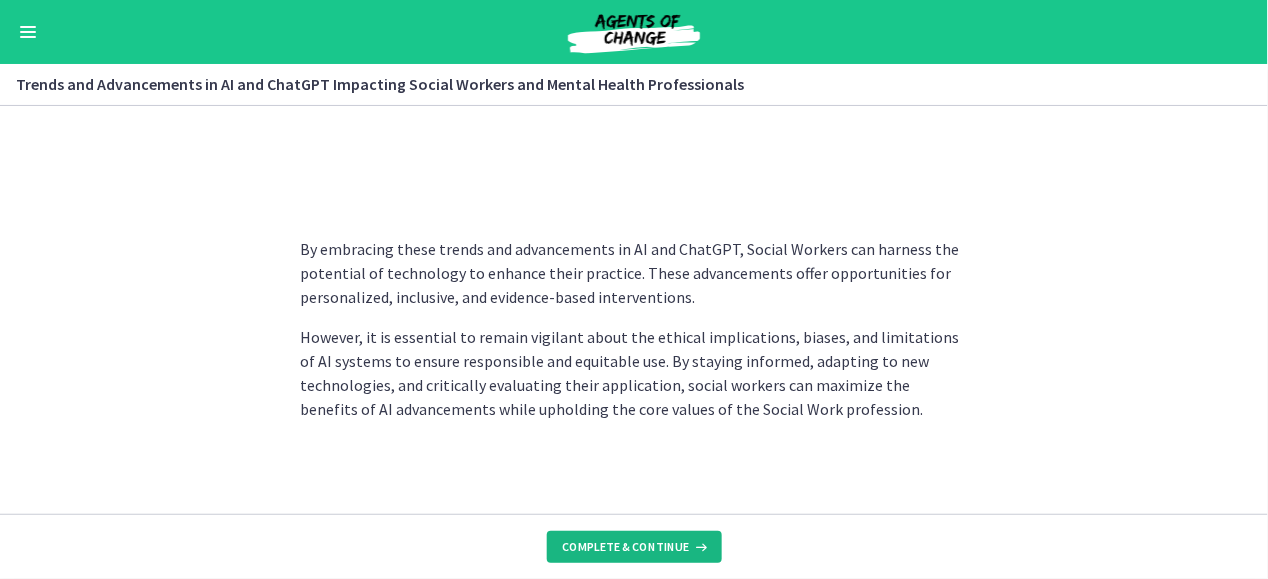 click on "Complete & continue" at bounding box center [626, 547] 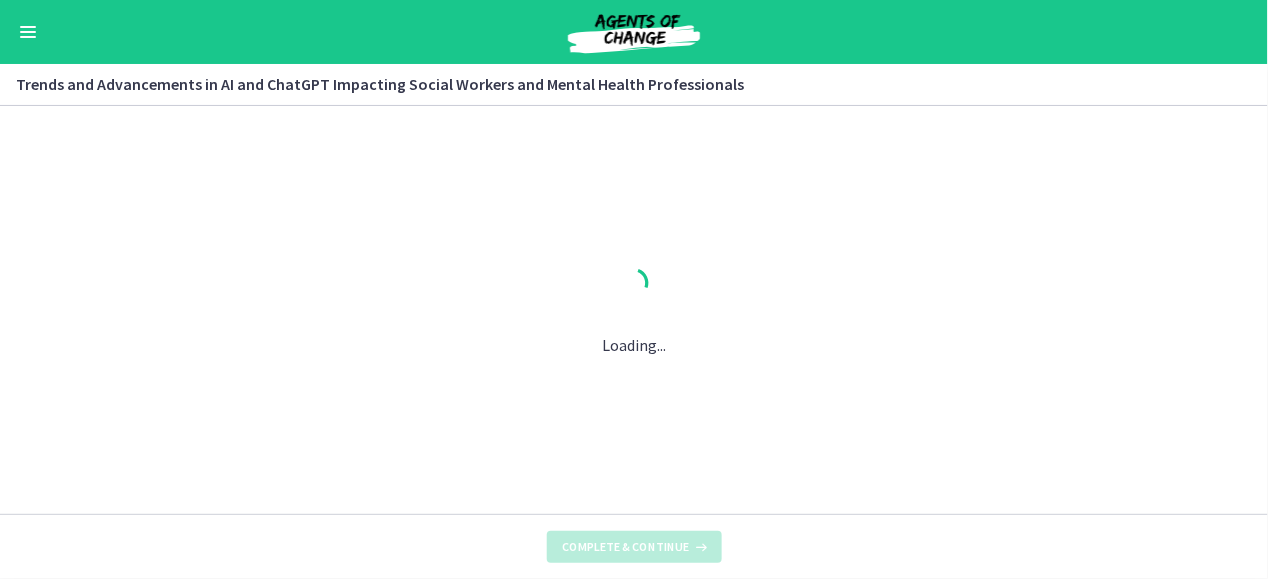 scroll, scrollTop: 0, scrollLeft: 0, axis: both 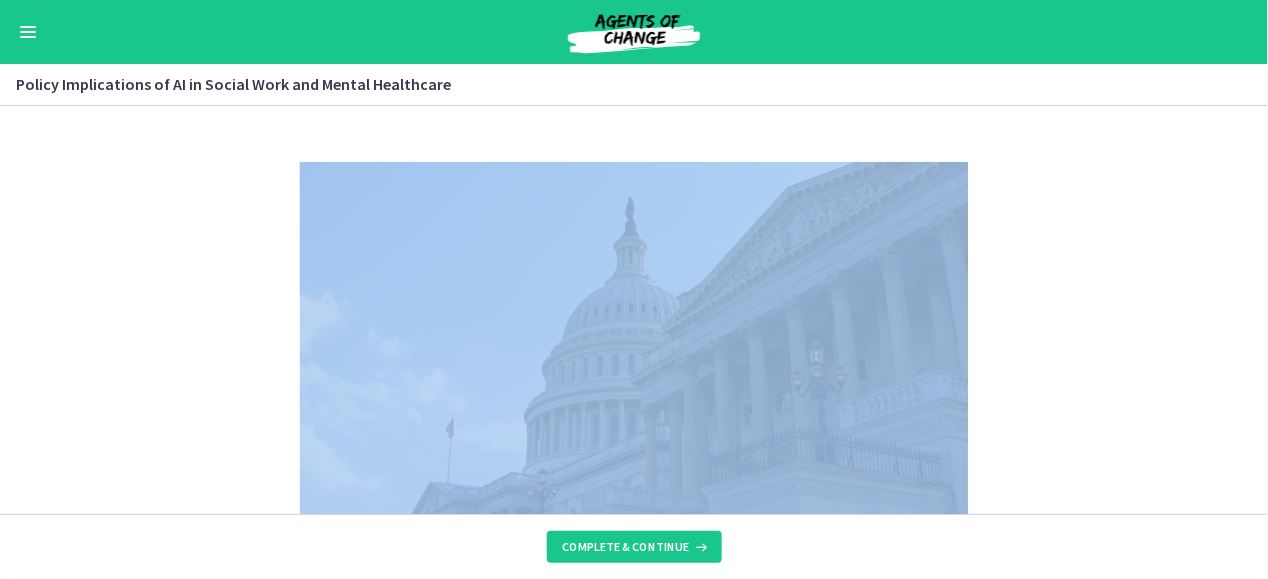 drag, startPoint x: 1257, startPoint y: 81, endPoint x: 1250, endPoint y: 210, distance: 129.18979 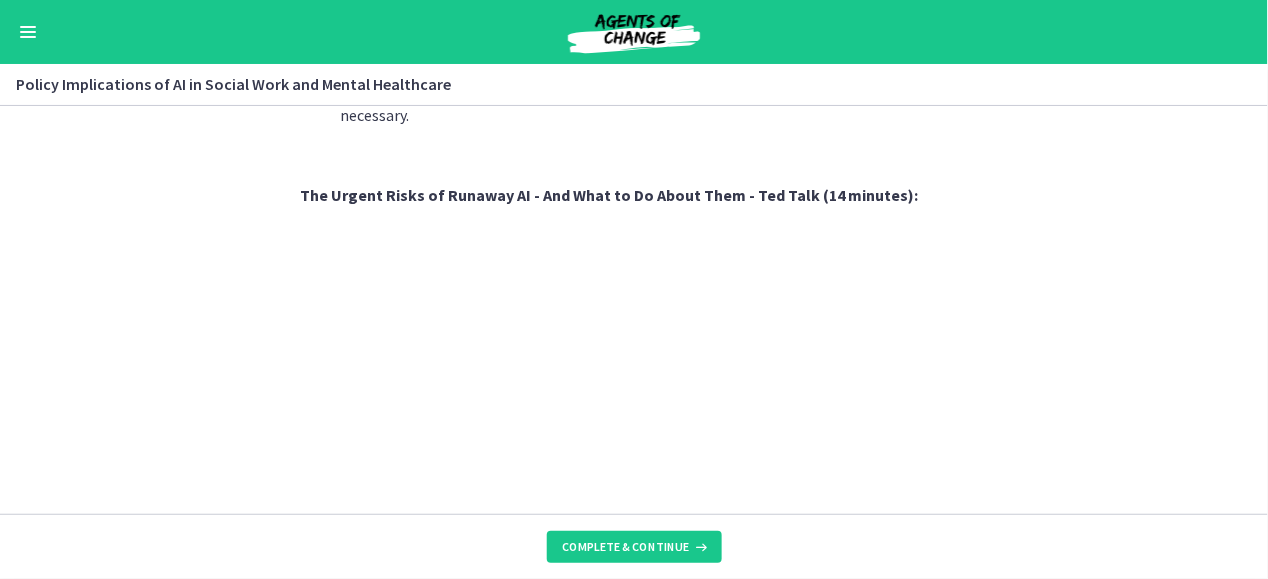 scroll, scrollTop: 1957, scrollLeft: 0, axis: vertical 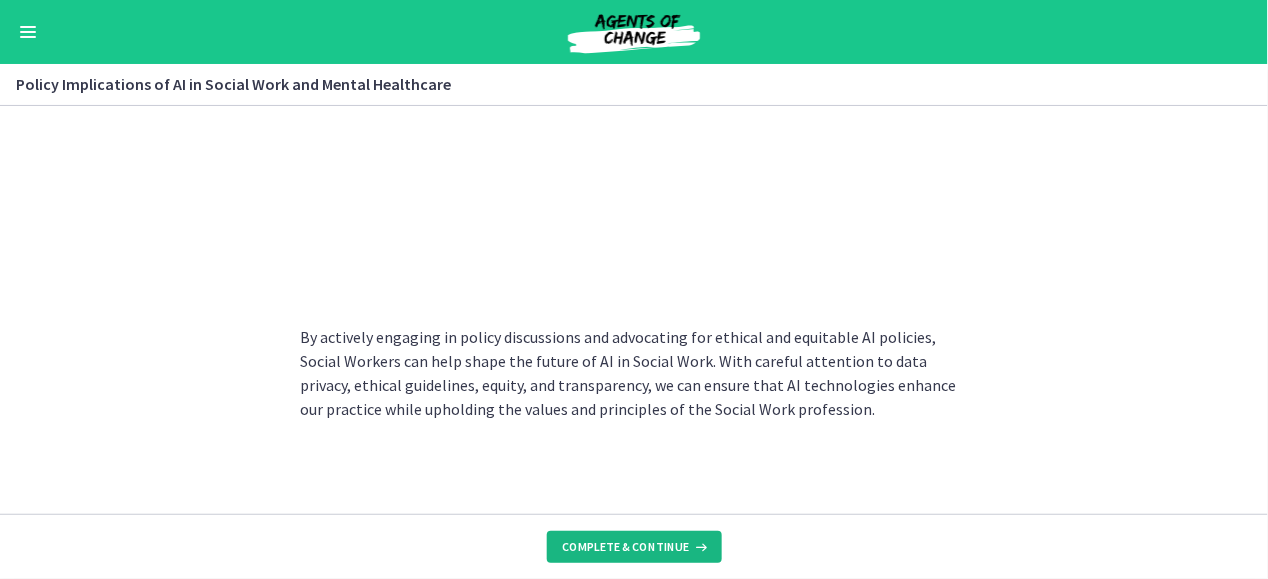 click on "Complete & continue" at bounding box center [634, 547] 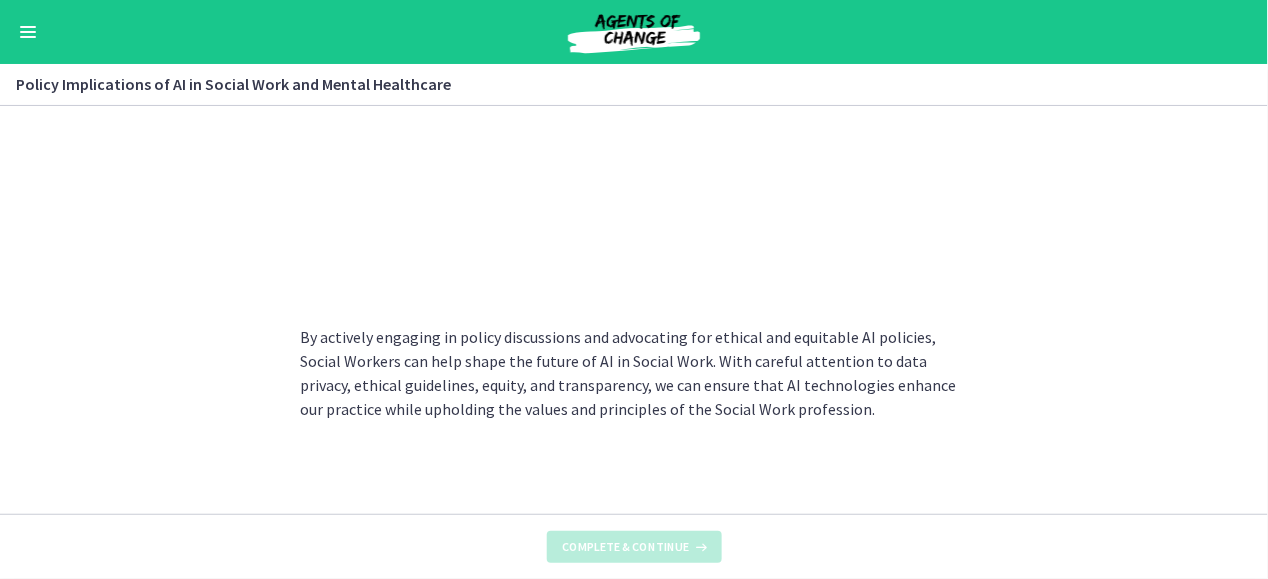 scroll, scrollTop: 0, scrollLeft: 0, axis: both 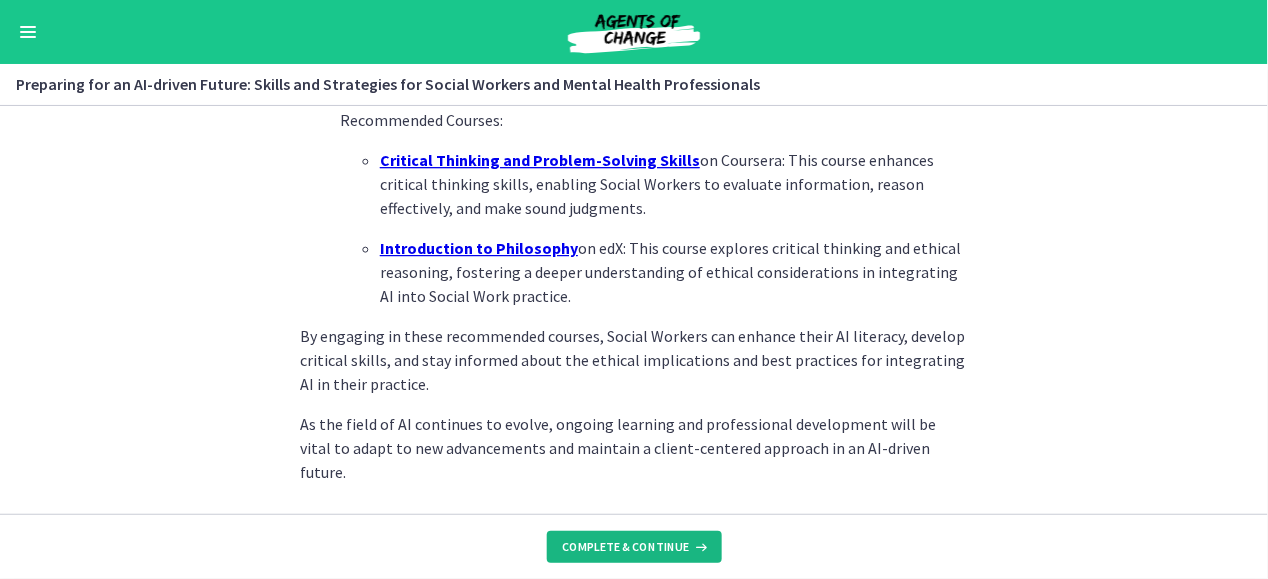 click on "Complete & continue" at bounding box center [634, 547] 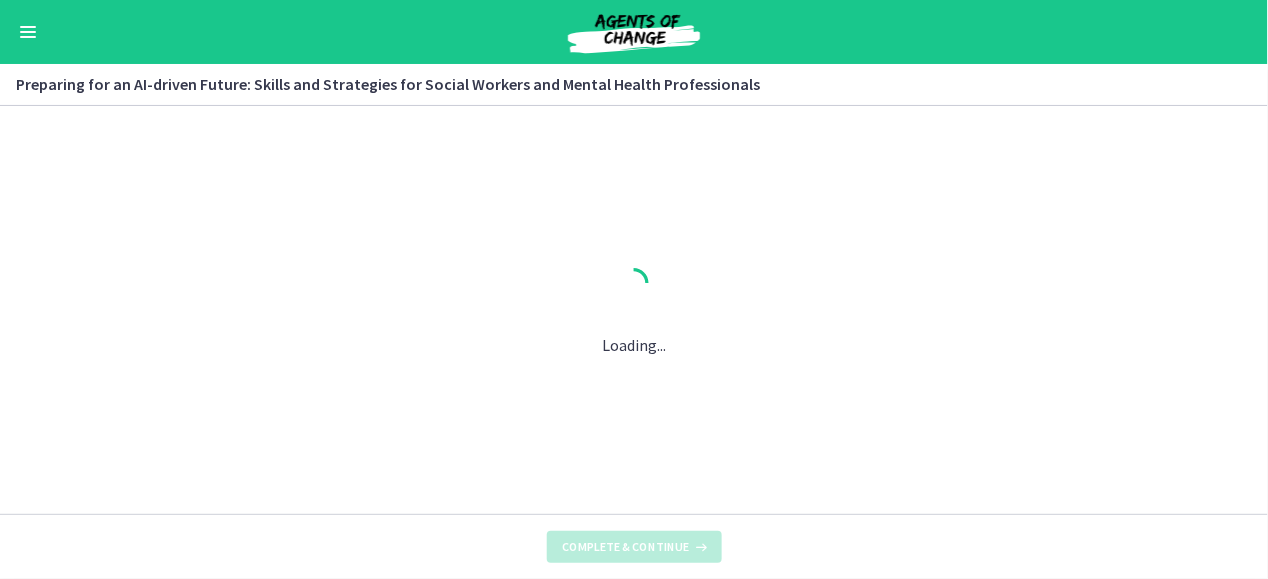 scroll, scrollTop: 0, scrollLeft: 0, axis: both 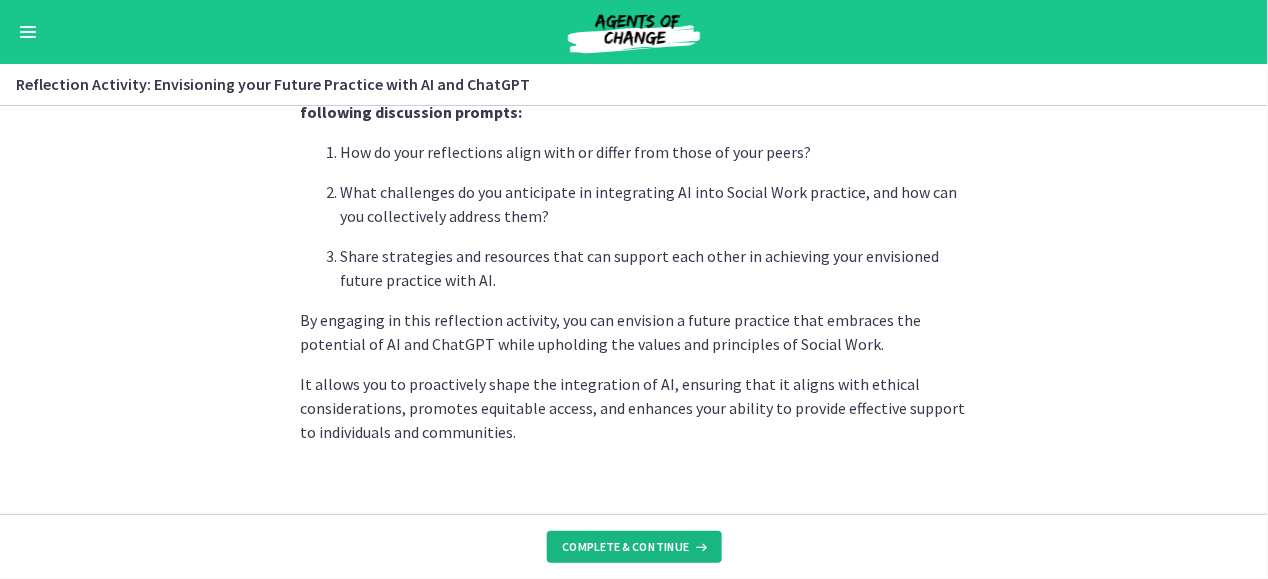 click at bounding box center [700, 547] 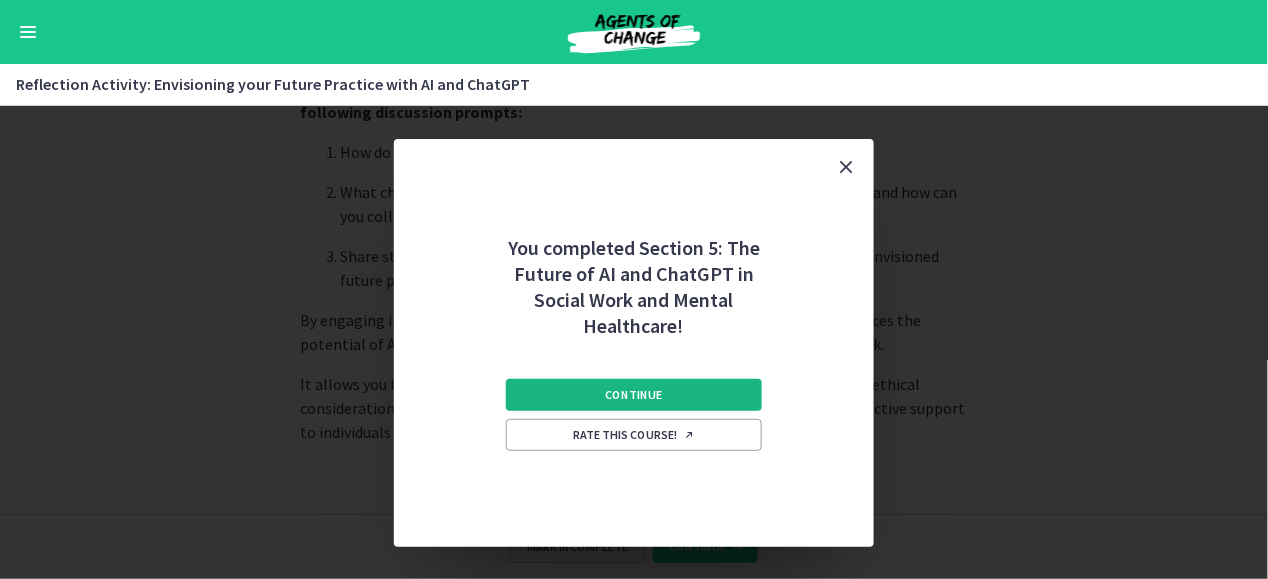 click on "Continue" at bounding box center [634, 395] 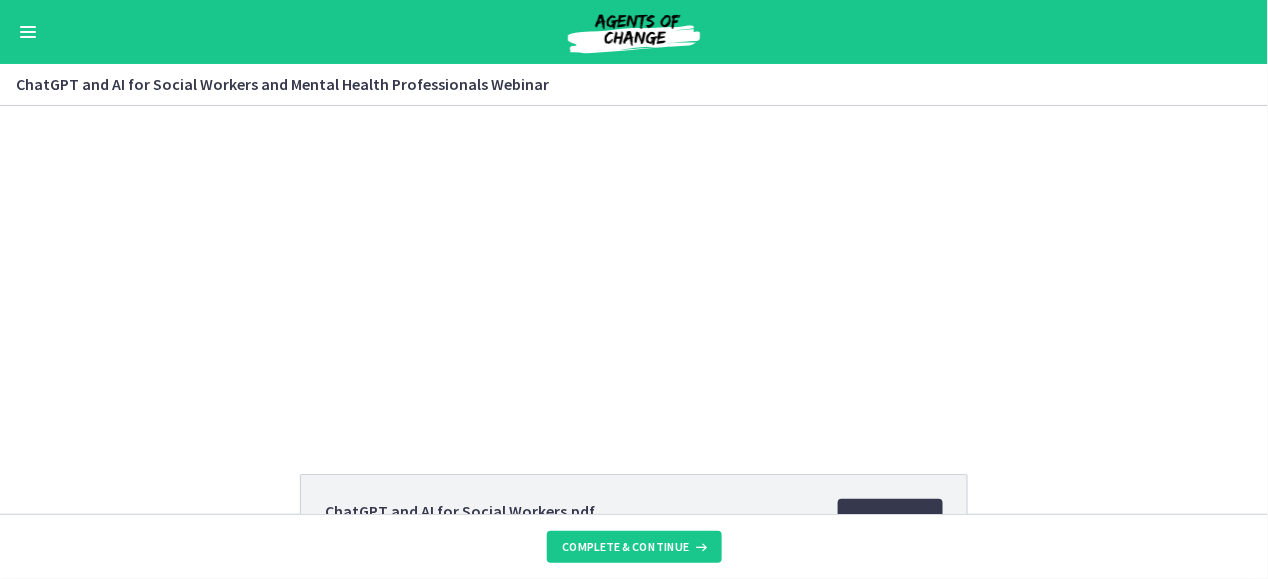 scroll, scrollTop: 0, scrollLeft: 0, axis: both 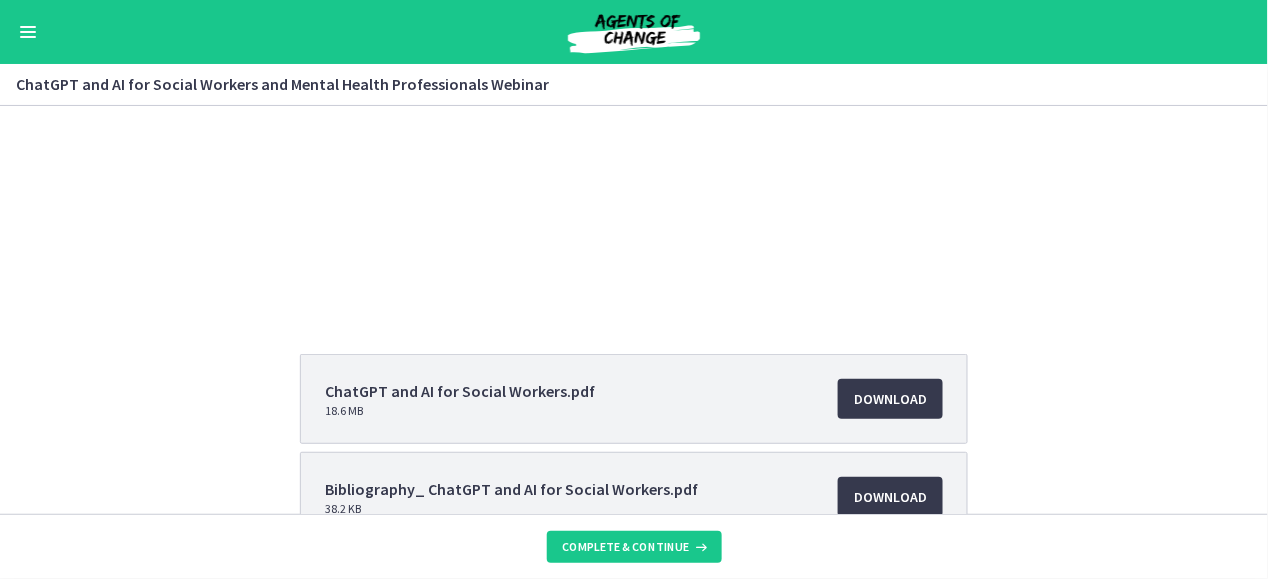 click on "ChatGPT and AI for Social Workers.pdf
18.6 MB
Download
Opens in a new window" at bounding box center (634, 399) 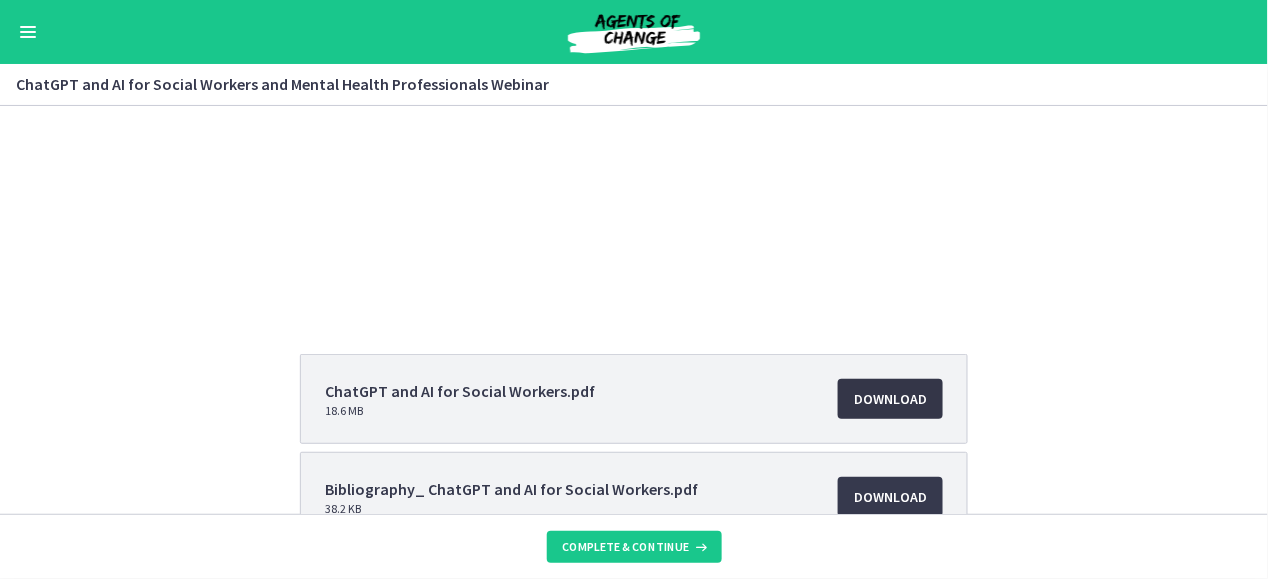click on "Download
Opens in a new window" at bounding box center (890, 399) 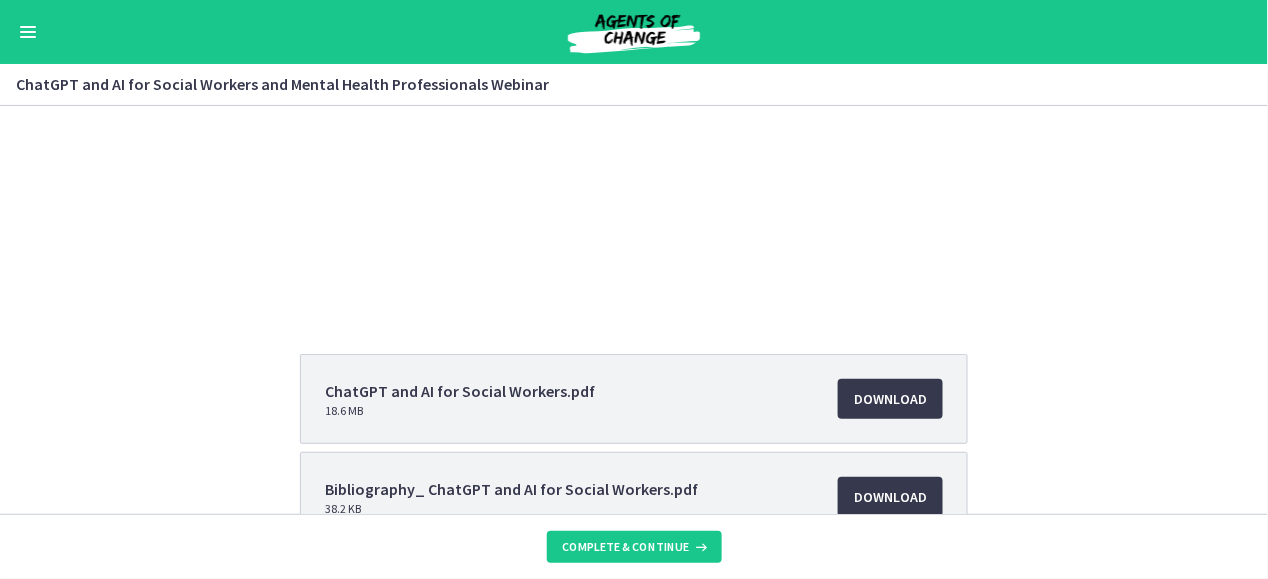 scroll, scrollTop: 242, scrollLeft: 0, axis: vertical 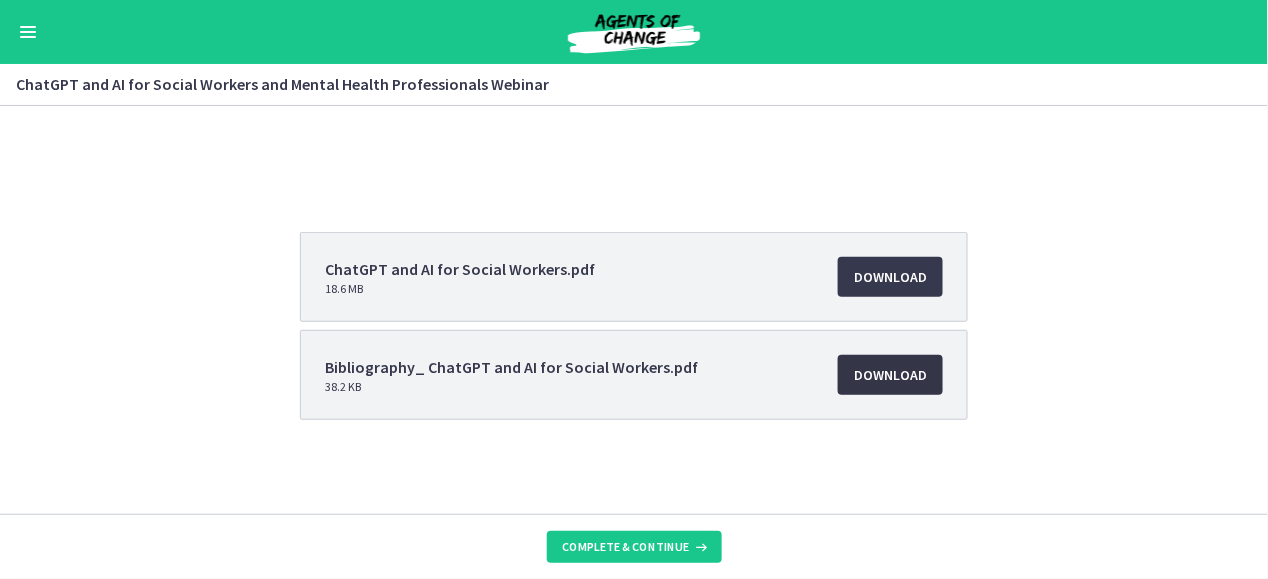 click on "Download
Opens in a new window" at bounding box center (890, 375) 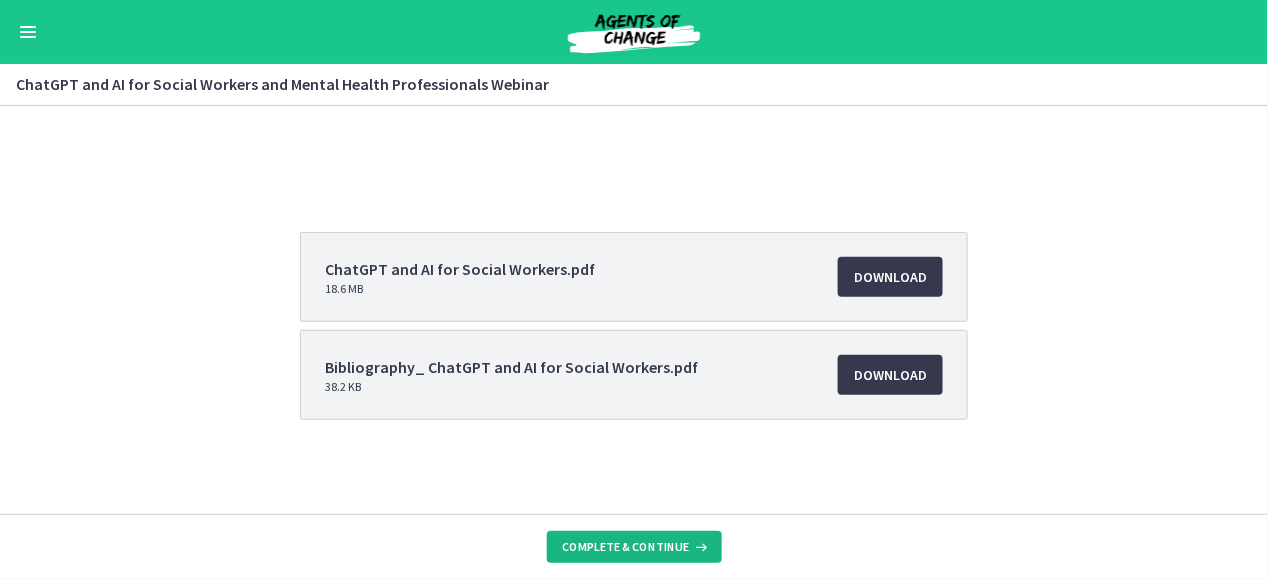 click on "Complete & continue" at bounding box center (626, 547) 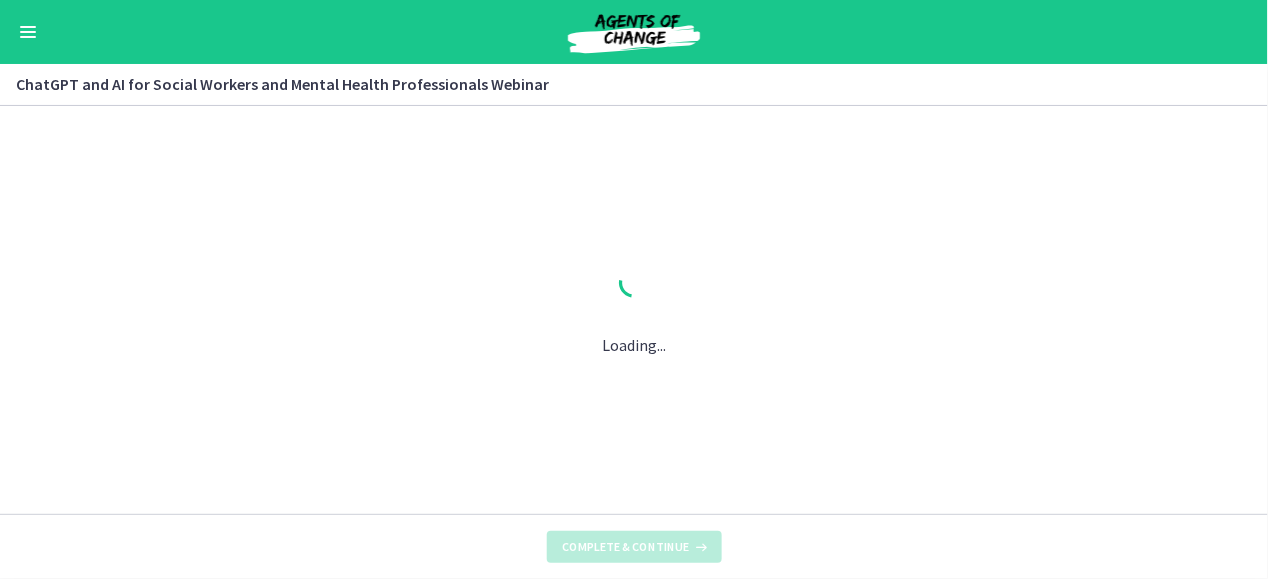scroll, scrollTop: 0, scrollLeft: 0, axis: both 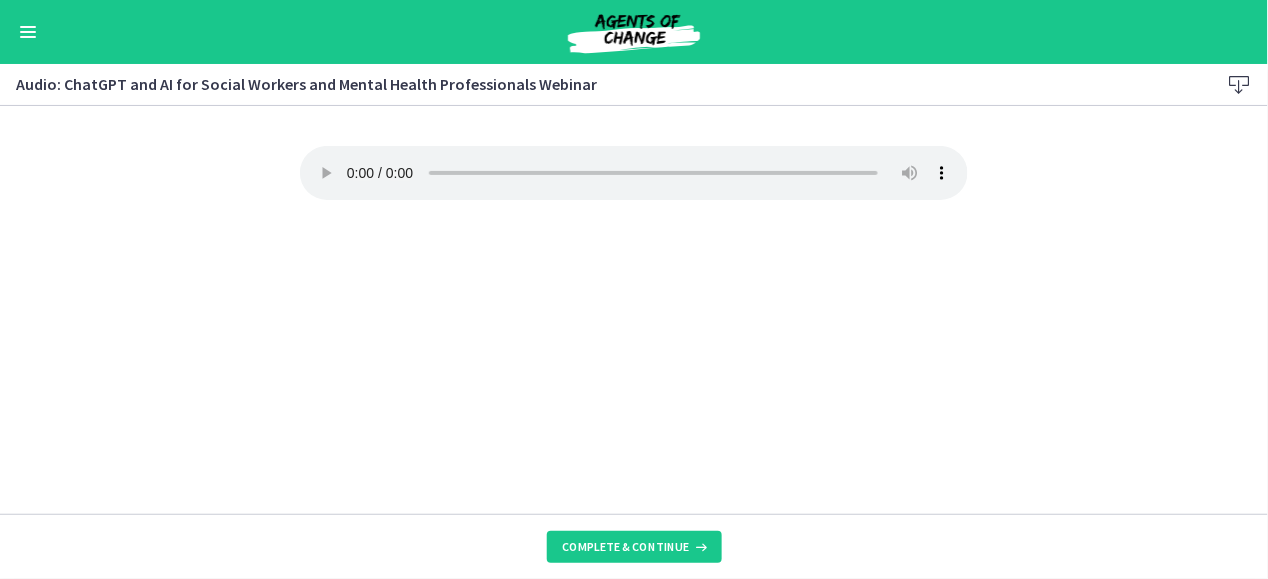 click on "Complete & continue" at bounding box center [634, 546] 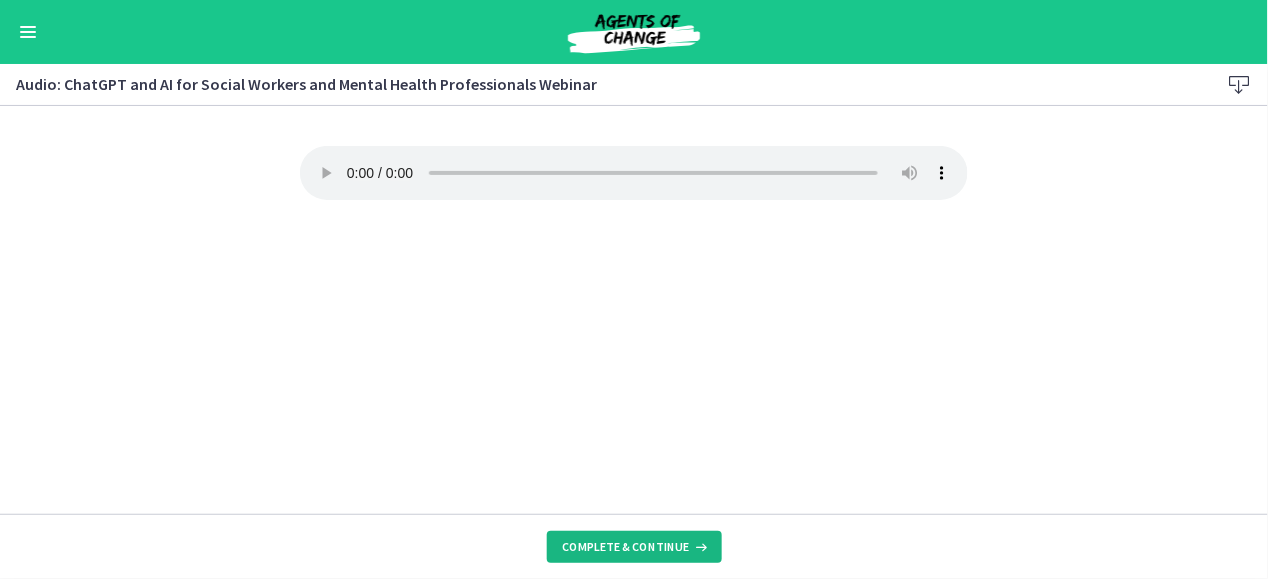 click on "Complete & continue" at bounding box center (634, 547) 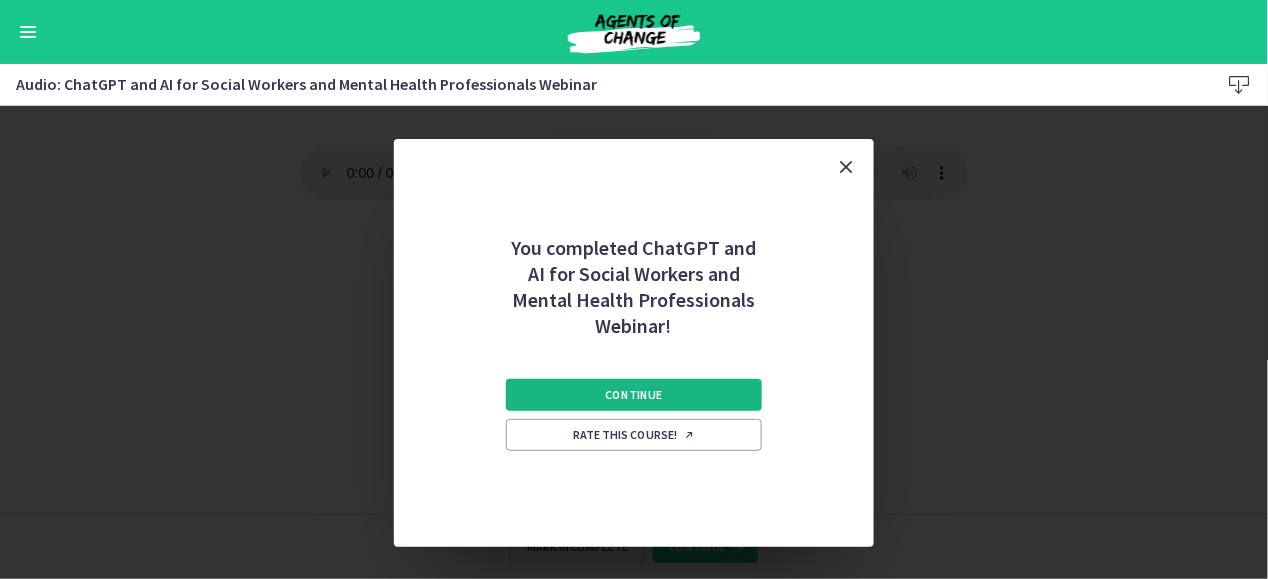 click on "Continue" at bounding box center [634, 395] 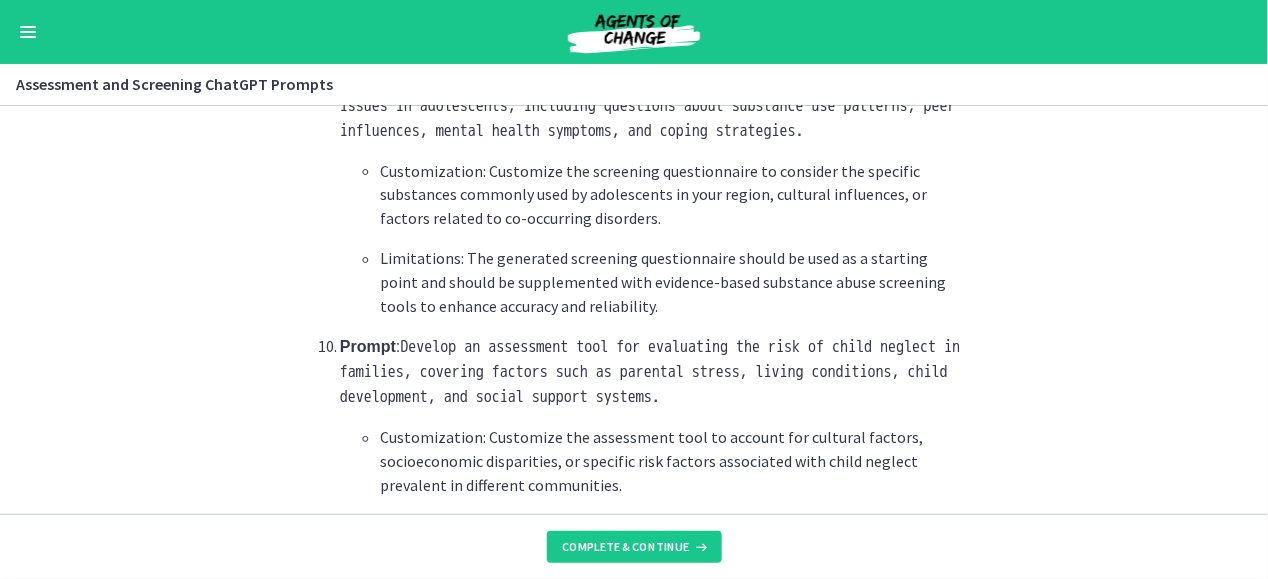 scroll, scrollTop: 3176, scrollLeft: 0, axis: vertical 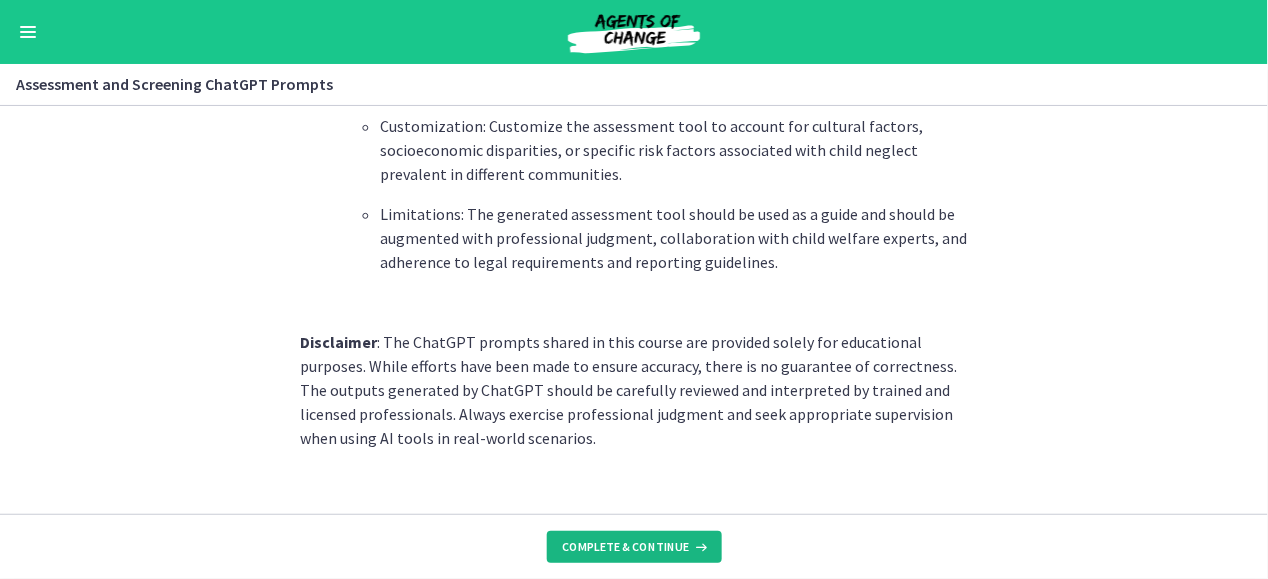click on "Complete & continue" at bounding box center (634, 547) 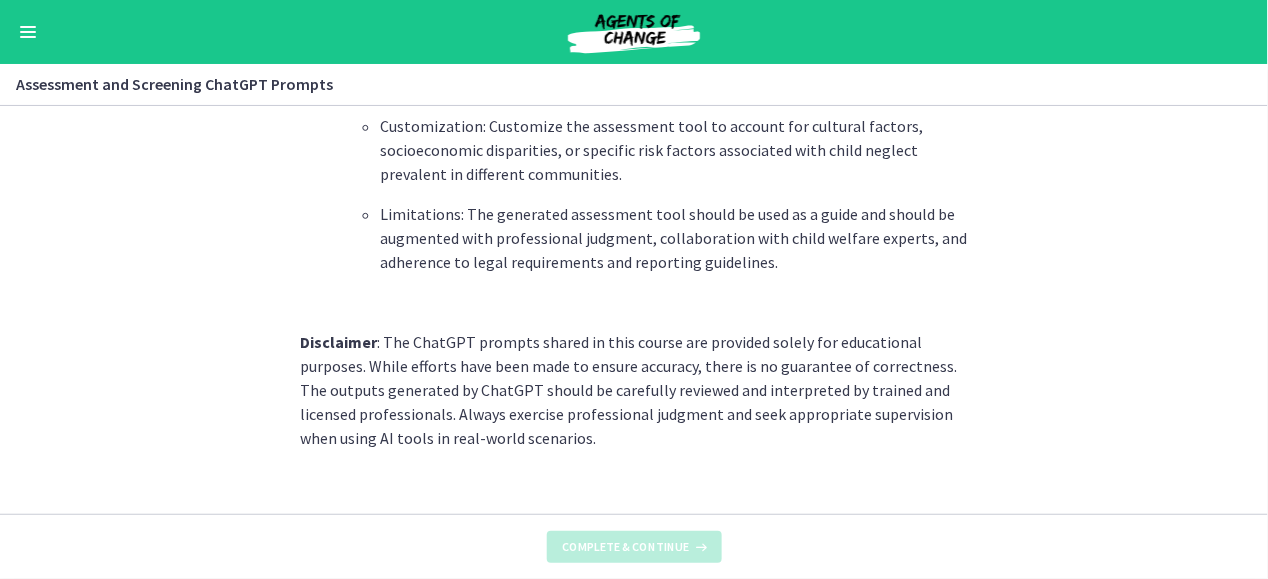 scroll, scrollTop: 0, scrollLeft: 0, axis: both 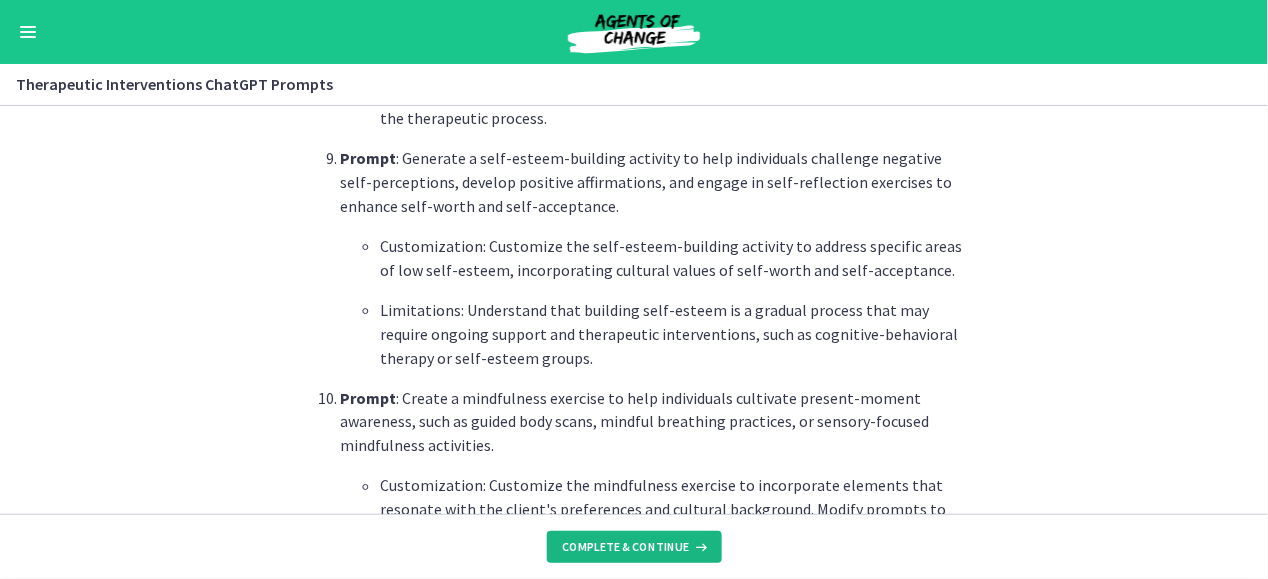 click on "Complete & continue" at bounding box center (626, 547) 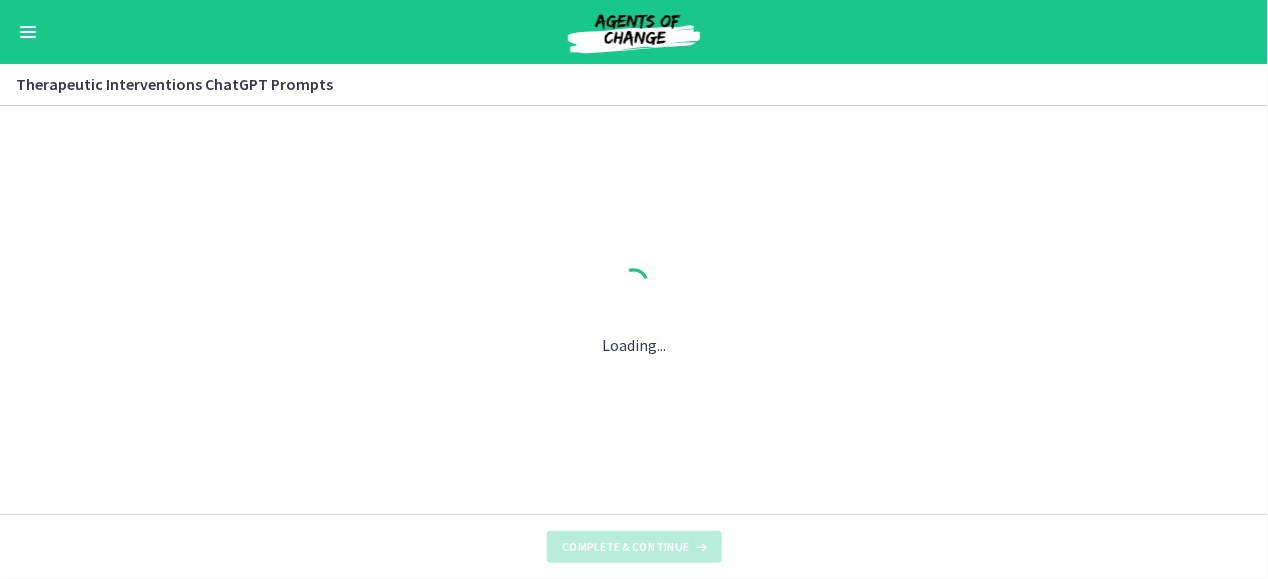 scroll, scrollTop: 0, scrollLeft: 0, axis: both 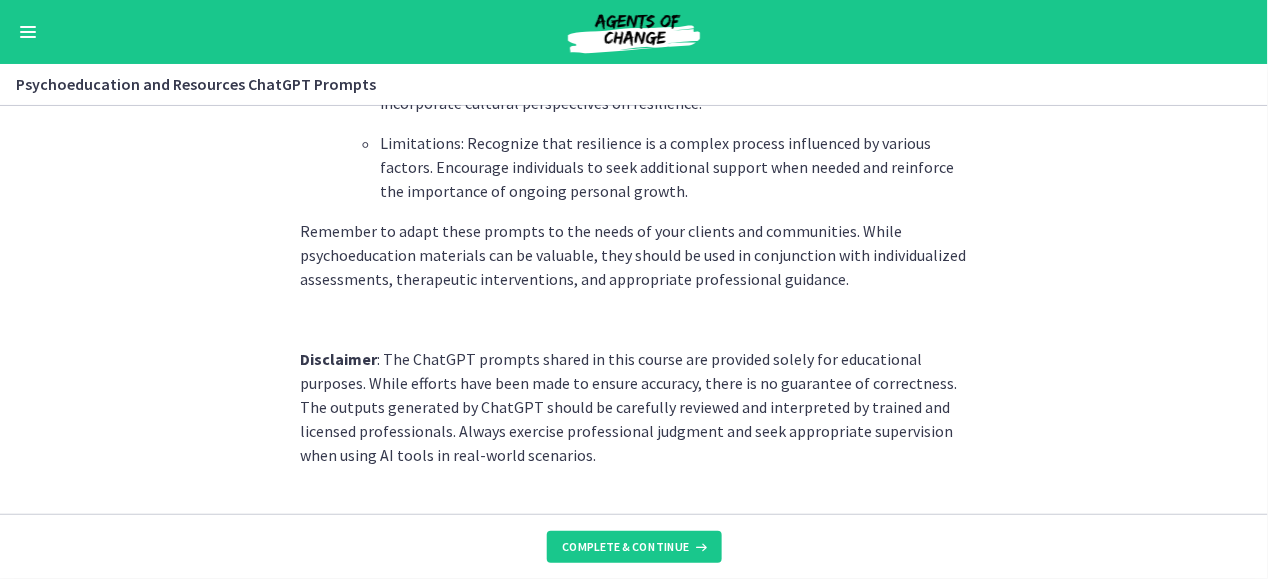 click on "Complete & continue" at bounding box center (634, 546) 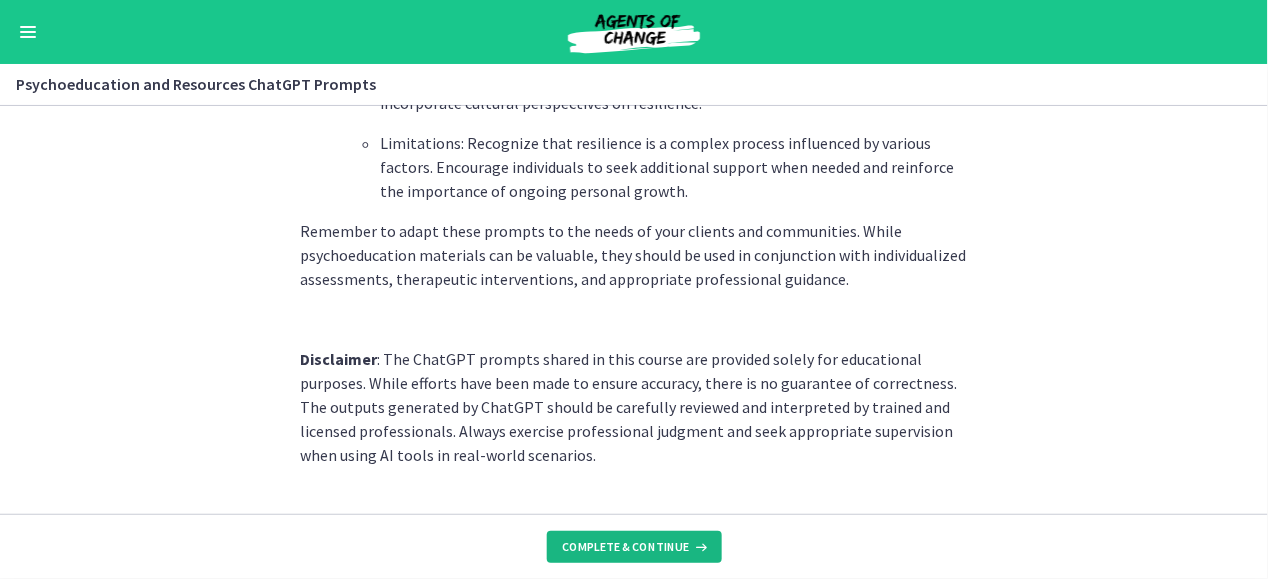 click on "Complete & continue" at bounding box center (626, 547) 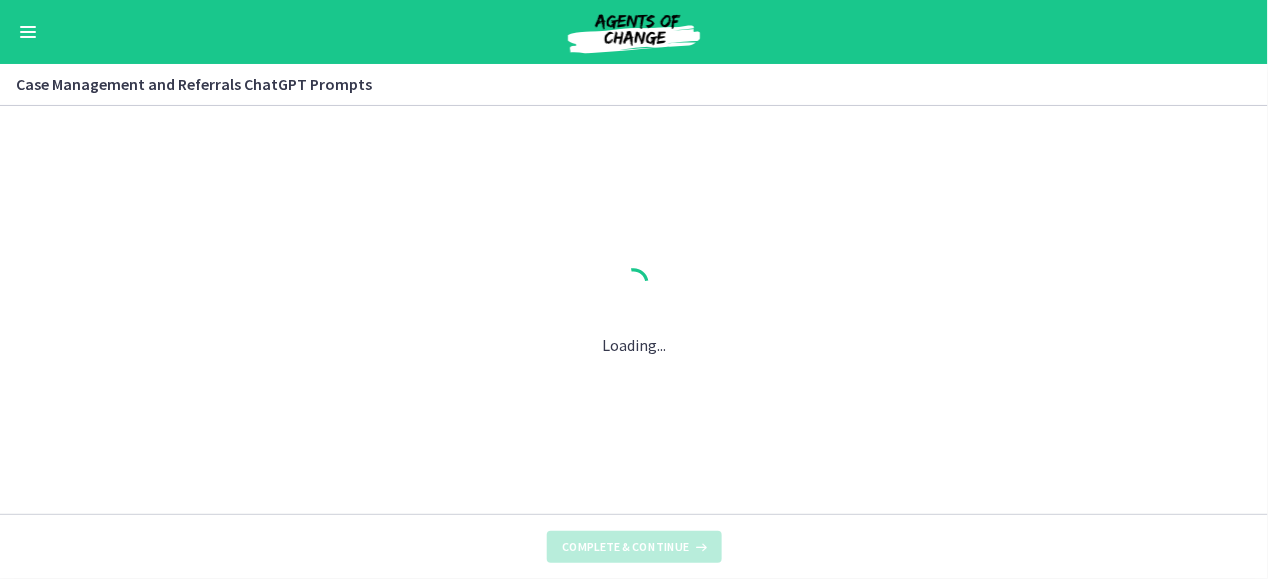 scroll, scrollTop: 0, scrollLeft: 0, axis: both 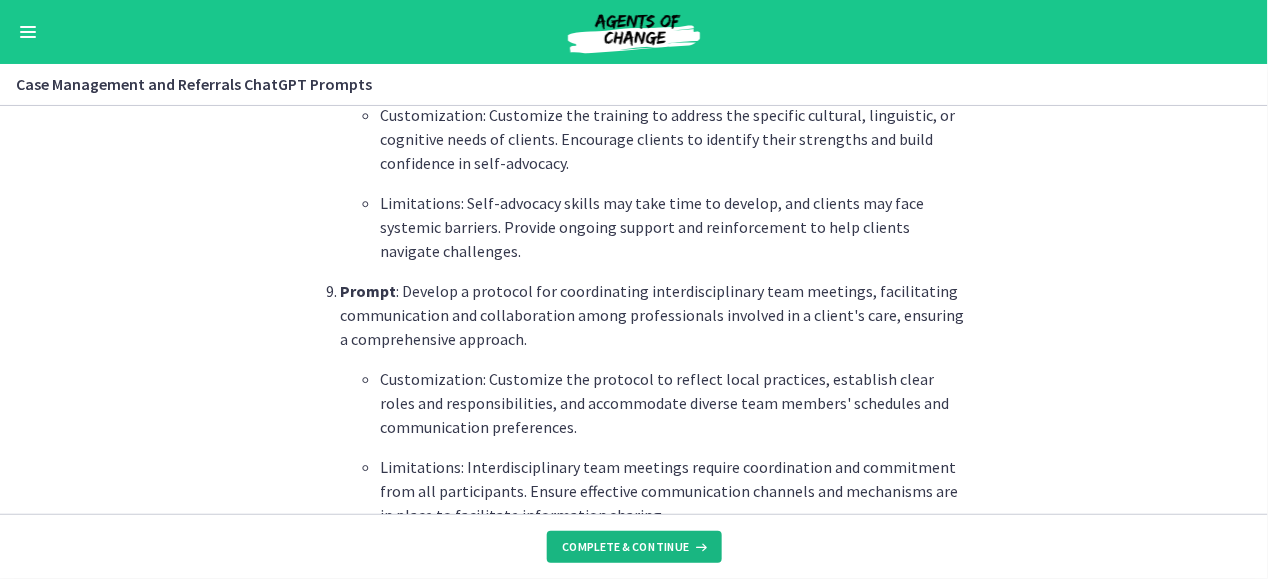 click on "Complete & continue" at bounding box center (634, 547) 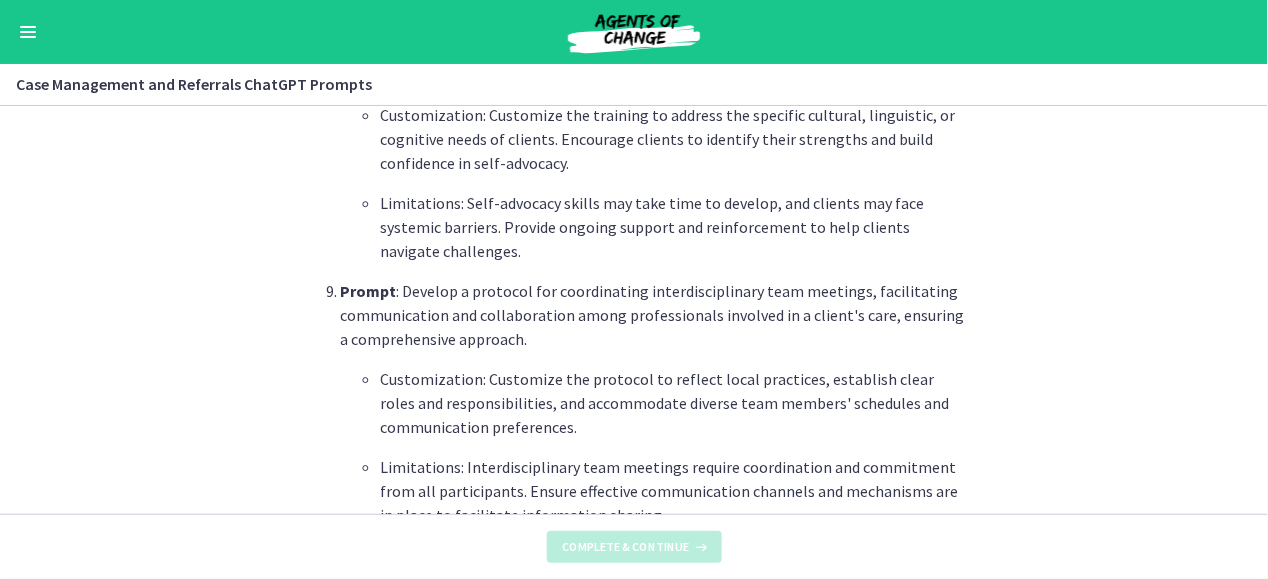 scroll, scrollTop: 0, scrollLeft: 0, axis: both 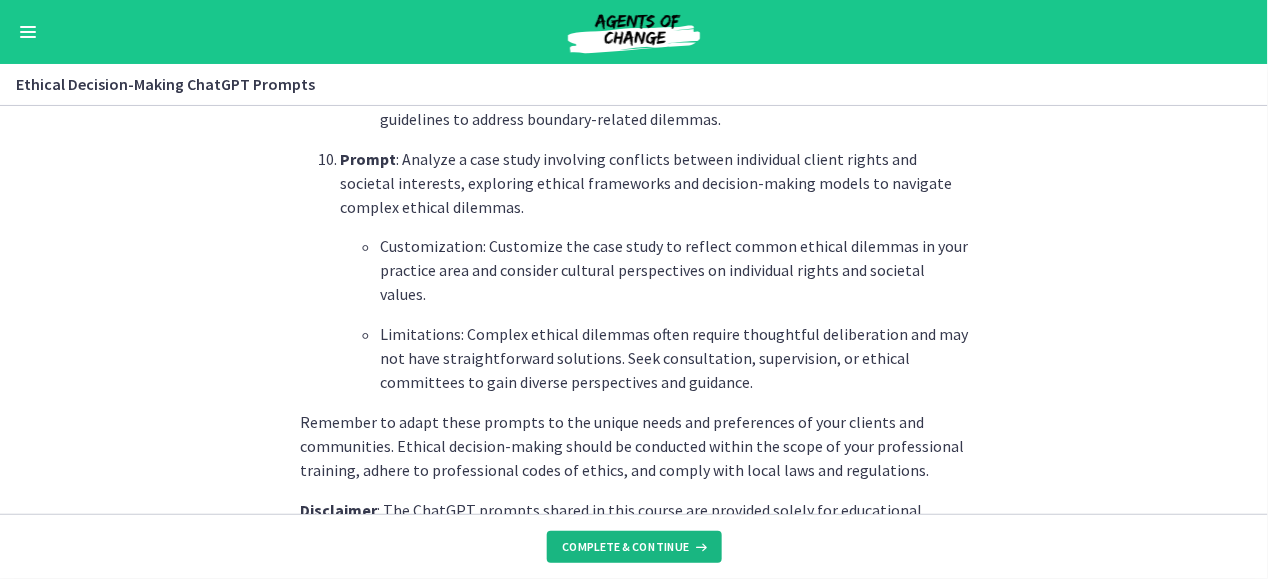 click on "Complete & continue" at bounding box center [634, 547] 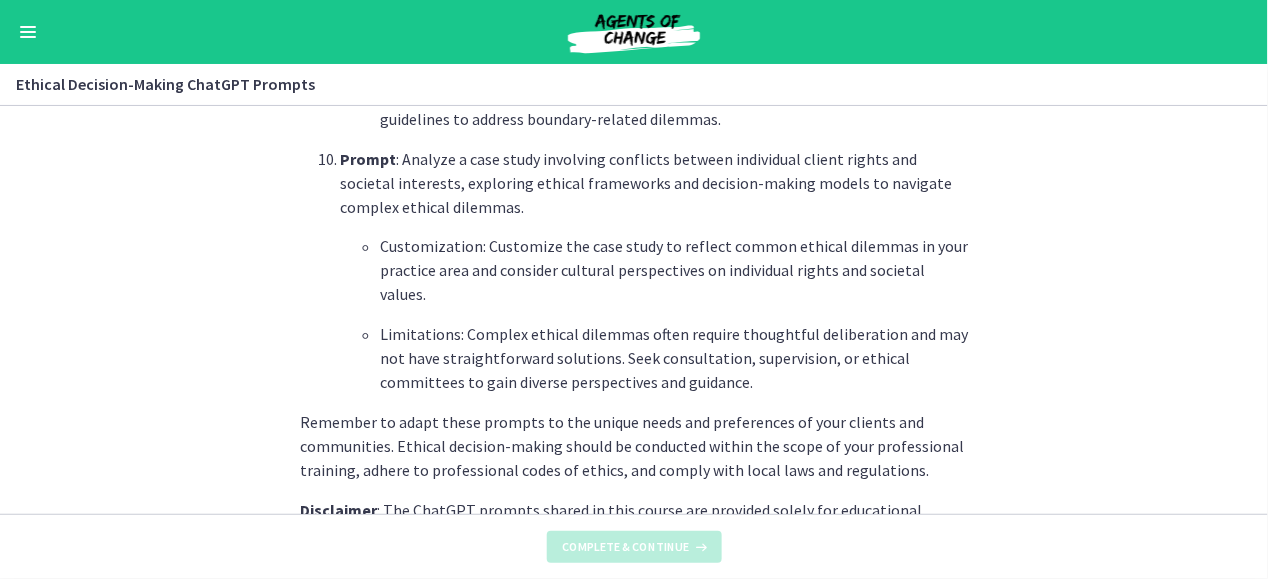 scroll, scrollTop: 0, scrollLeft: 0, axis: both 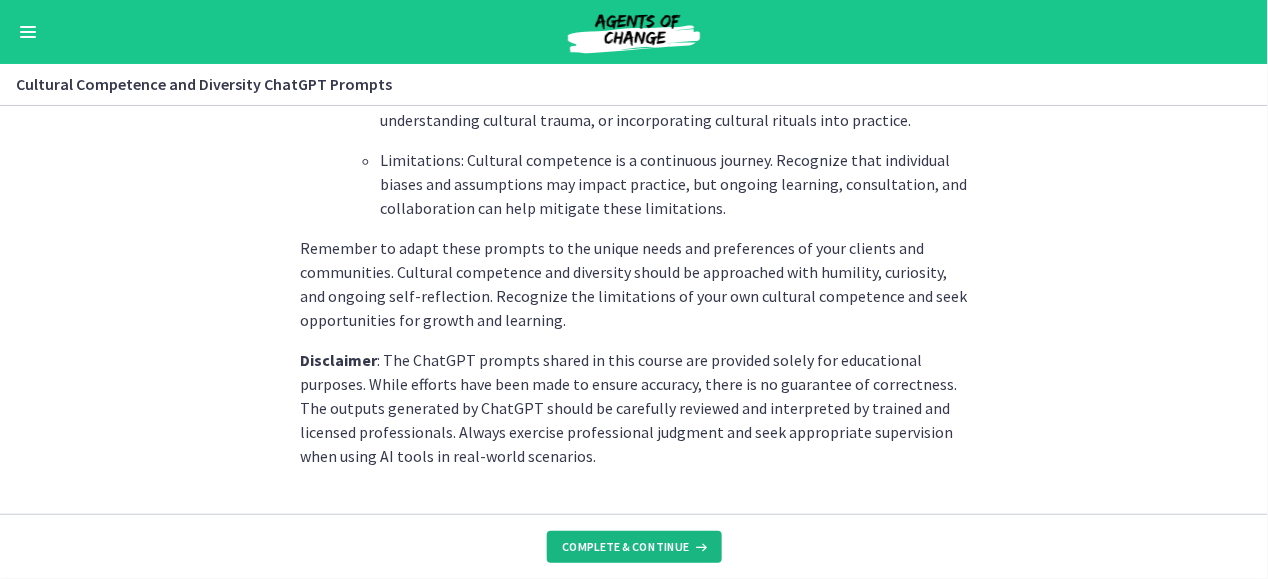 click on "Complete & continue" at bounding box center (626, 547) 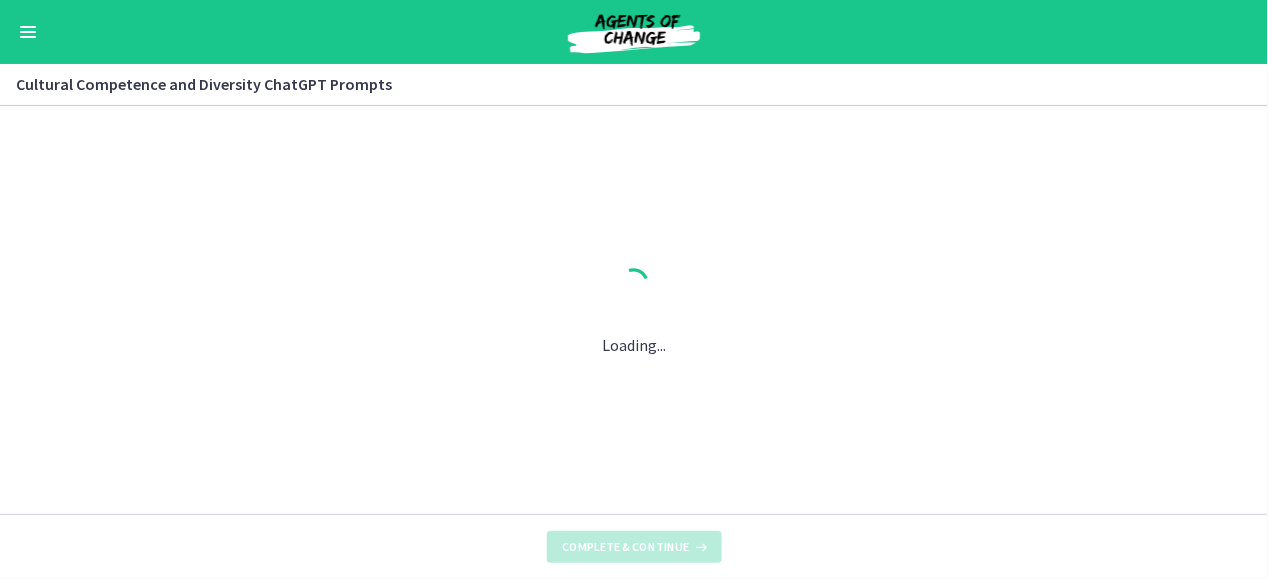 scroll, scrollTop: 0, scrollLeft: 0, axis: both 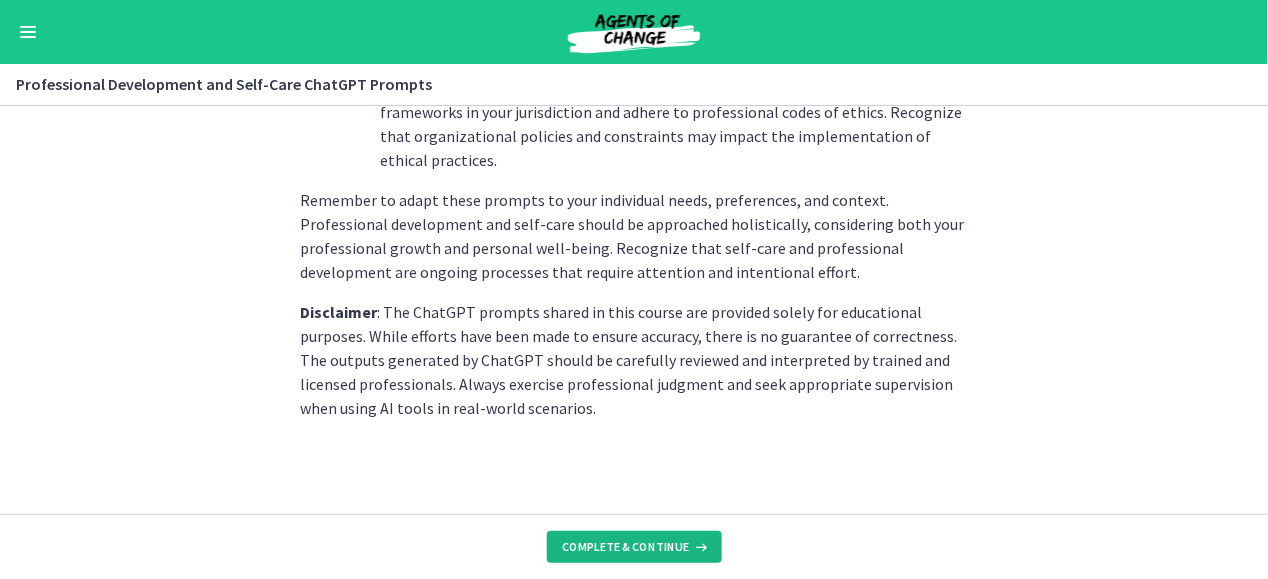click on "Complete & continue" at bounding box center [634, 547] 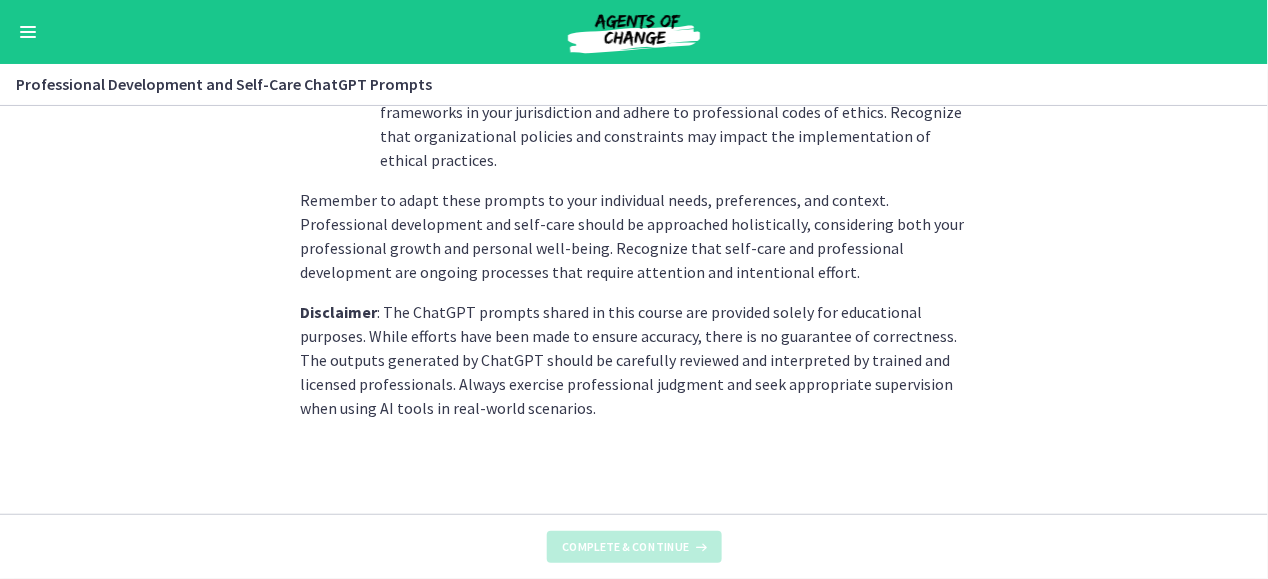 scroll, scrollTop: 0, scrollLeft: 0, axis: both 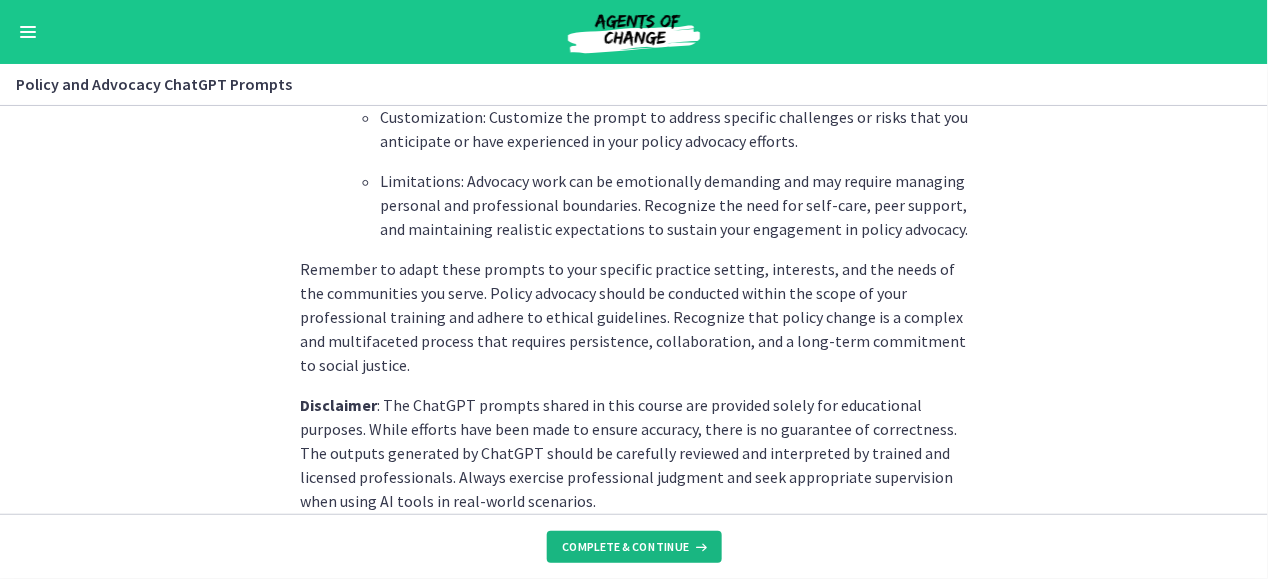 click on "Complete & continue" at bounding box center (626, 547) 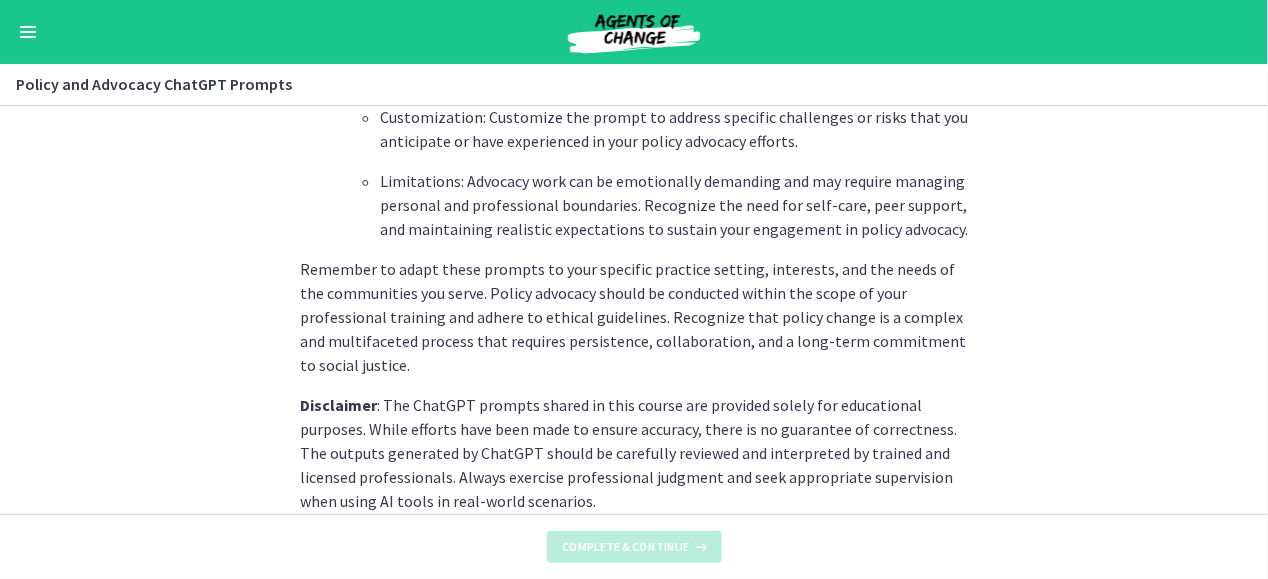 scroll, scrollTop: 0, scrollLeft: 0, axis: both 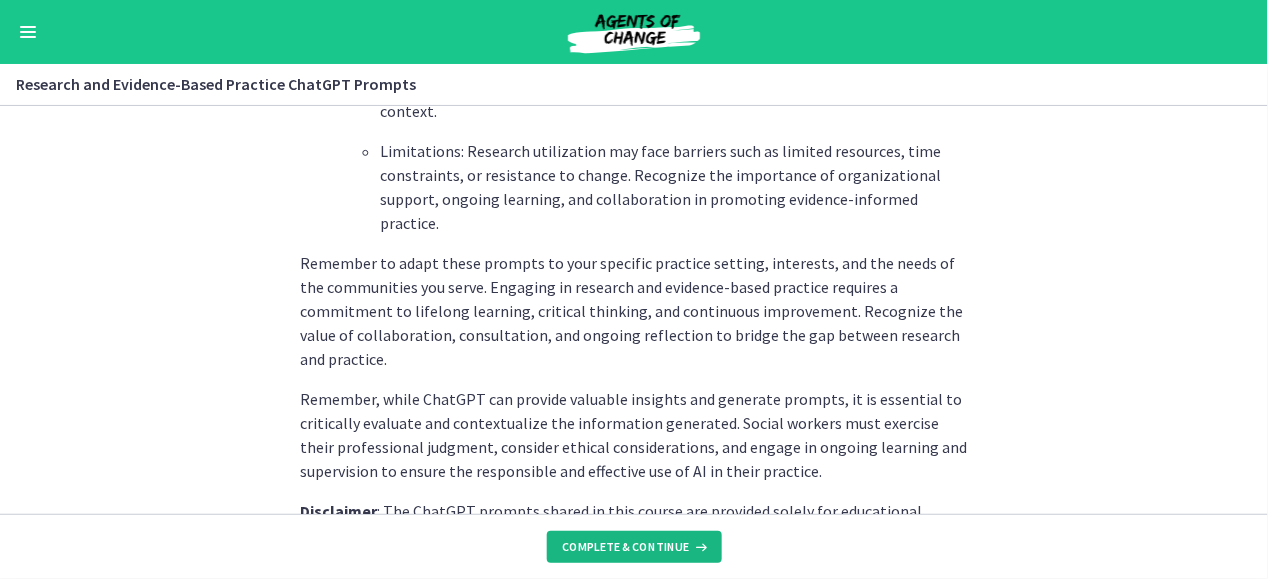 click on "Complete & continue" at bounding box center (626, 547) 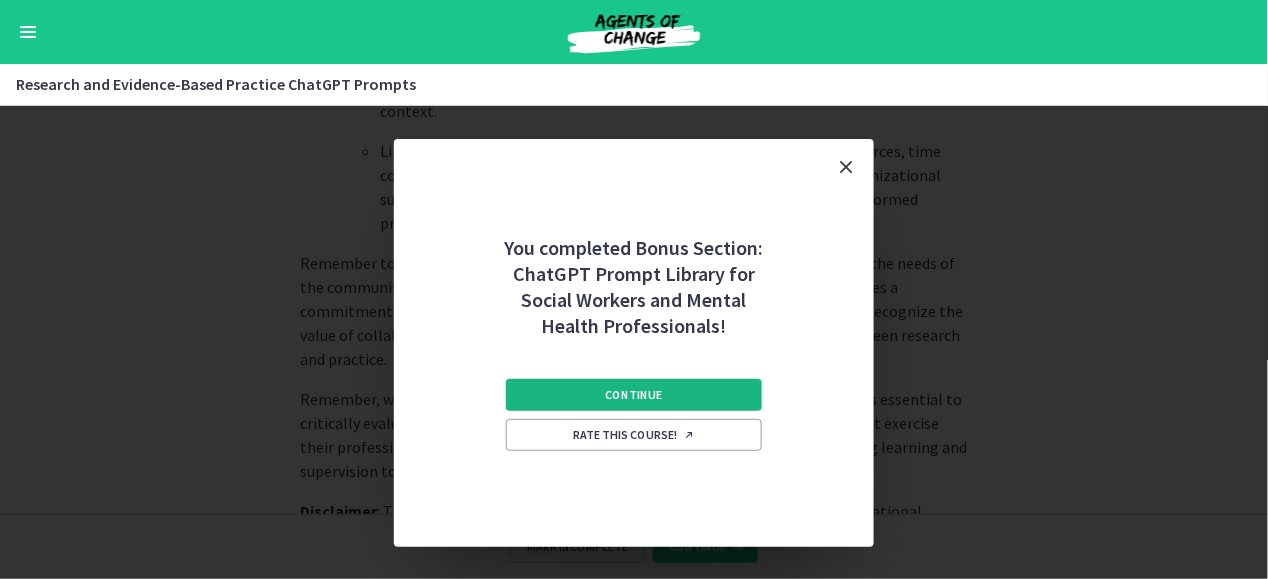 click on "Continue" at bounding box center (634, 395) 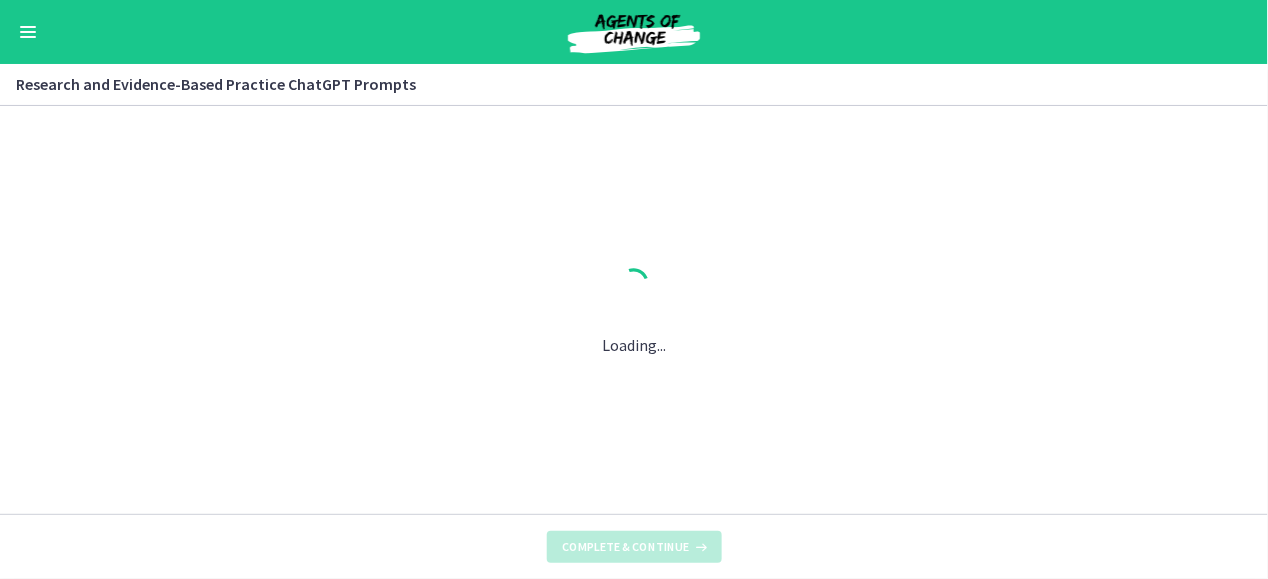 scroll, scrollTop: 0, scrollLeft: 0, axis: both 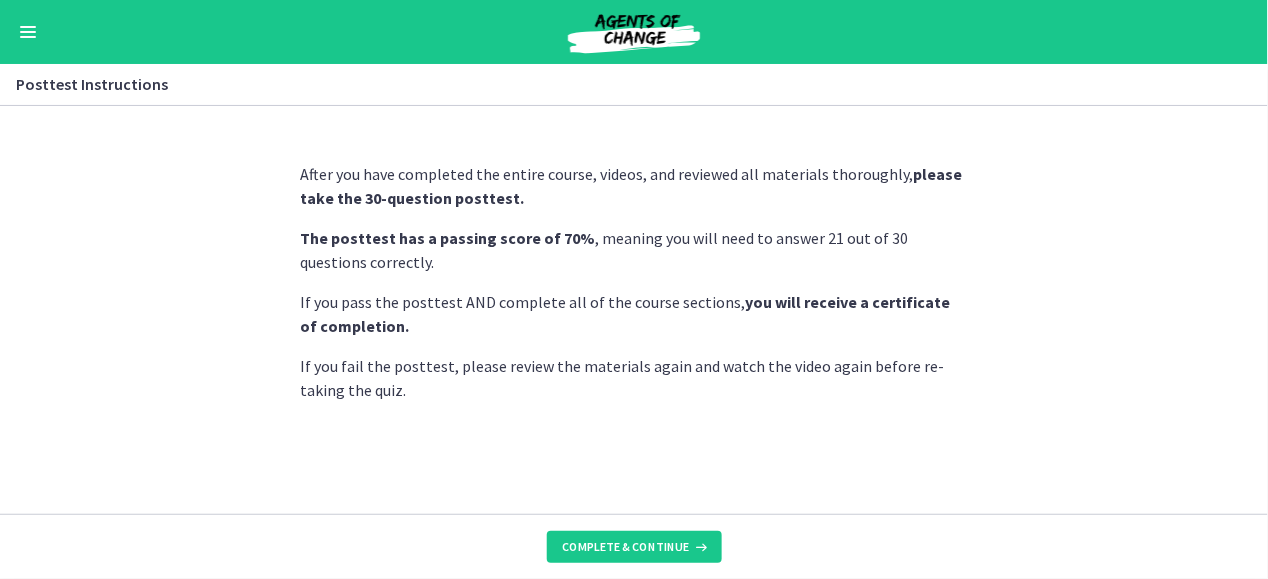 click on "Complete & continue" at bounding box center [634, 546] 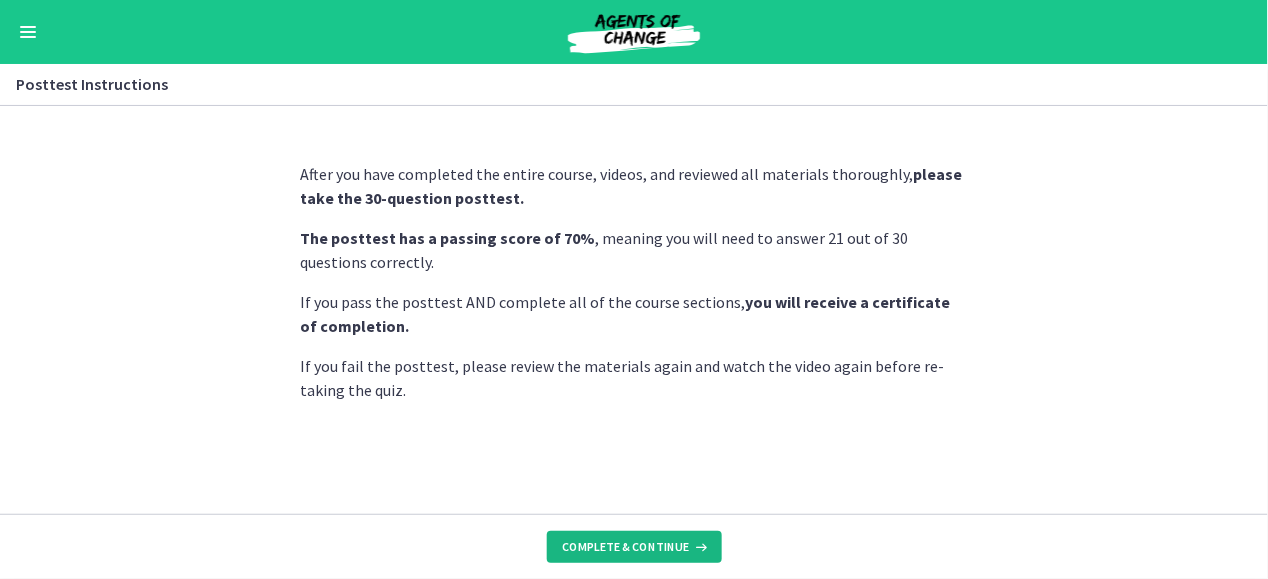 click on "Complete & continue" at bounding box center [626, 547] 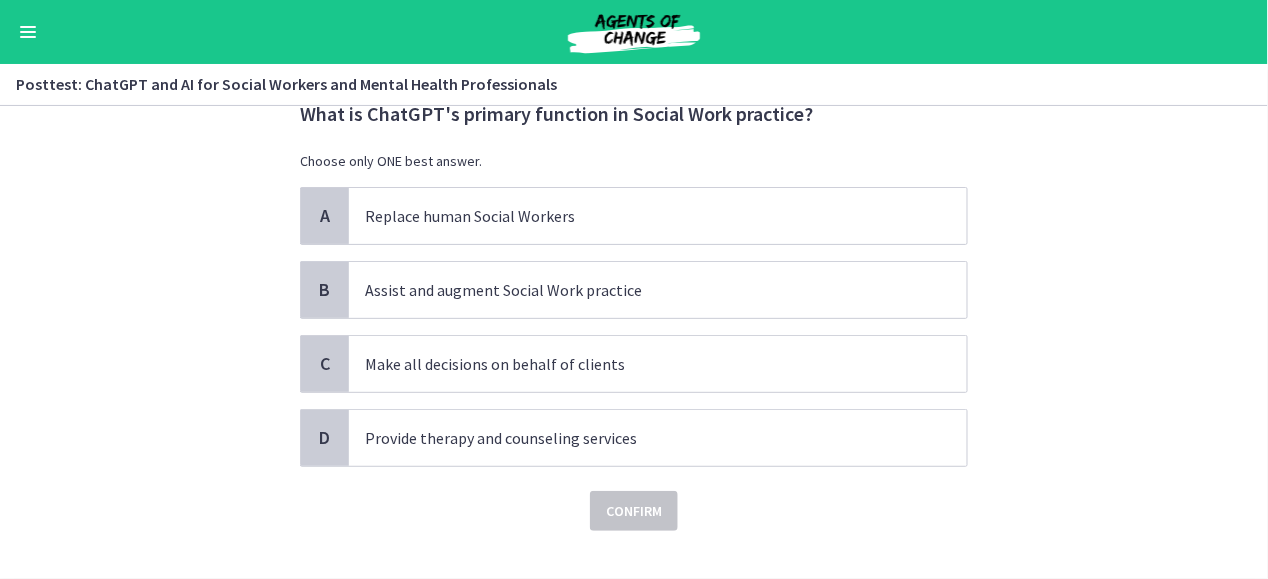 scroll, scrollTop: 95, scrollLeft: 0, axis: vertical 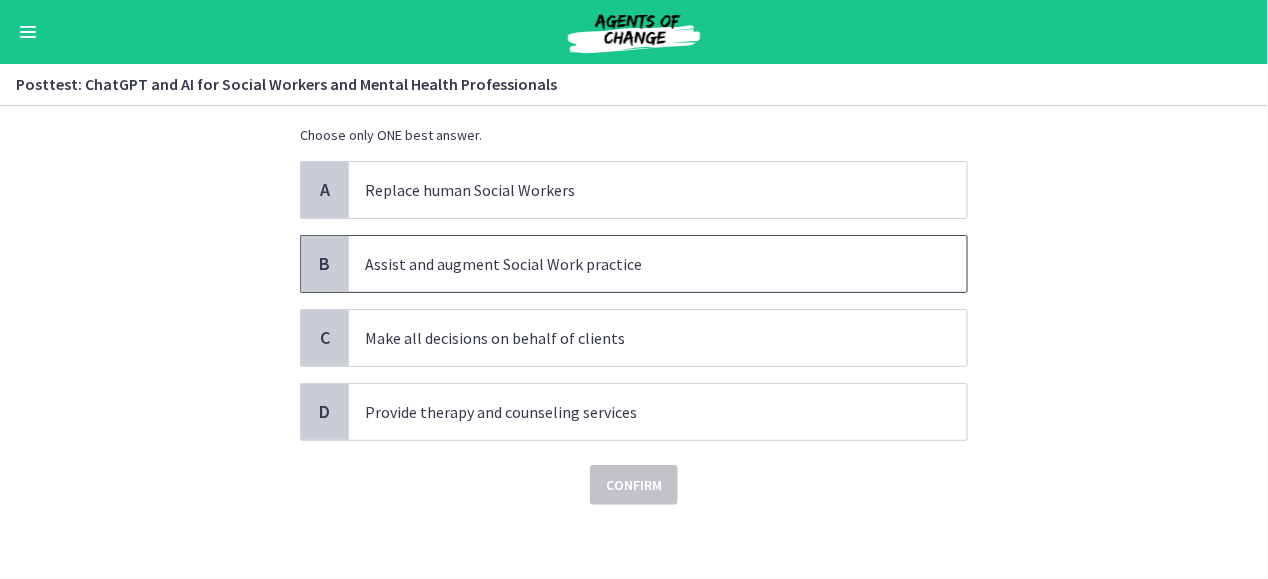 click on "Assist and augment Social Work practice" at bounding box center (638, 264) 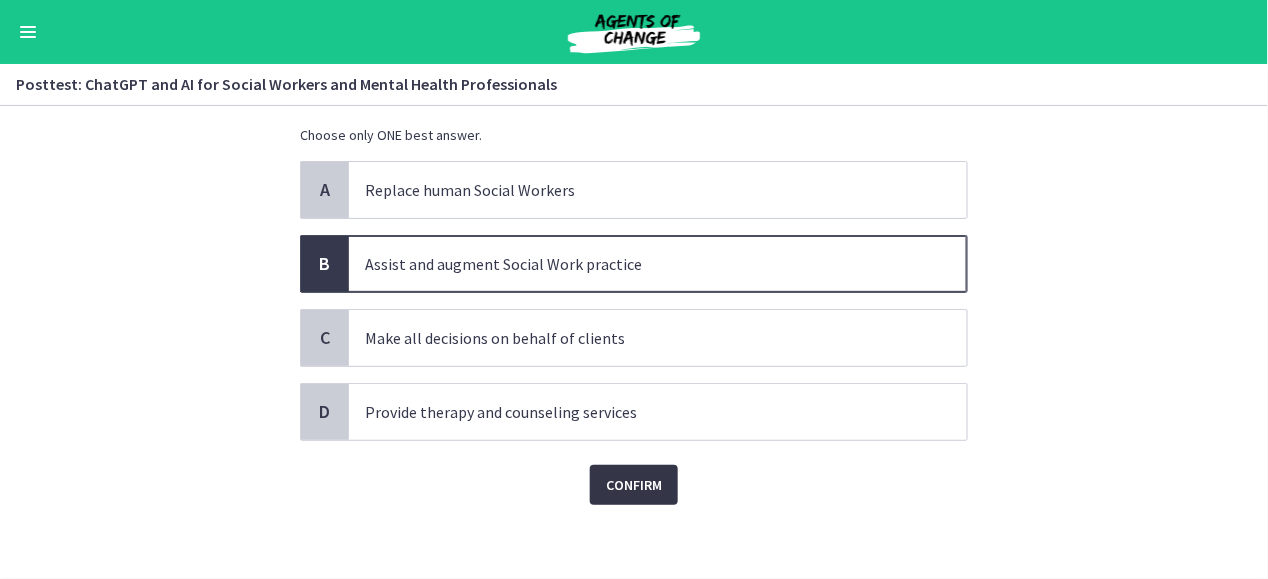 click on "Confirm" at bounding box center [634, 485] 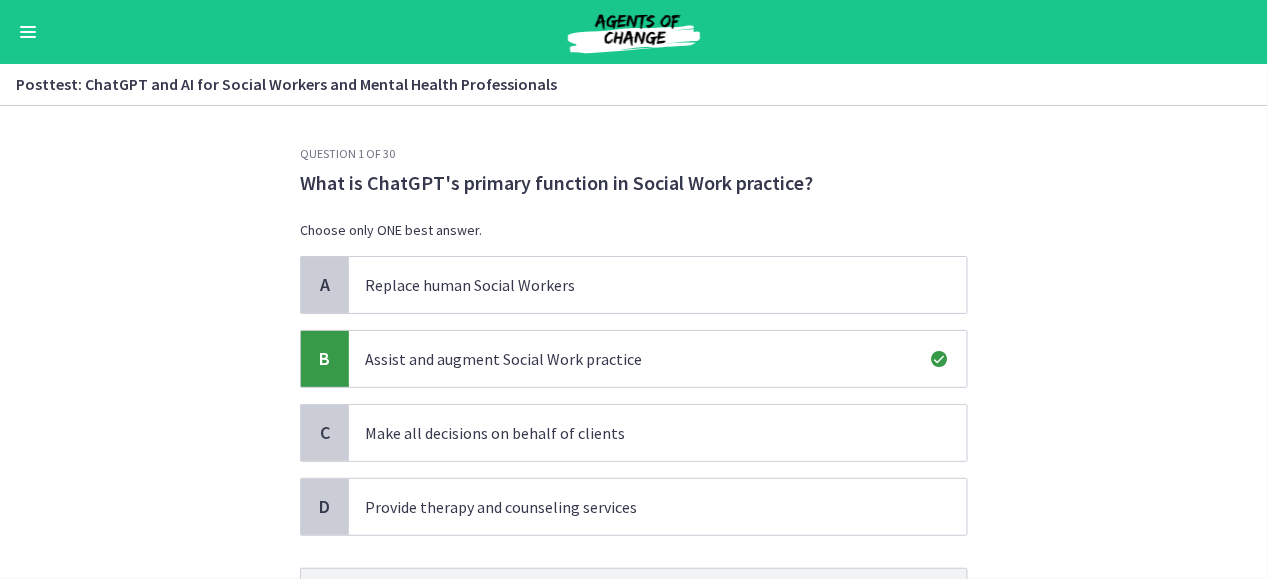 scroll, scrollTop: 203, scrollLeft: 0, axis: vertical 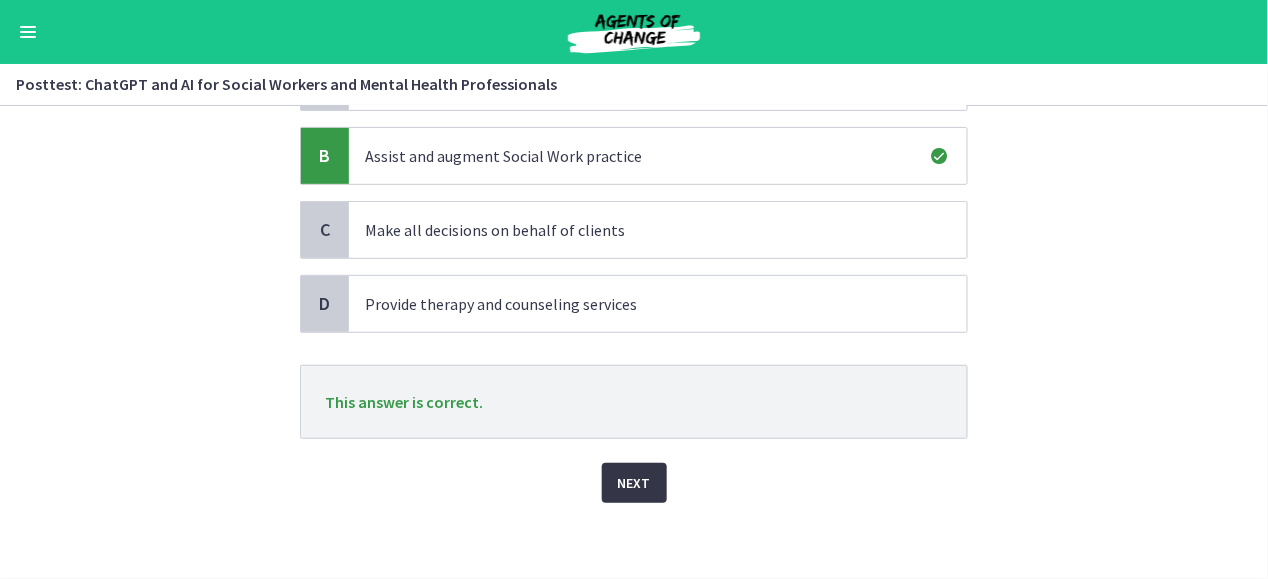 click on "Next" at bounding box center (634, 483) 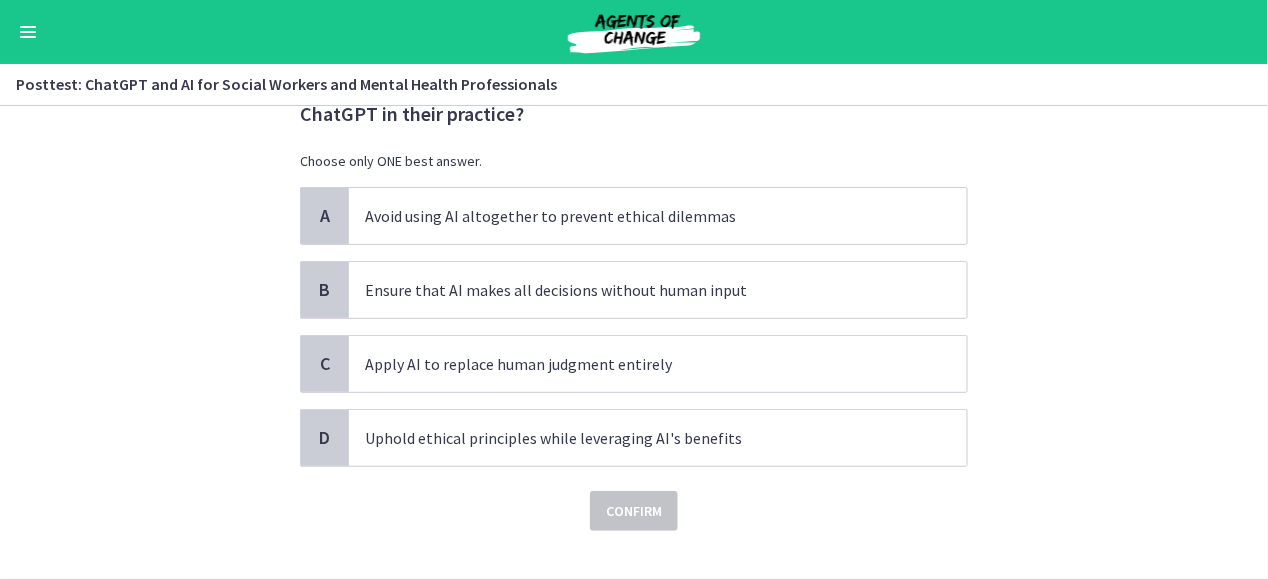 scroll, scrollTop: 97, scrollLeft: 0, axis: vertical 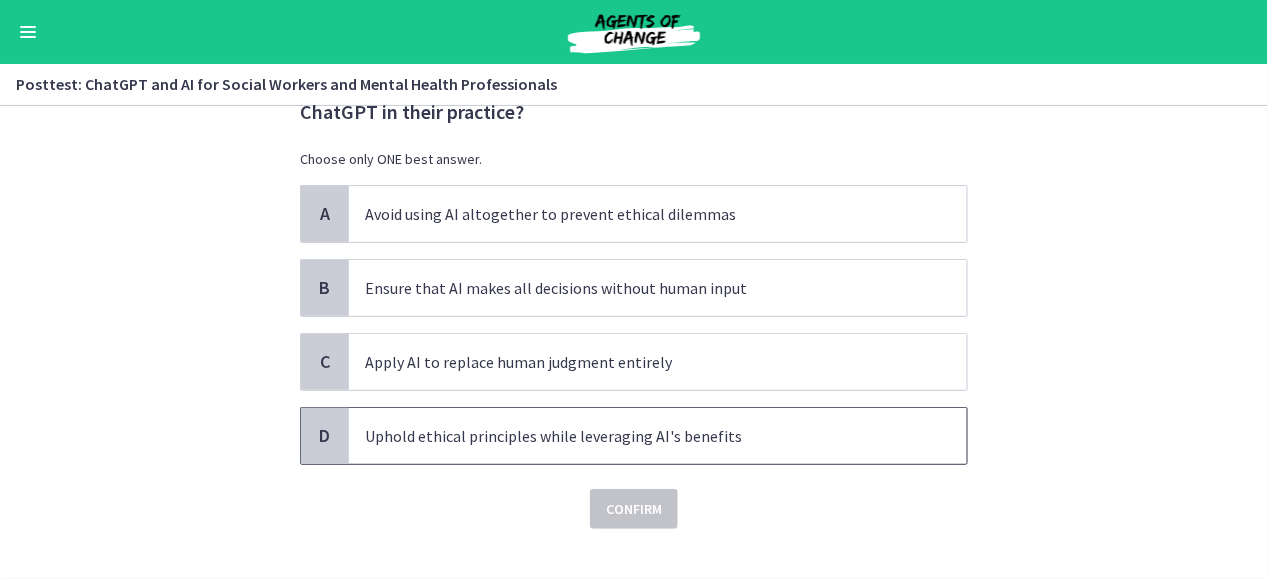click on "Uphold ethical principles while leveraging AI's benefits" at bounding box center (638, 436) 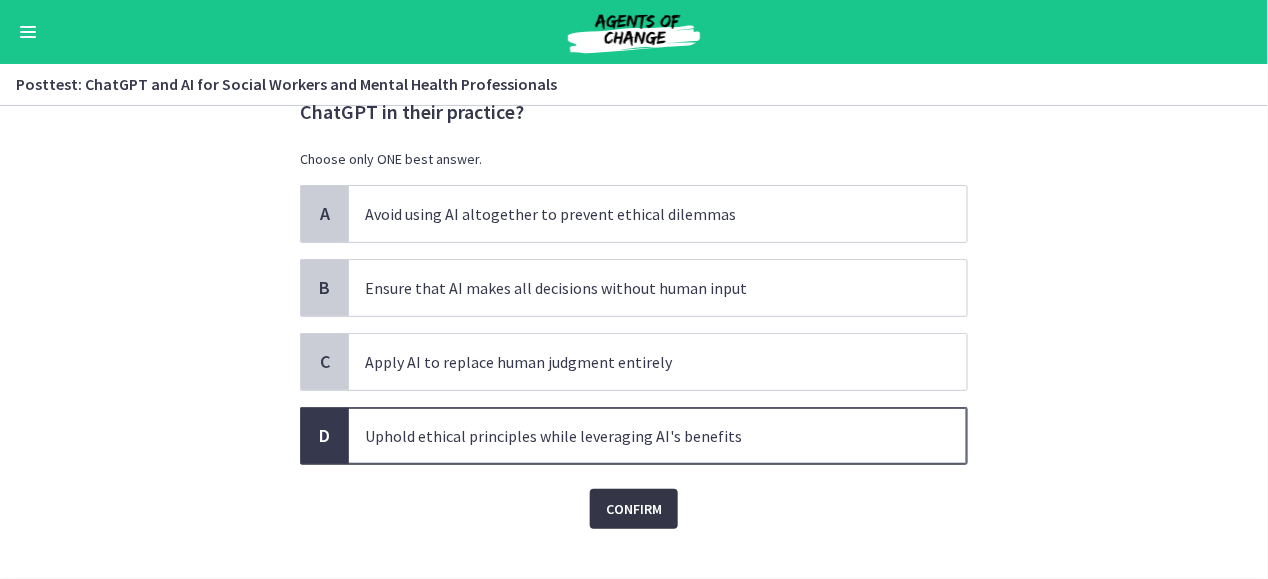 click on "Confirm" at bounding box center [634, 509] 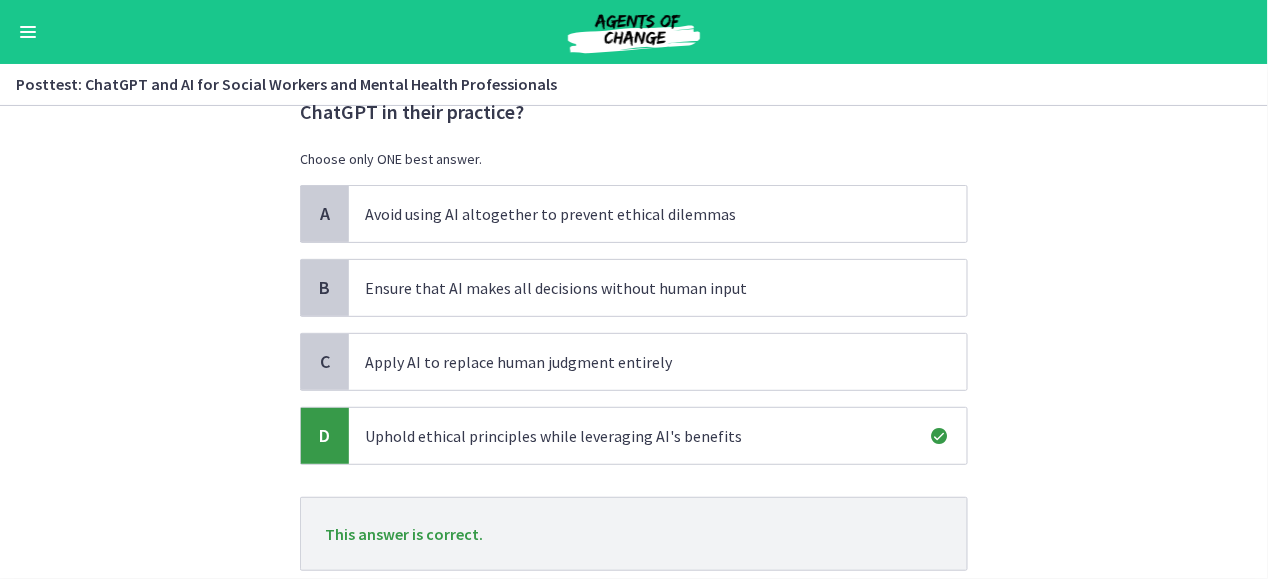 scroll, scrollTop: 229, scrollLeft: 0, axis: vertical 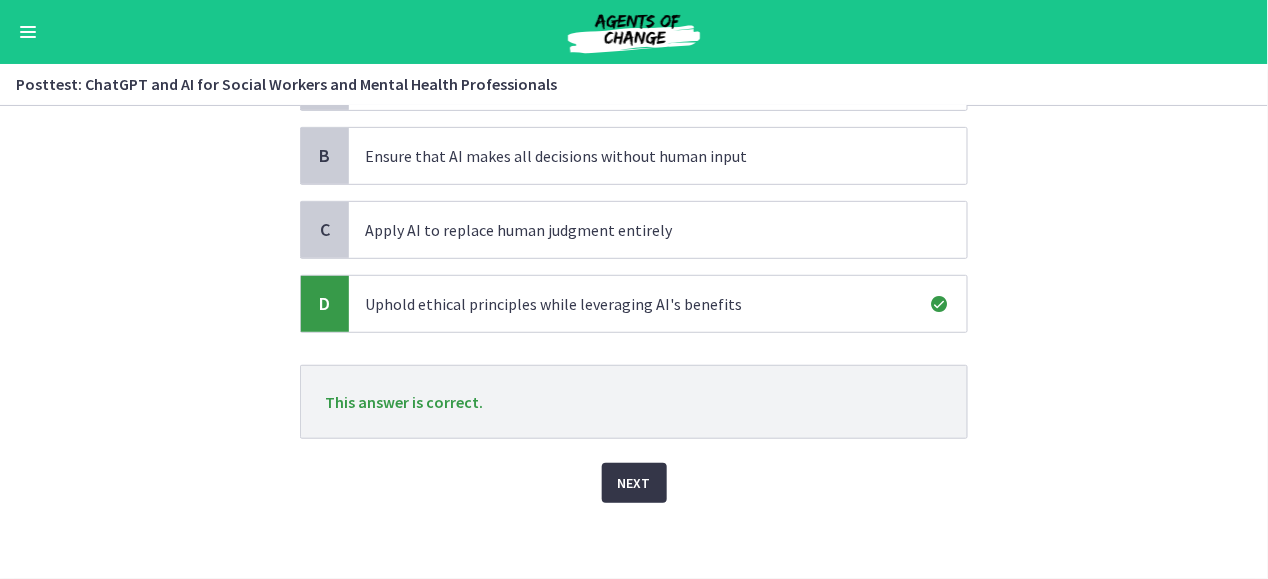click on "Next" at bounding box center (634, 483) 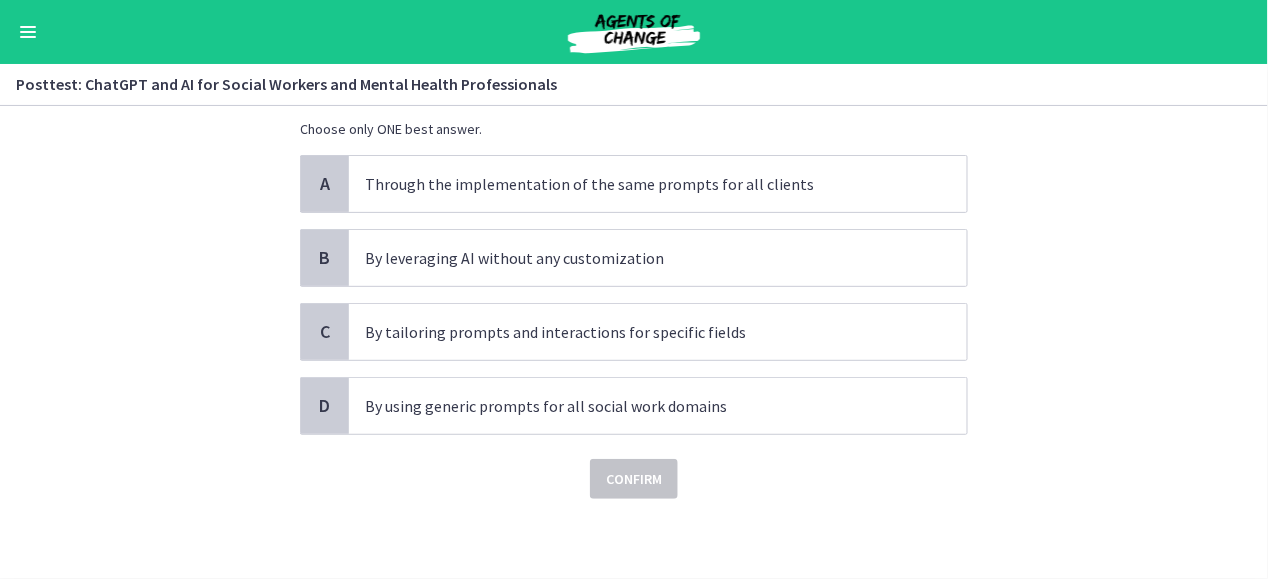 scroll, scrollTop: 0, scrollLeft: 0, axis: both 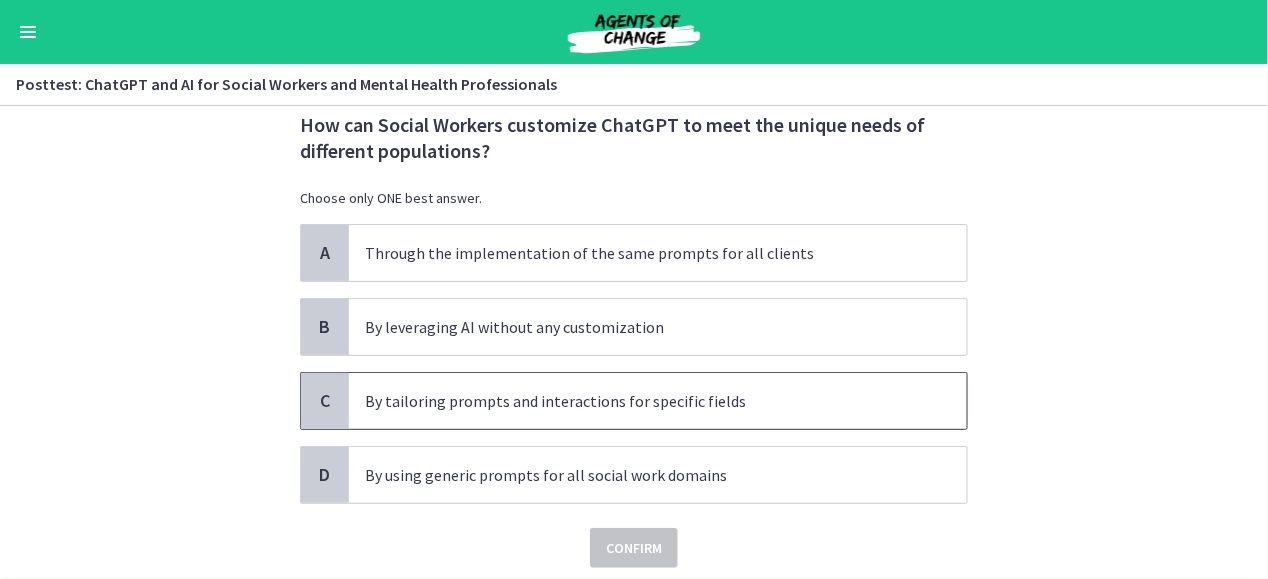 click on "By tailoring prompts and interactions for specific fields" at bounding box center [638, 401] 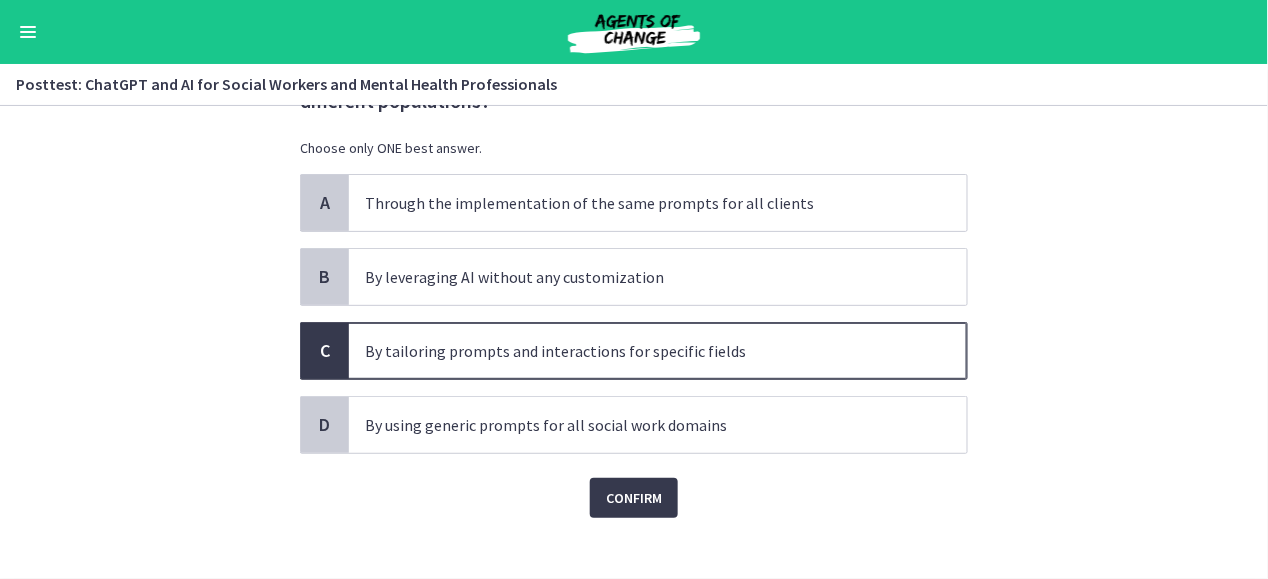 scroll, scrollTop: 116, scrollLeft: 0, axis: vertical 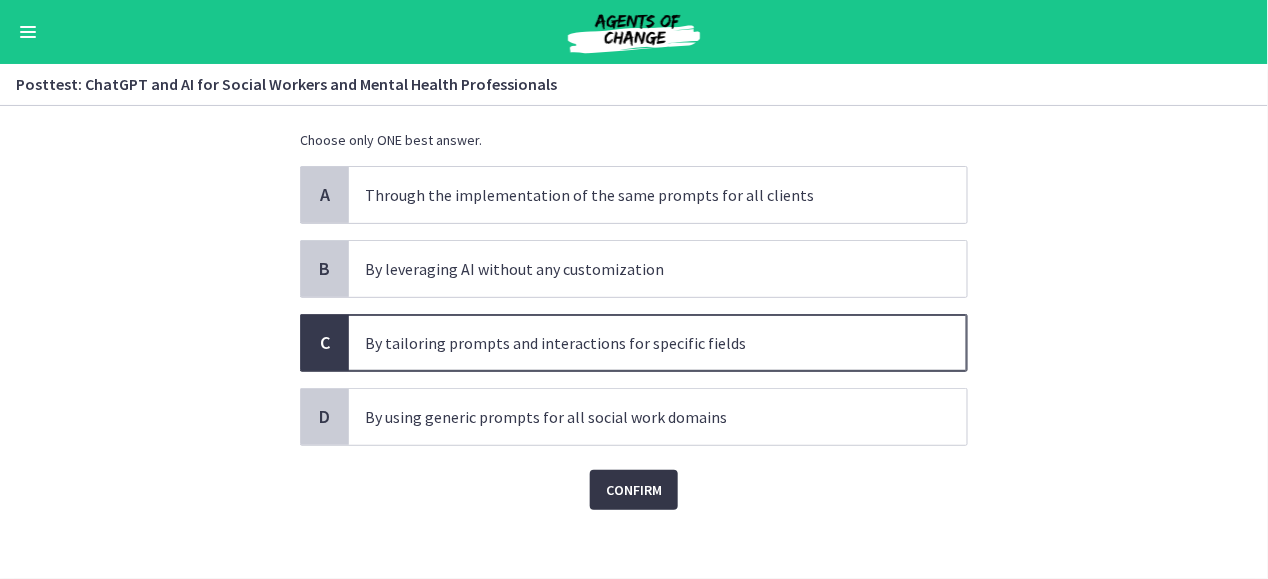 click on "Confirm" at bounding box center (634, 490) 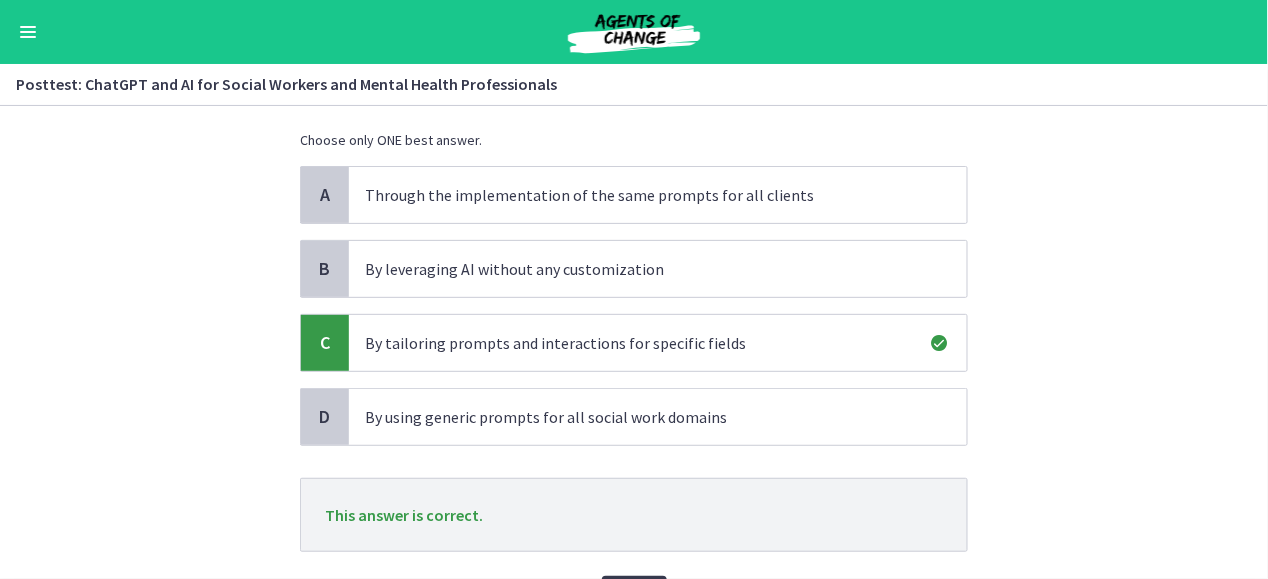 scroll, scrollTop: 229, scrollLeft: 0, axis: vertical 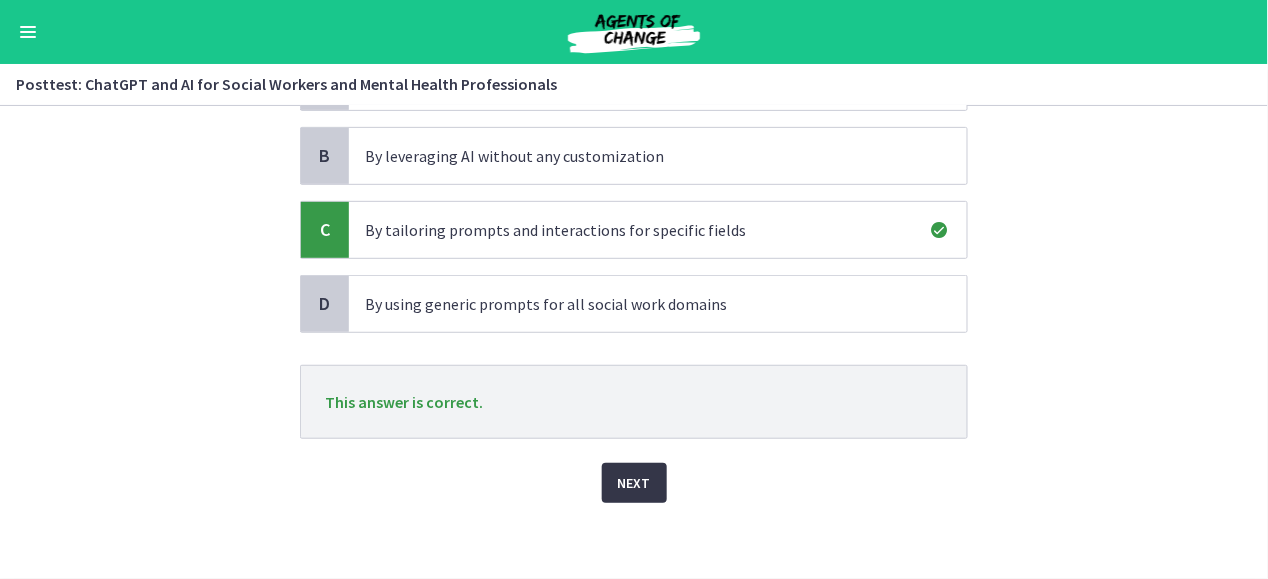 click on "Next" at bounding box center [634, 483] 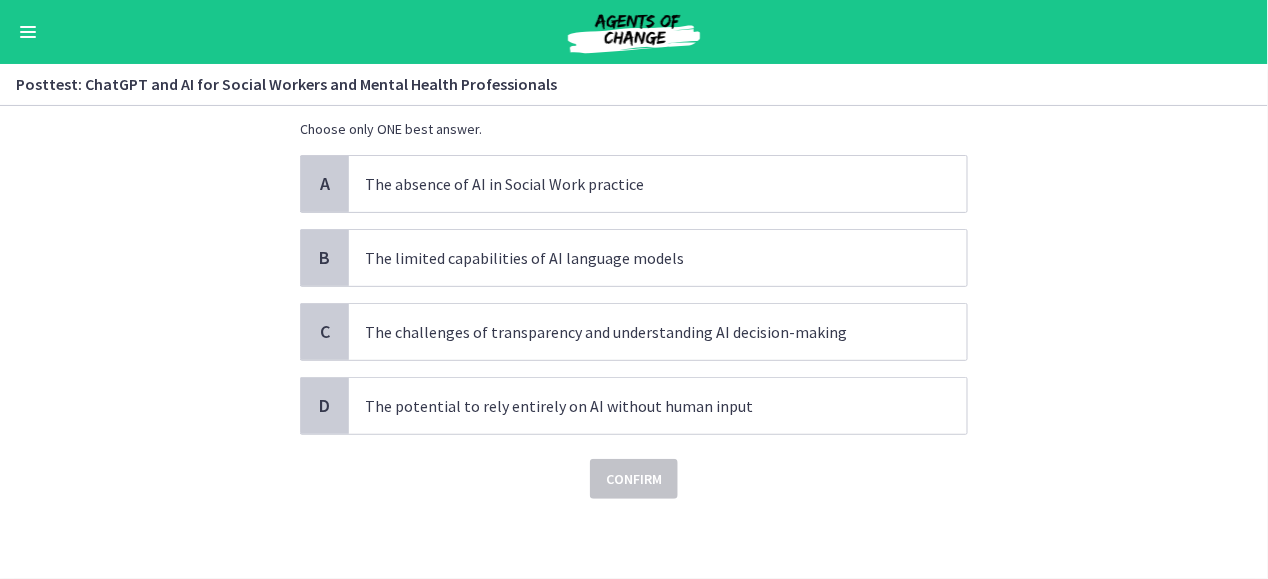 scroll, scrollTop: 0, scrollLeft: 0, axis: both 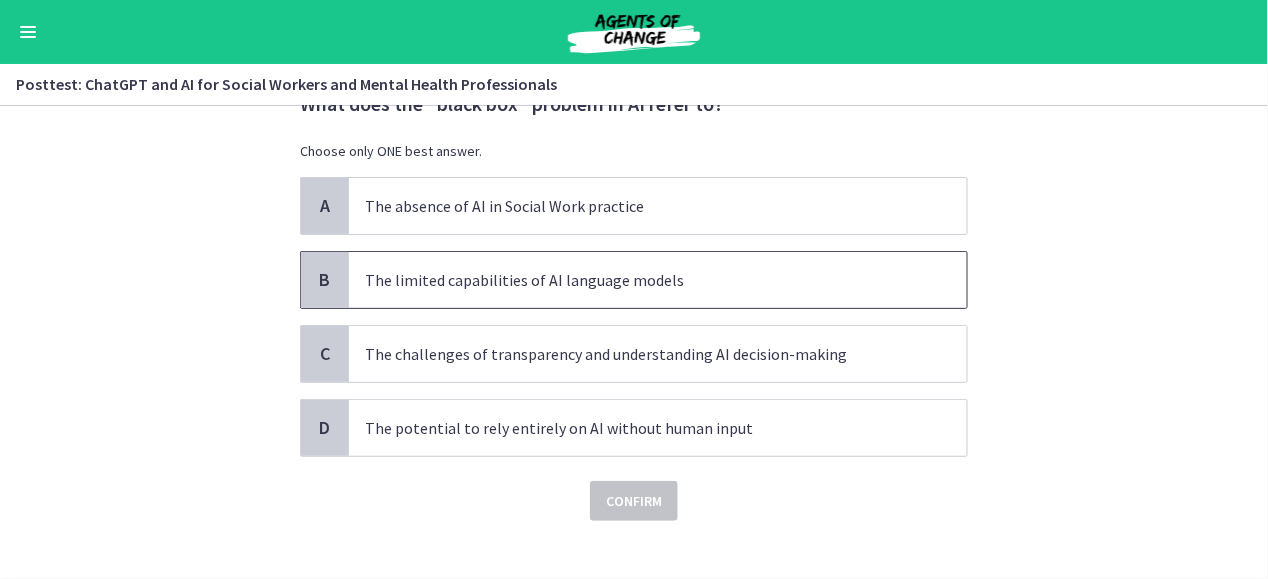 click on "The limited capabilities of AI language models" at bounding box center (638, 280) 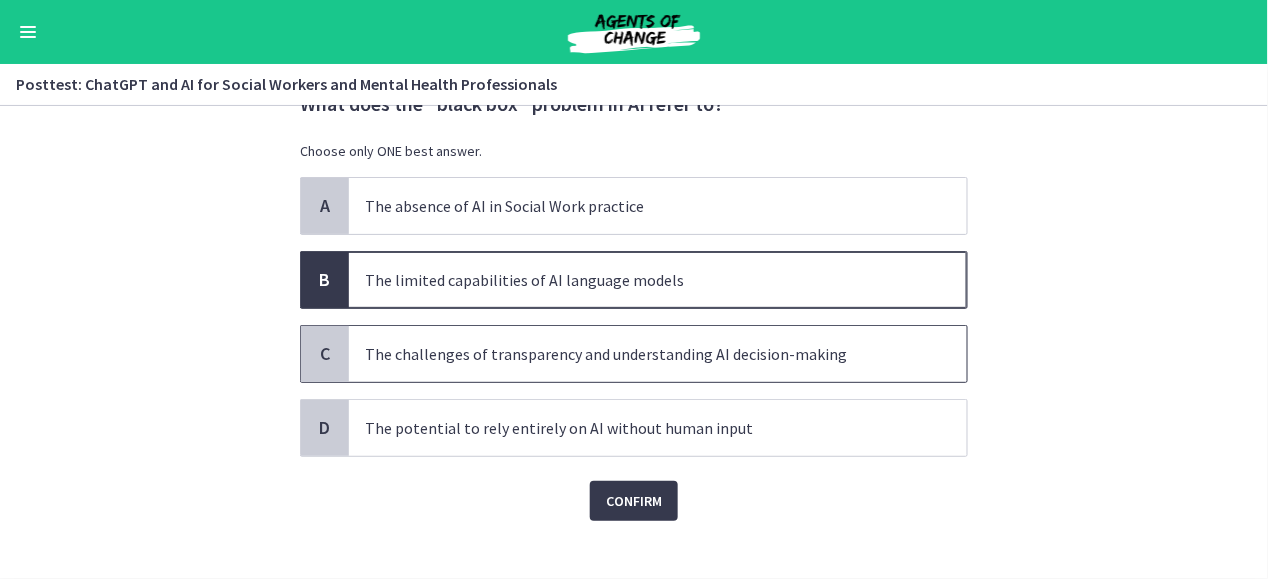 click on "The challenges of transparency and understanding AI decision-making" at bounding box center [658, 354] 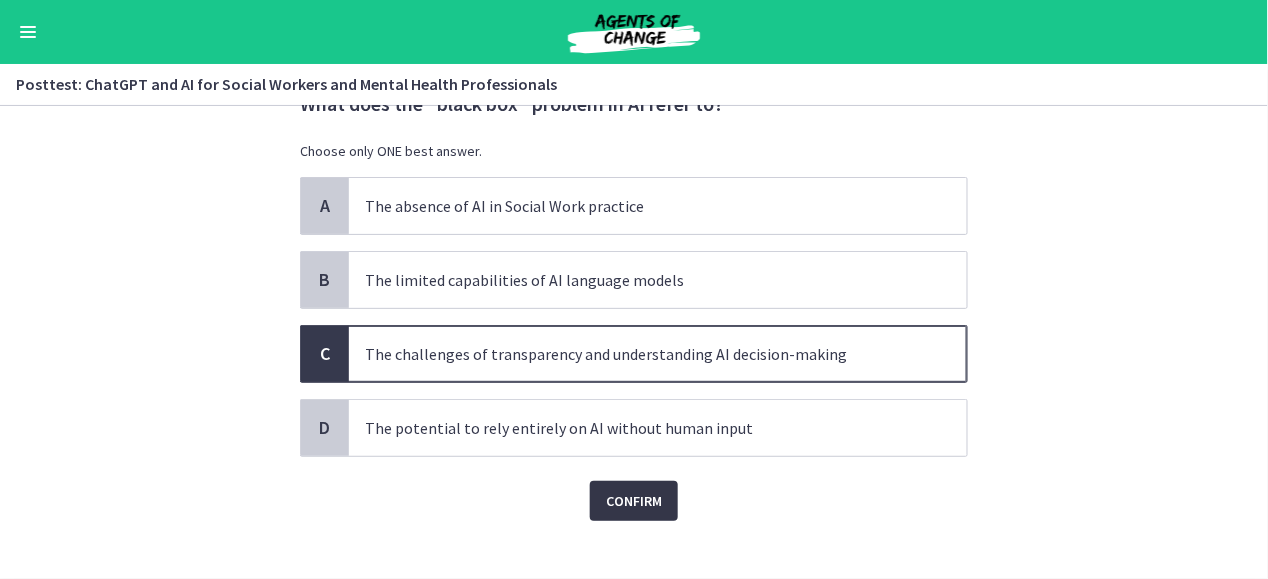 click on "Confirm" at bounding box center (634, 501) 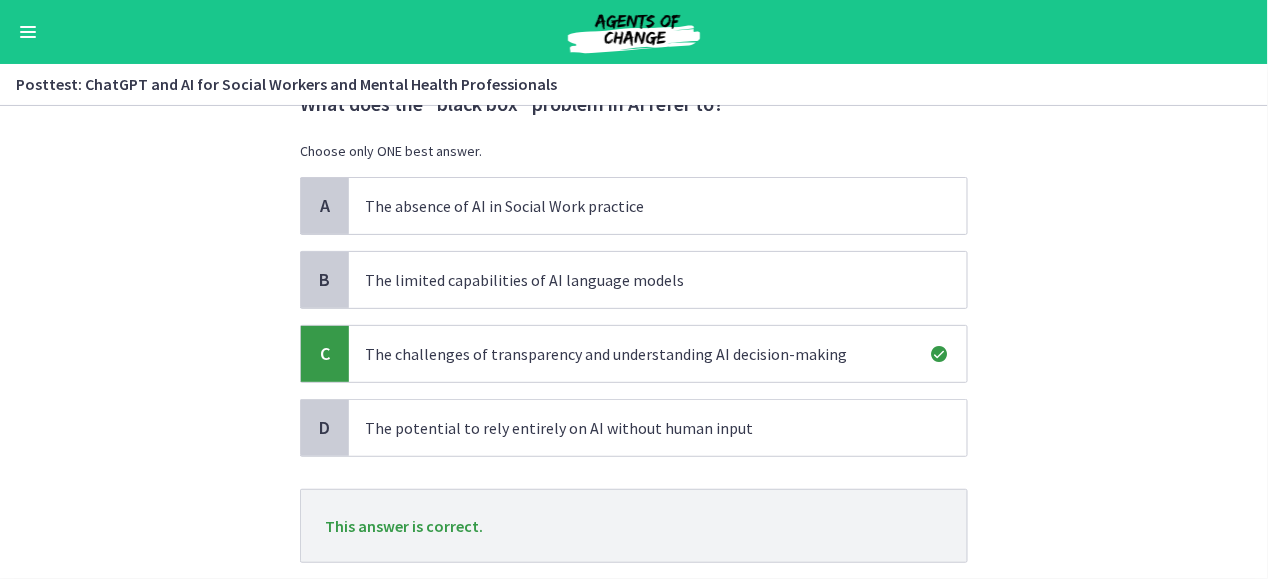scroll, scrollTop: 203, scrollLeft: 0, axis: vertical 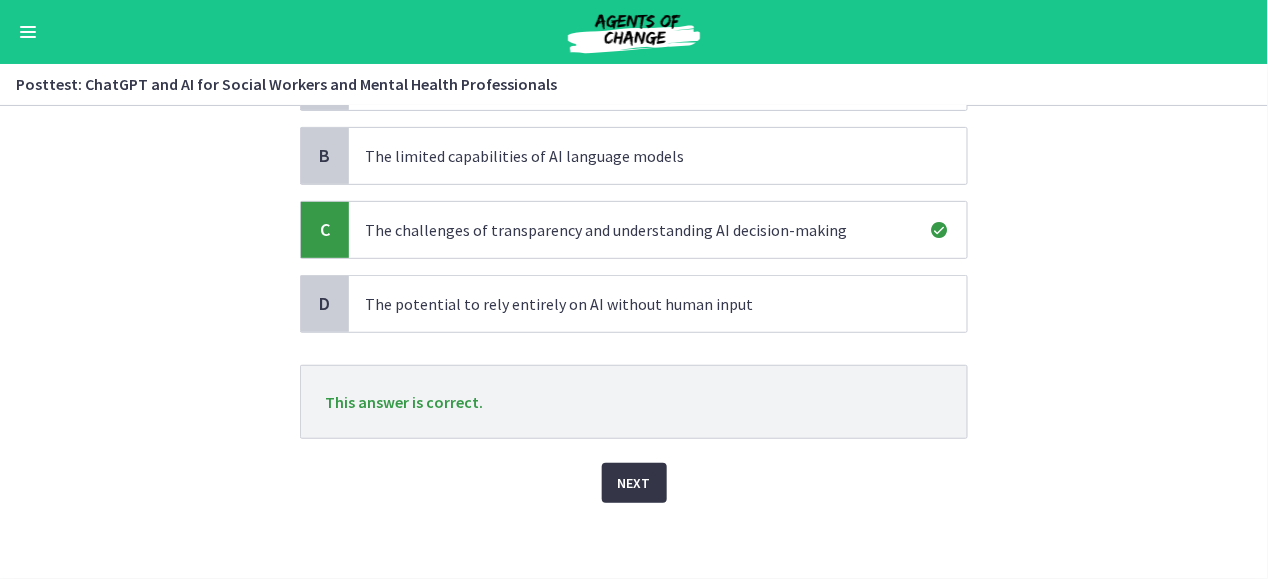 click on "Next" at bounding box center [634, 483] 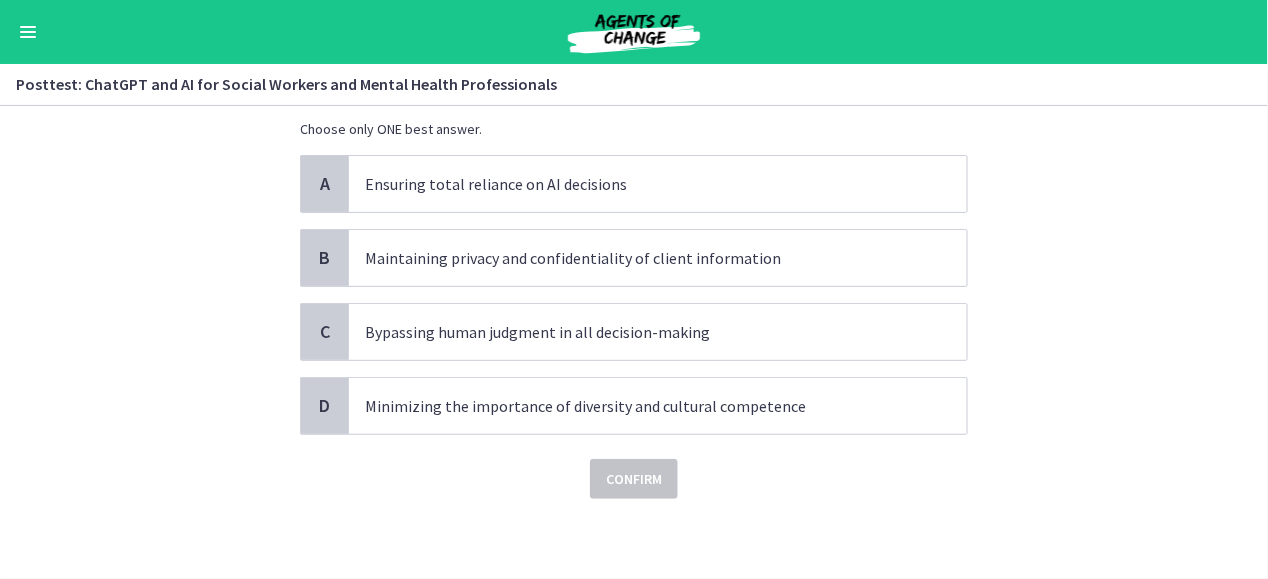 scroll, scrollTop: 0, scrollLeft: 0, axis: both 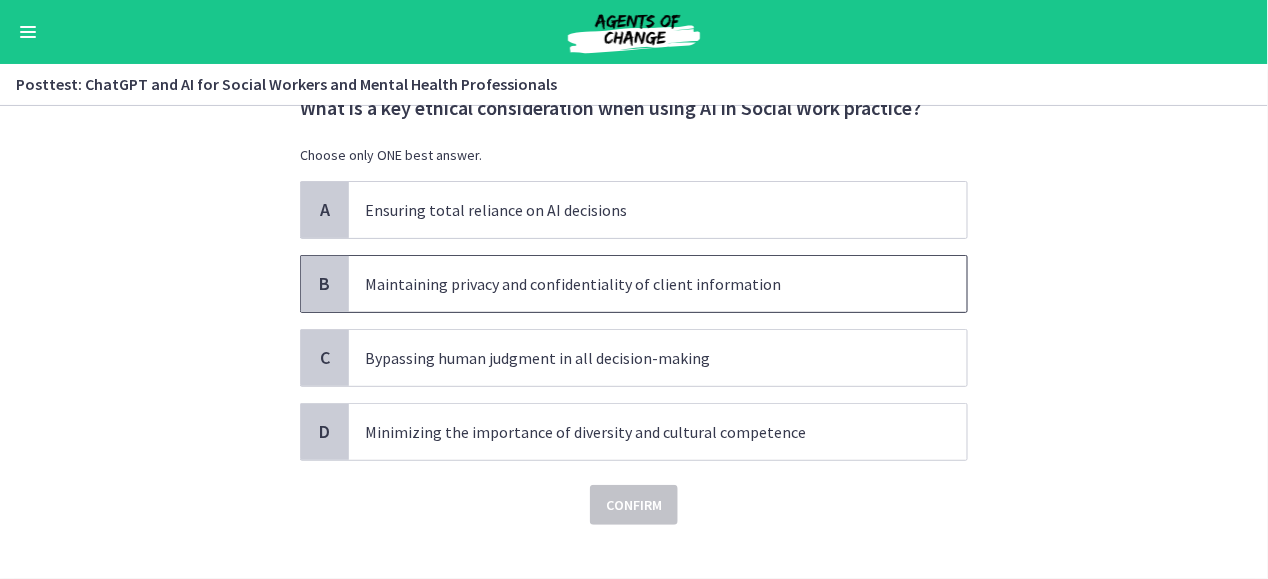 click on "Maintaining privacy and confidentiality of client information" at bounding box center (638, 284) 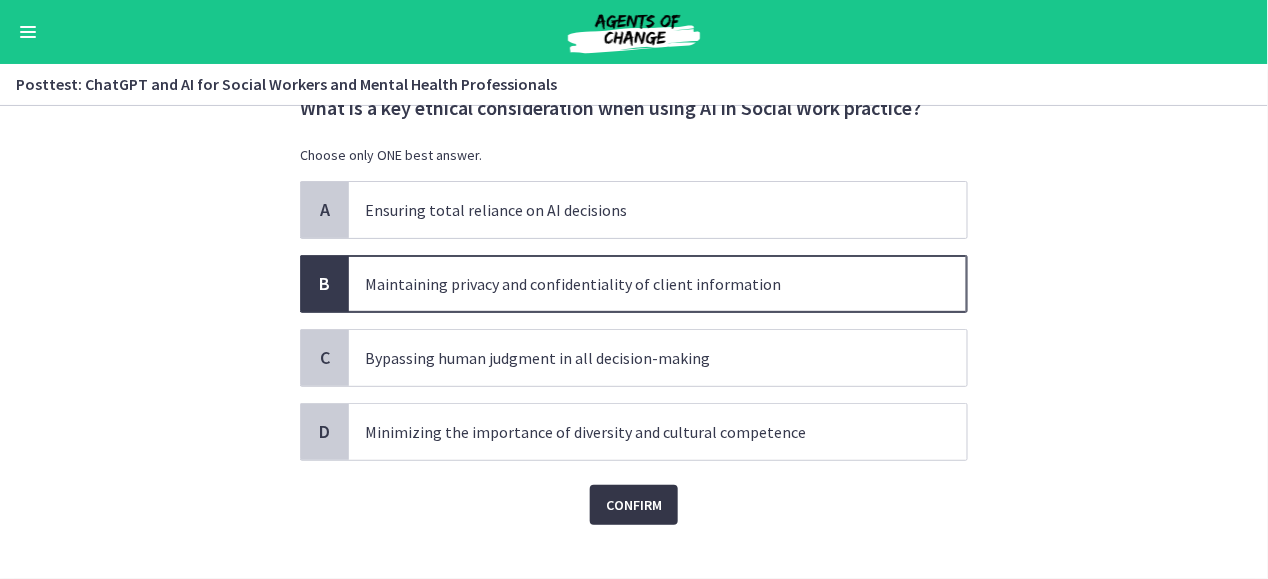 click on "Confirm" at bounding box center [634, 505] 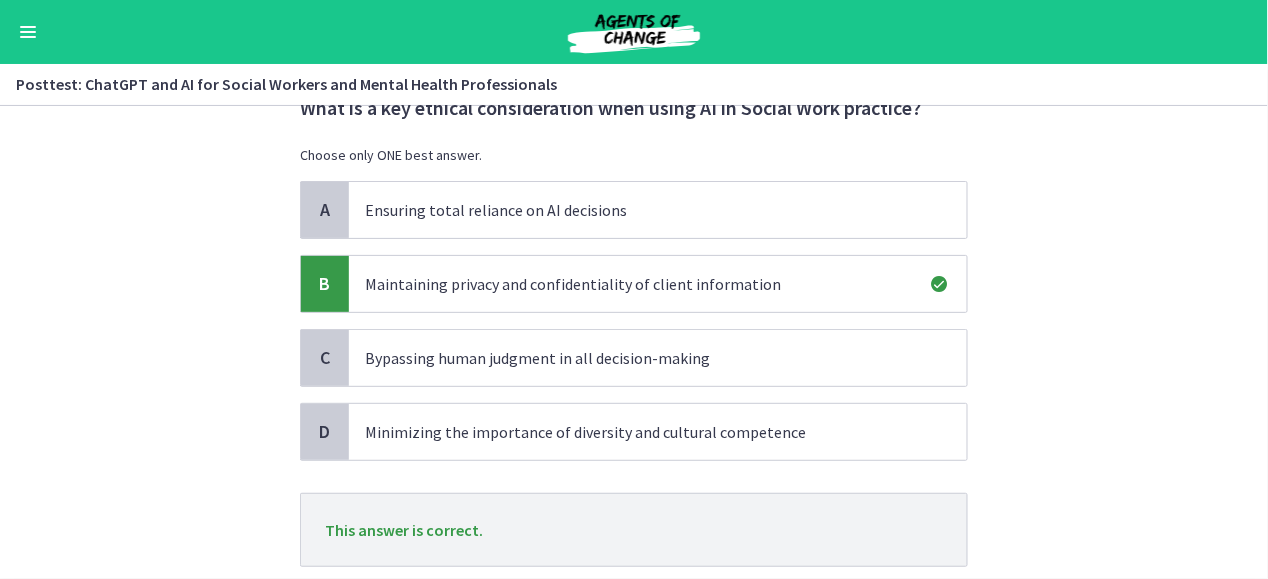 scroll, scrollTop: 203, scrollLeft: 0, axis: vertical 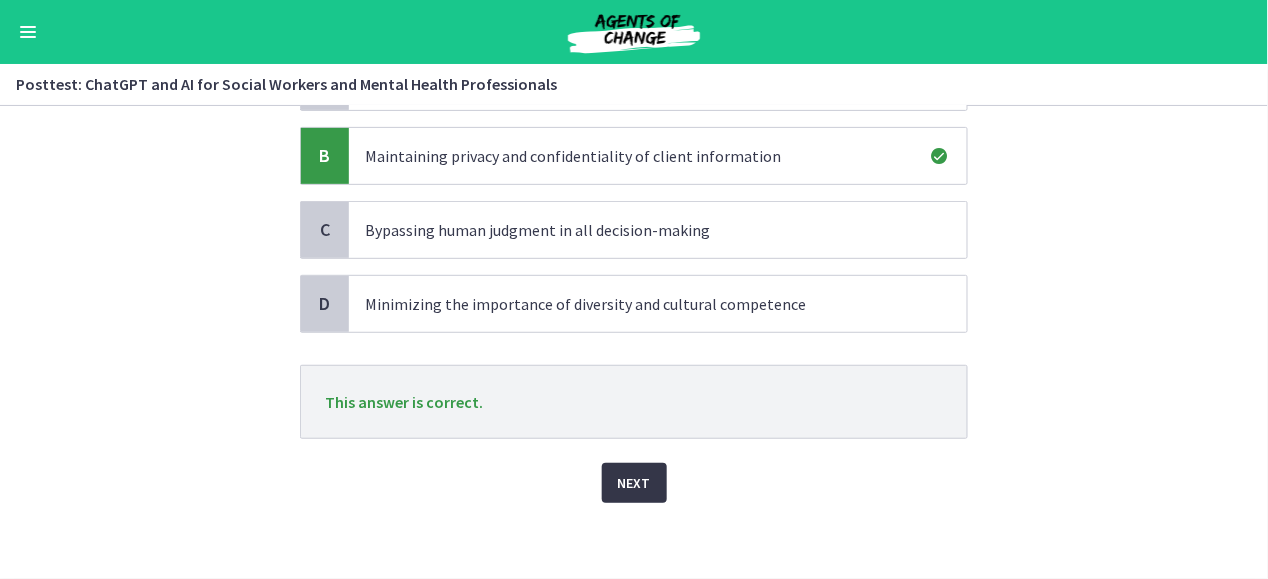 click on "Next" at bounding box center (634, 483) 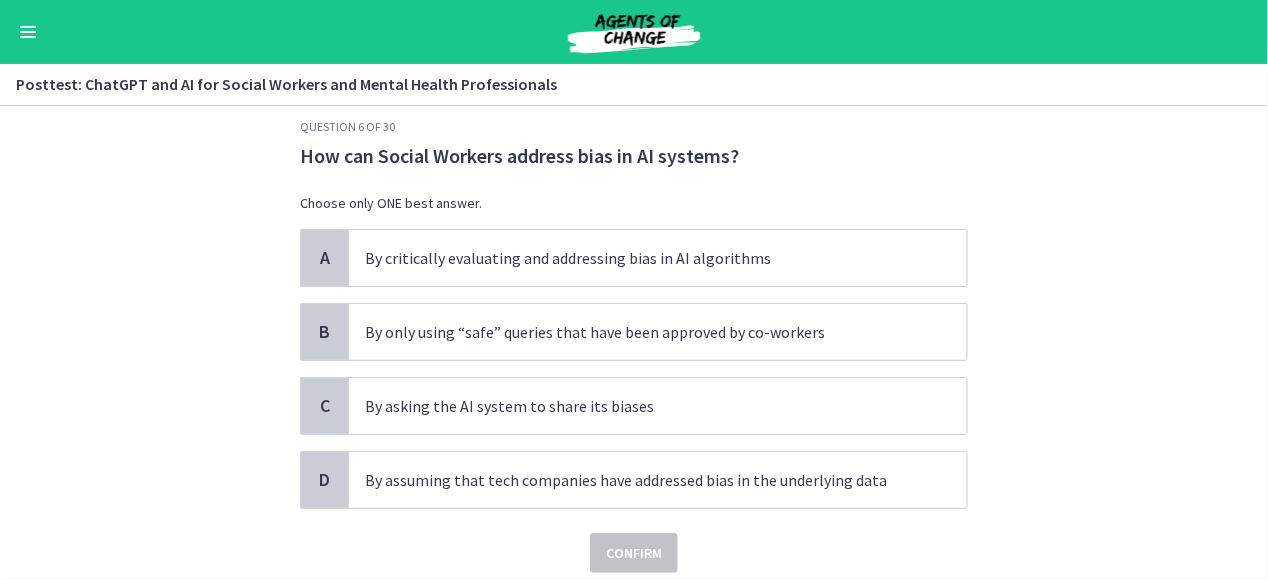 scroll, scrollTop: 25, scrollLeft: 0, axis: vertical 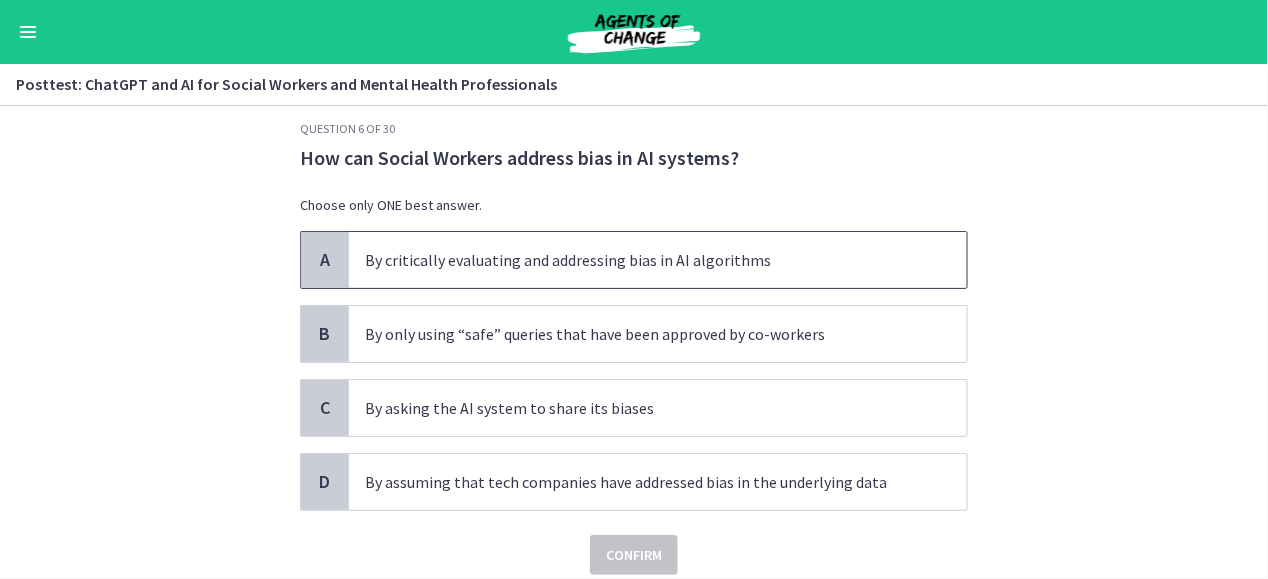 click on "By critically evaluating and addressing bias in AI algorithms" at bounding box center (658, 260) 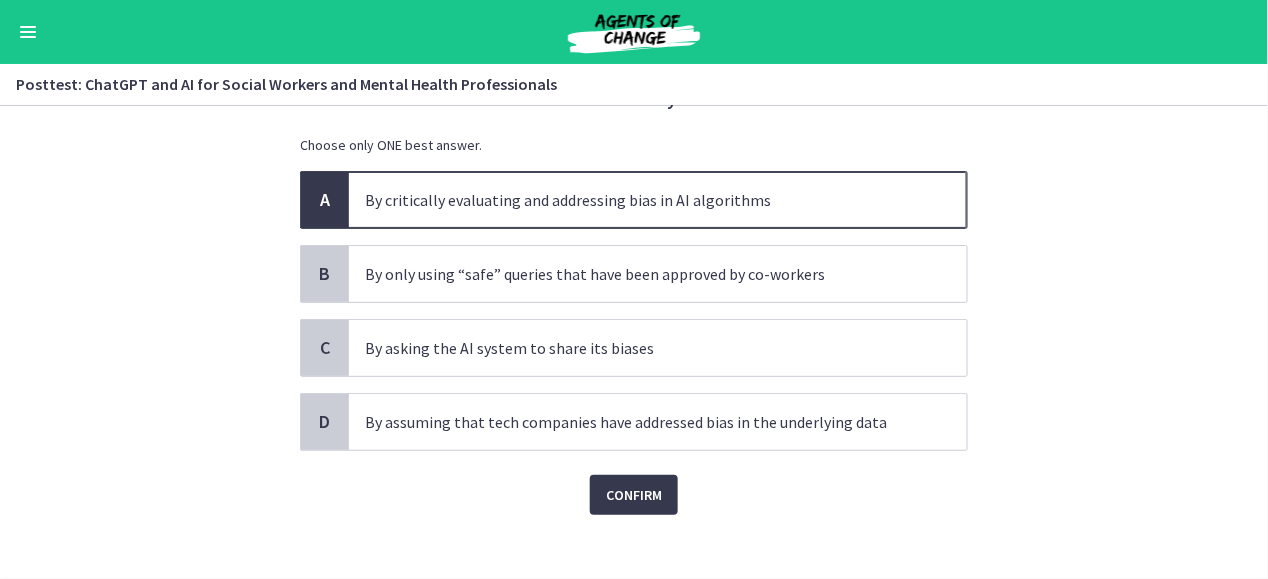 scroll, scrollTop: 87, scrollLeft: 0, axis: vertical 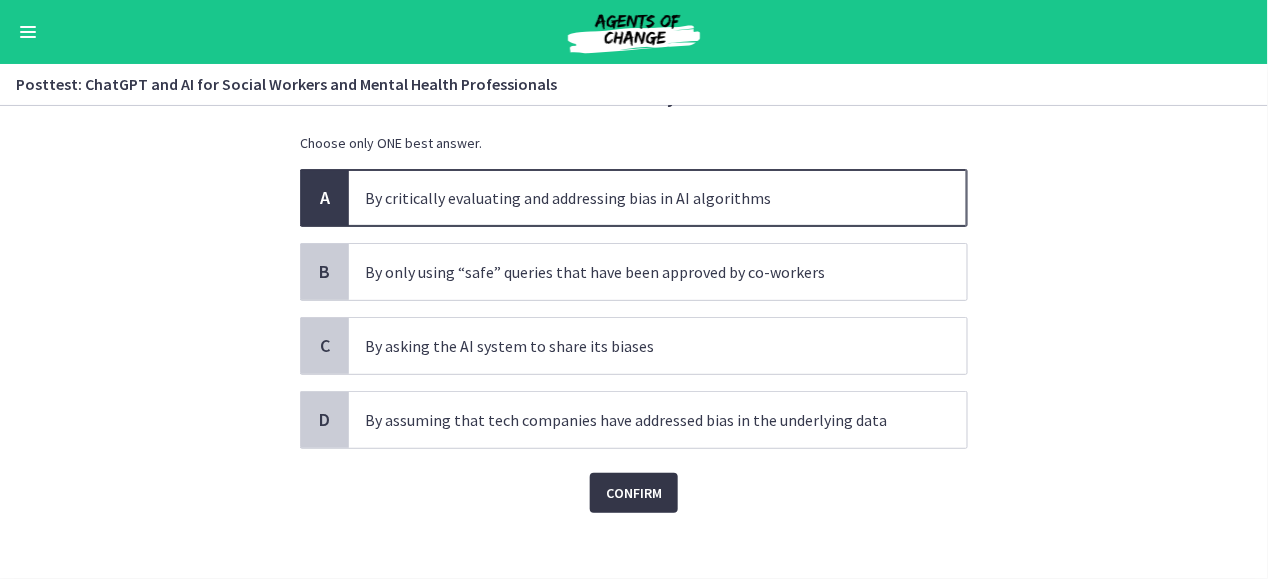 click on "Confirm" at bounding box center [634, 493] 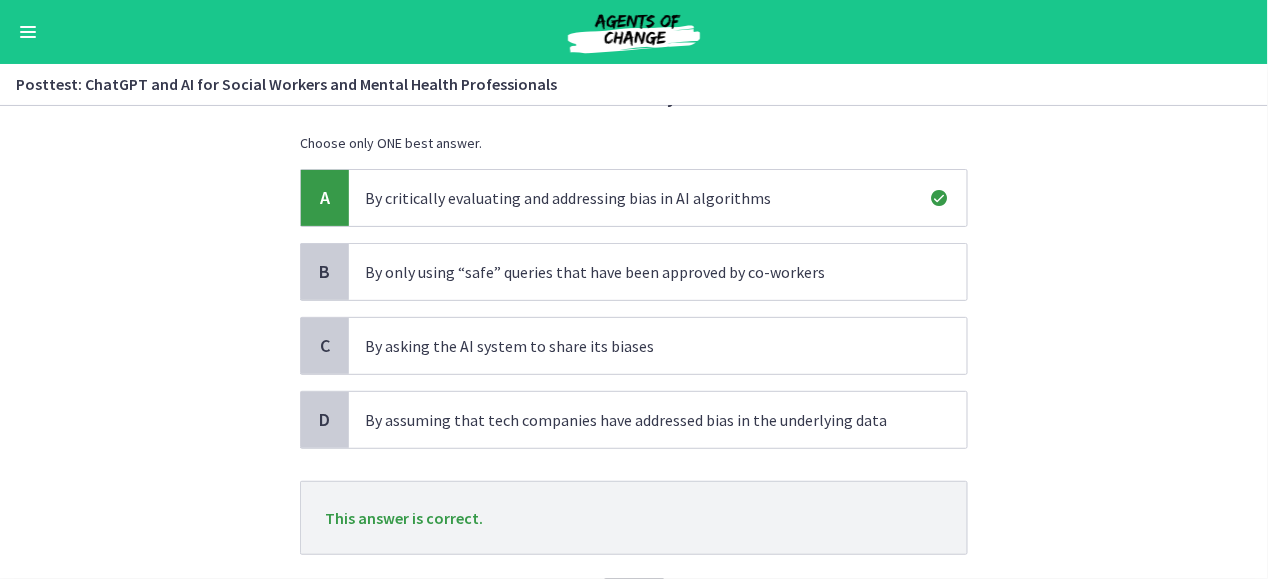 scroll, scrollTop: 203, scrollLeft: 0, axis: vertical 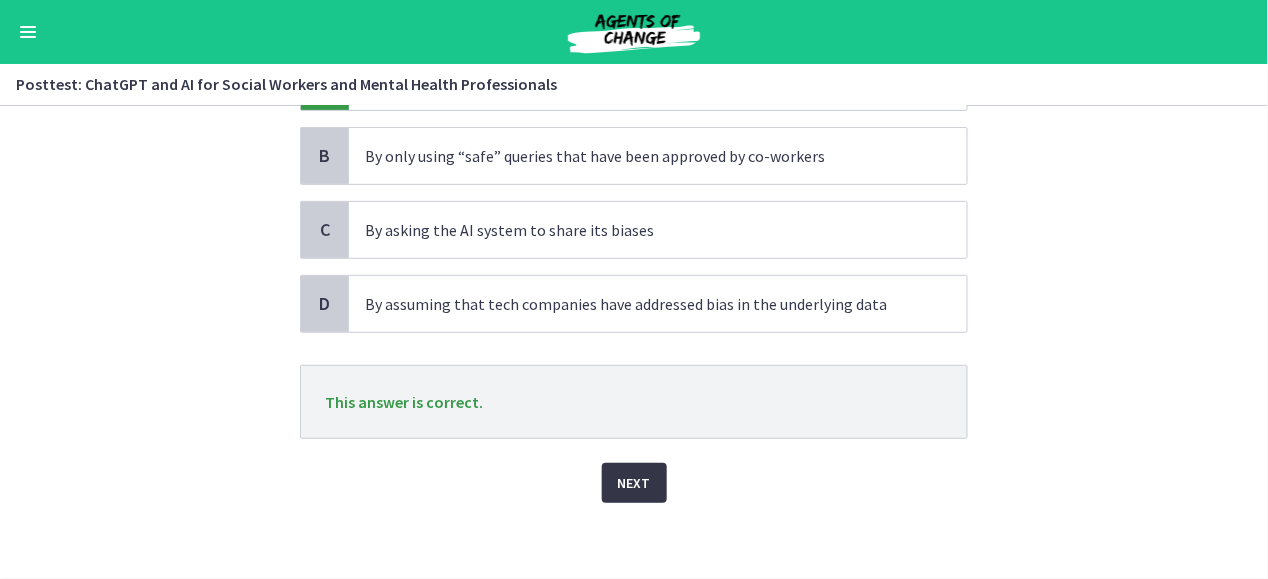 click on "Next" at bounding box center [634, 483] 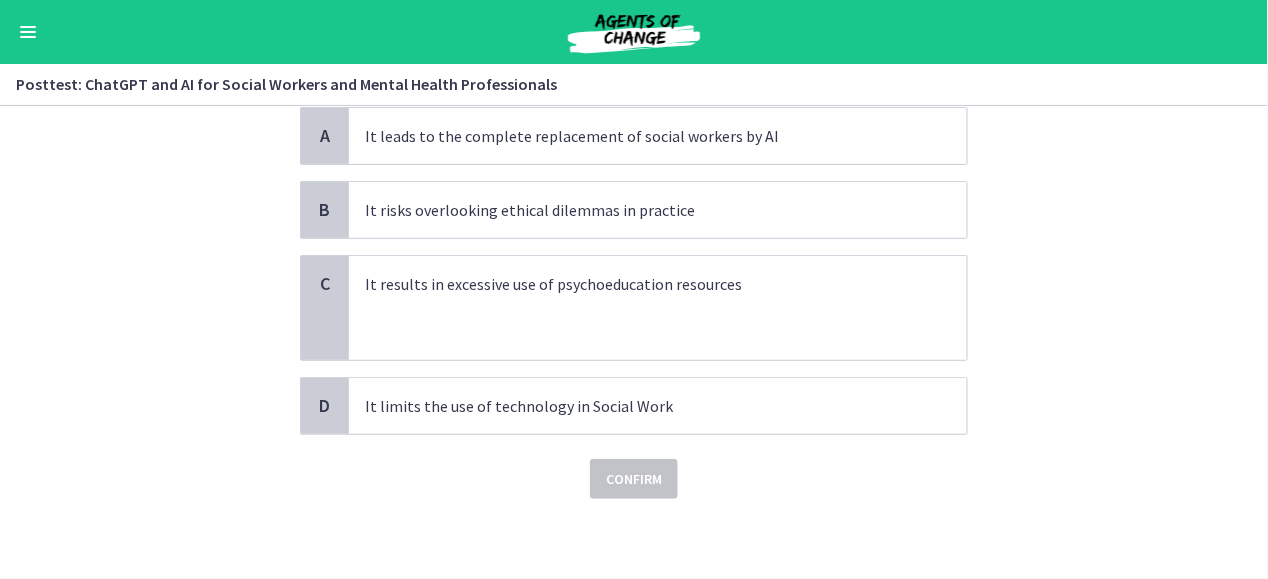 scroll, scrollTop: 0, scrollLeft: 0, axis: both 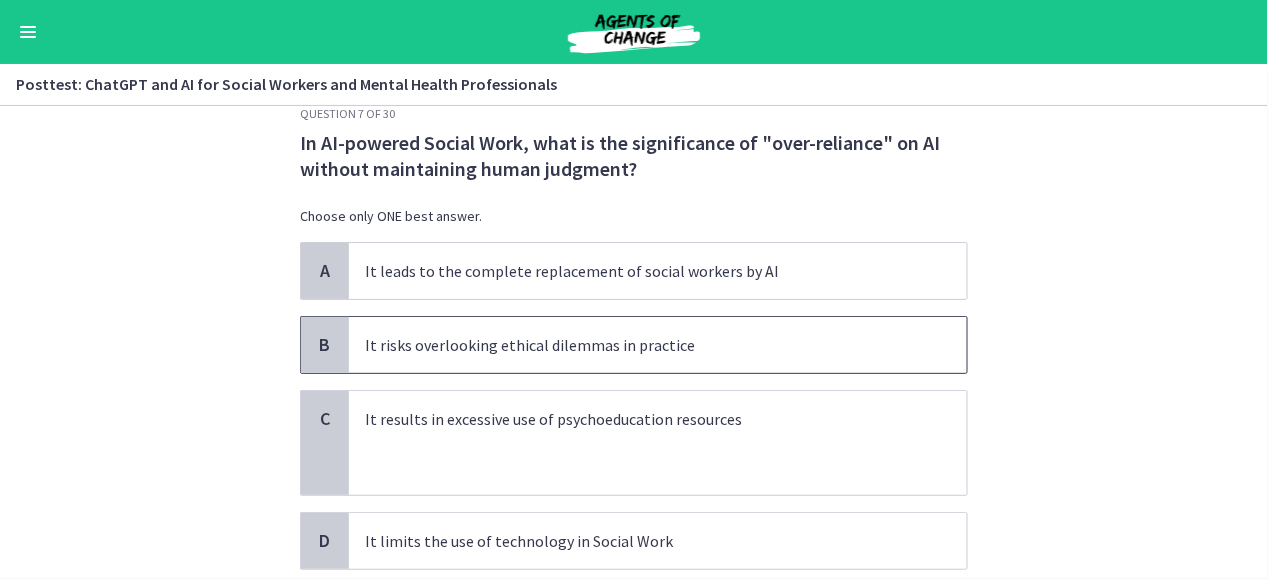click on "It risks overlooking ethical dilemmas in practice" at bounding box center (658, 345) 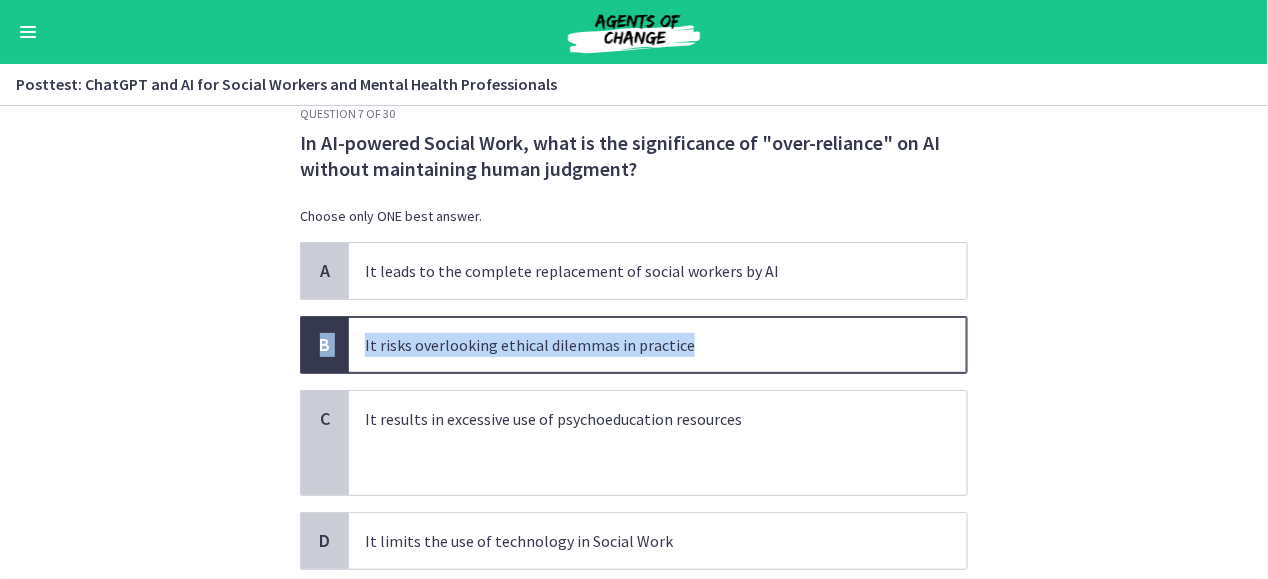 drag, startPoint x: 1248, startPoint y: 288, endPoint x: 1236, endPoint y: 346, distance: 59.22837 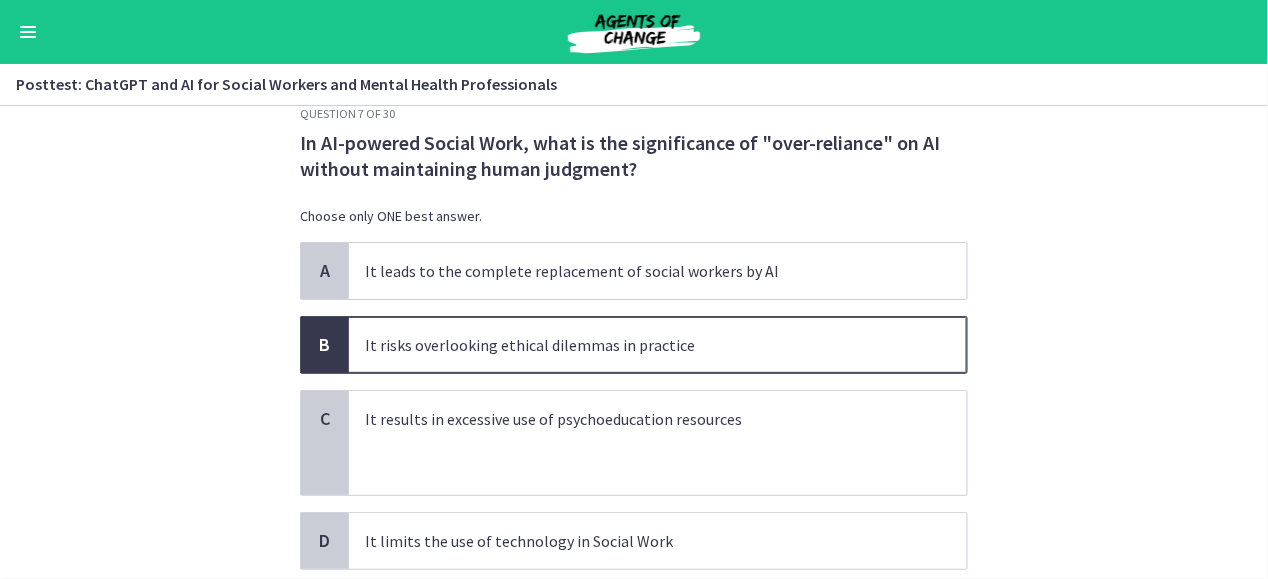 click on "Question   7   of   30
In AI-powered Social Work, what is the significance of "over-reliance" on AI without maintaining human judgment?
Choose only ONE best answer.
A
It leads to the complete replacement of social workers by AI
B
It risks overlooking ethical dilemmas in practice
C
It results in excessive use of psychoeducation resources
D
It limits the use of technology in Social Work
Confirm" at bounding box center (634, 342) 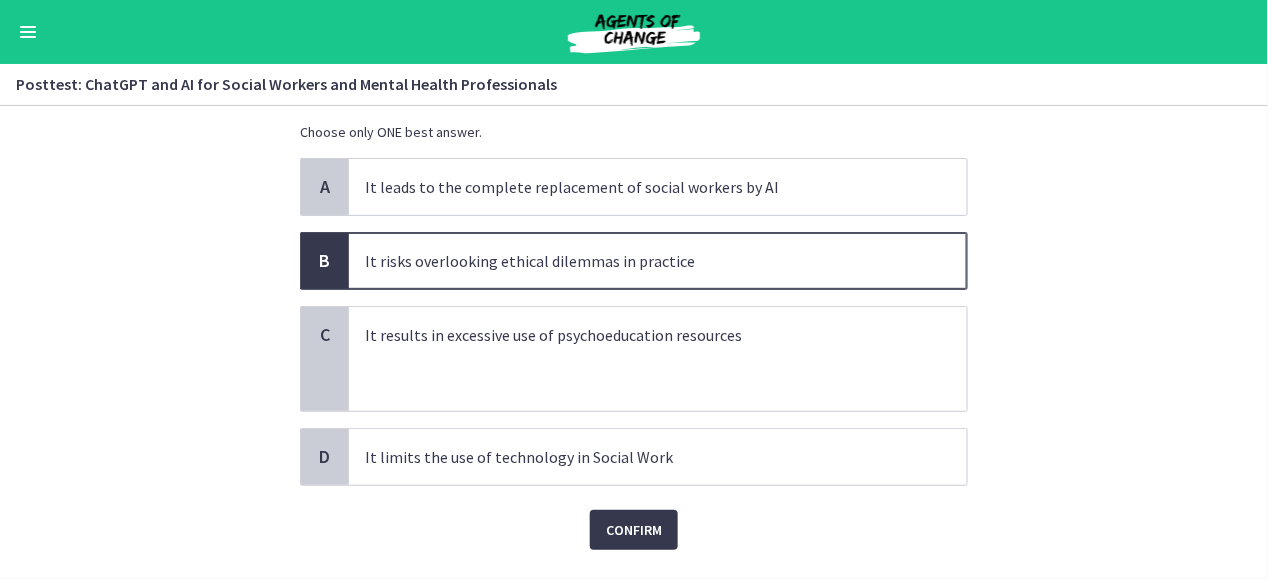 scroll, scrollTop: 133, scrollLeft: 0, axis: vertical 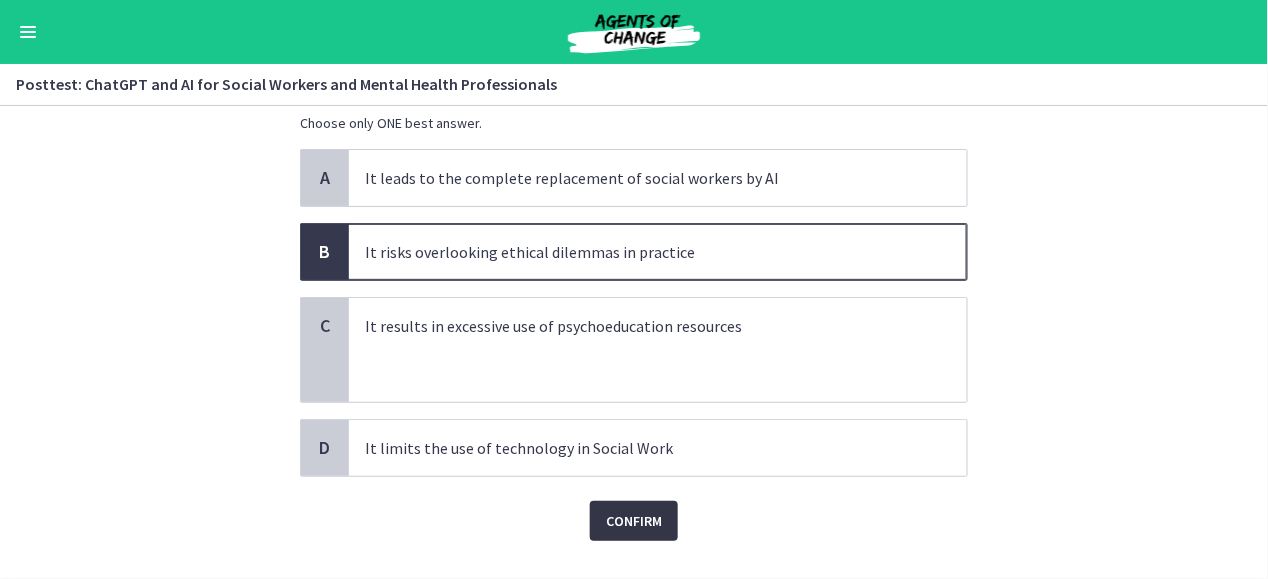 click on "Confirm" at bounding box center (634, 521) 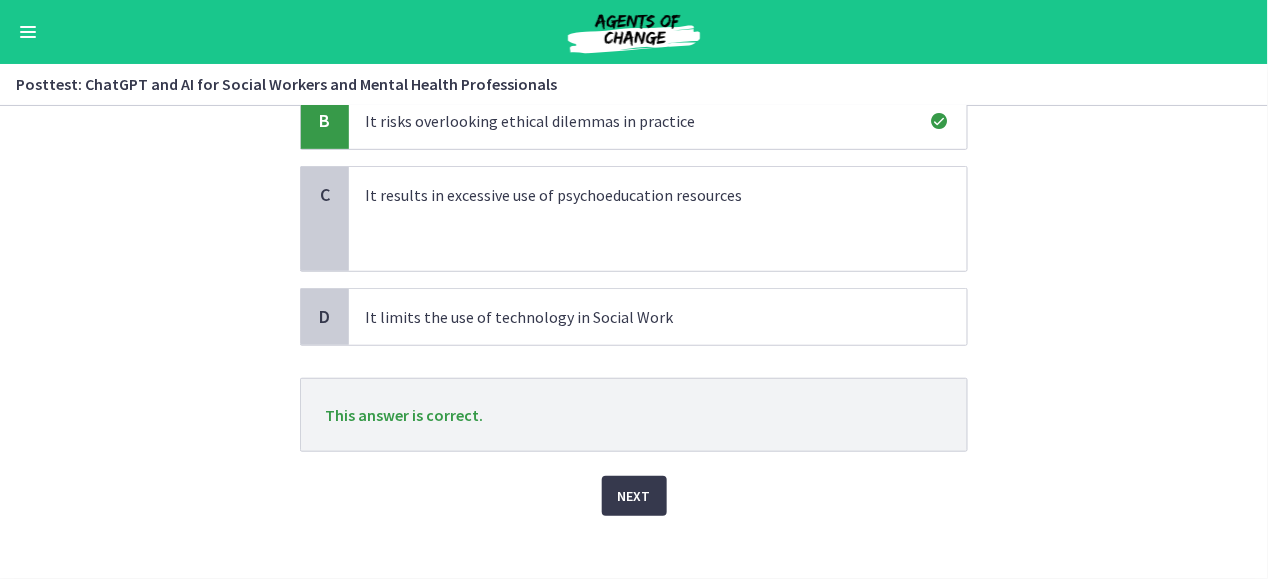 scroll, scrollTop: 277, scrollLeft: 0, axis: vertical 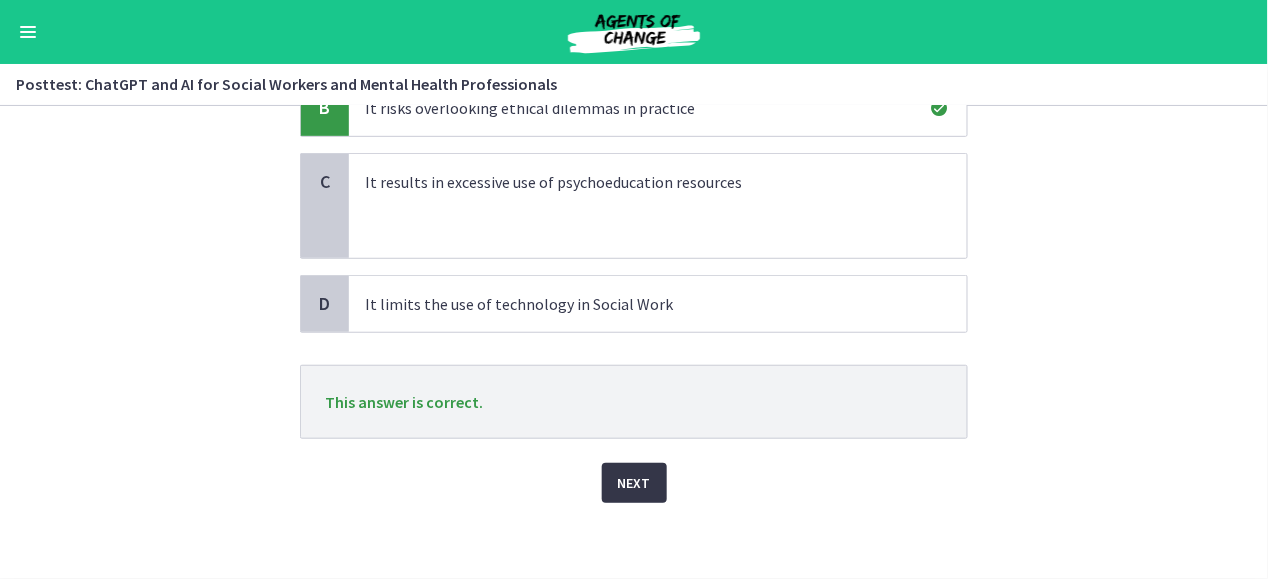 click on "Next" at bounding box center [634, 483] 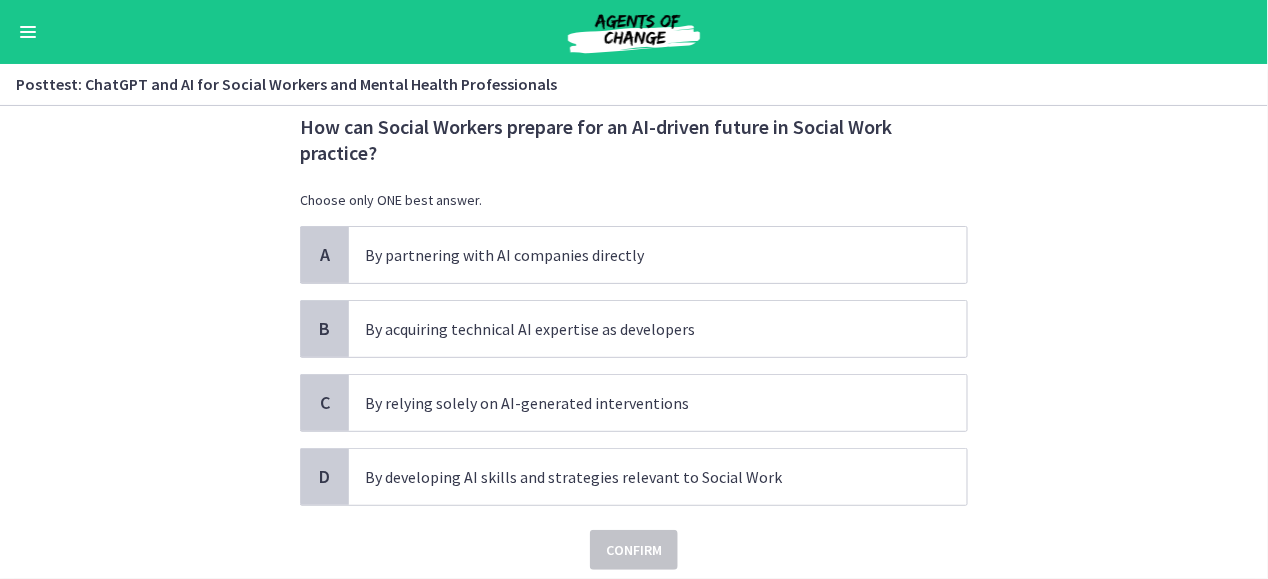 scroll, scrollTop: 73, scrollLeft: 0, axis: vertical 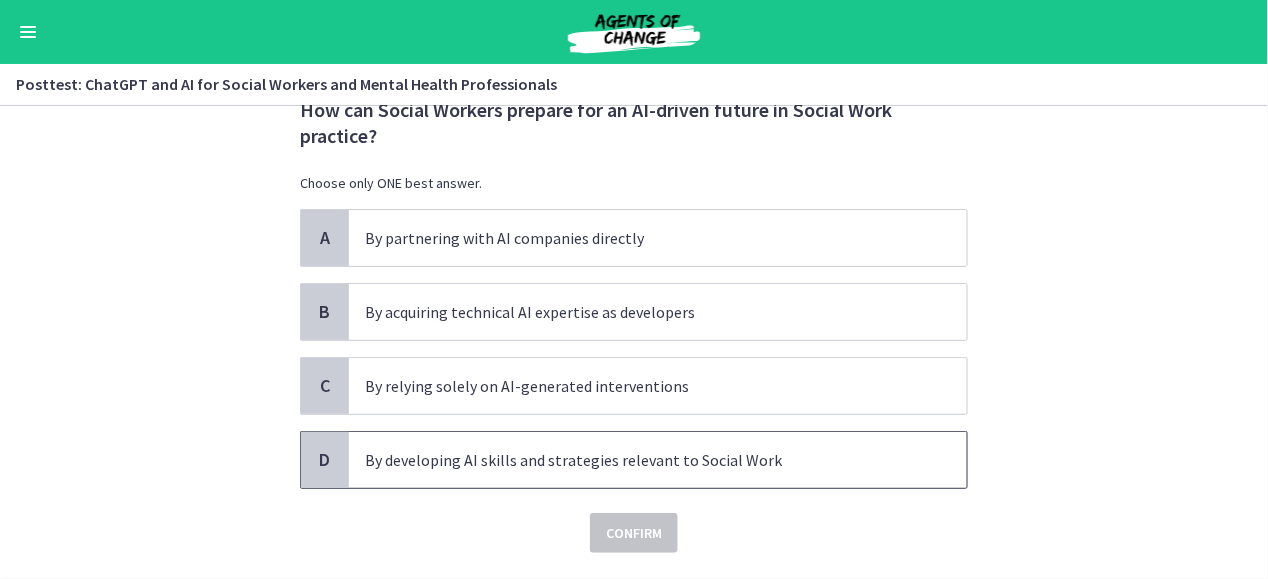 click on "By developing AI skills and strategies relevant to Social Work" at bounding box center (638, 460) 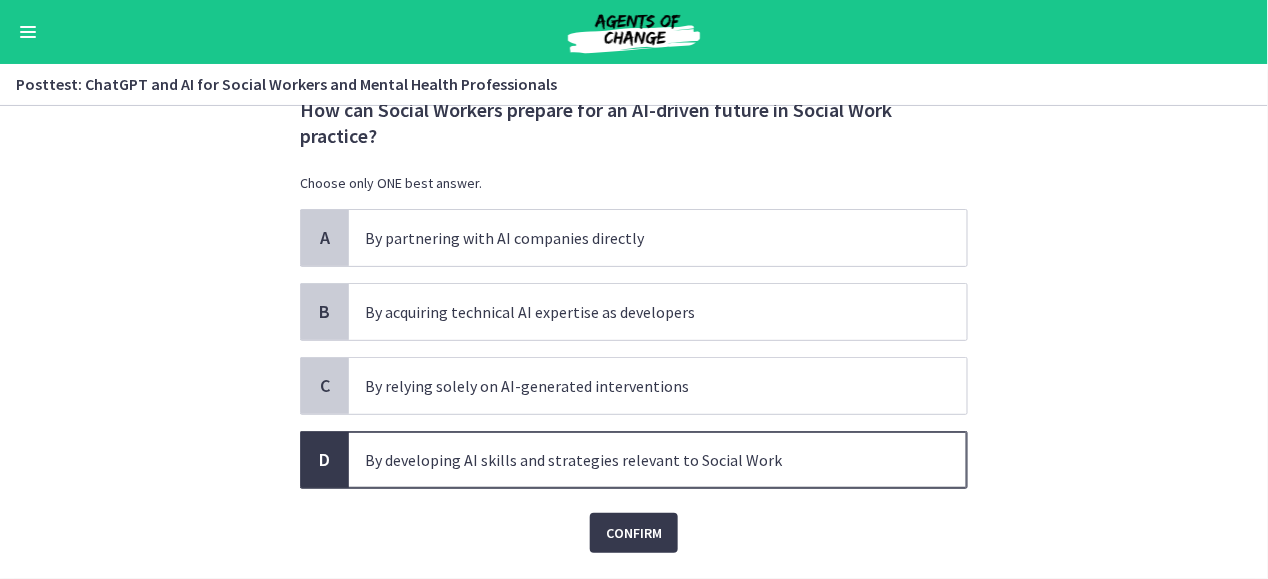 scroll, scrollTop: 123, scrollLeft: 0, axis: vertical 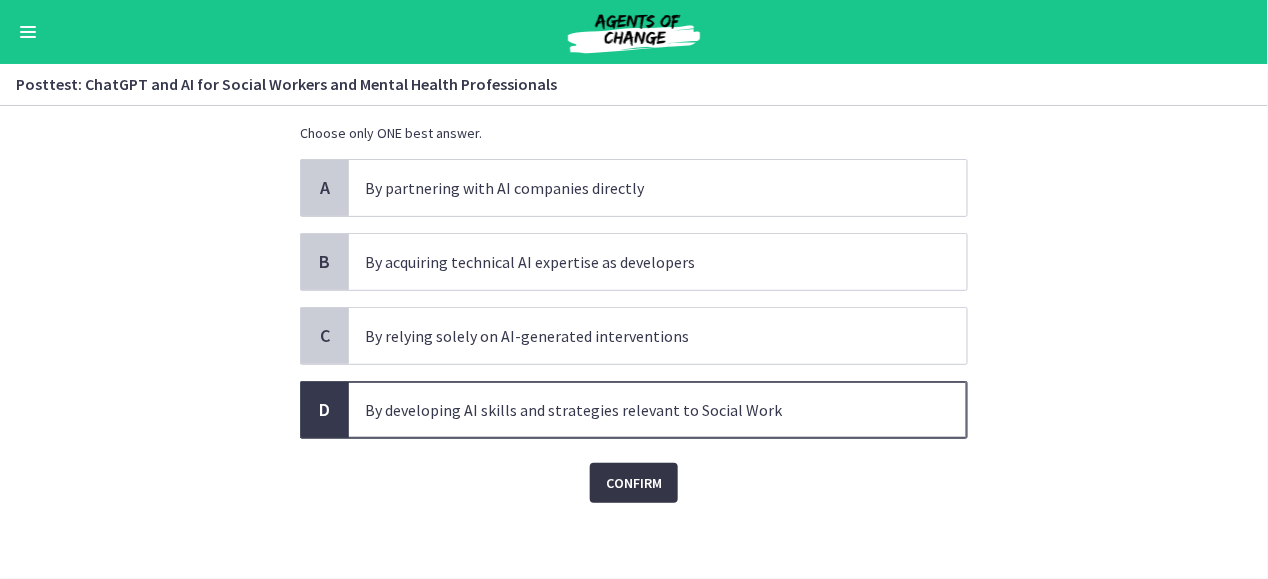 click on "Confirm" at bounding box center (634, 483) 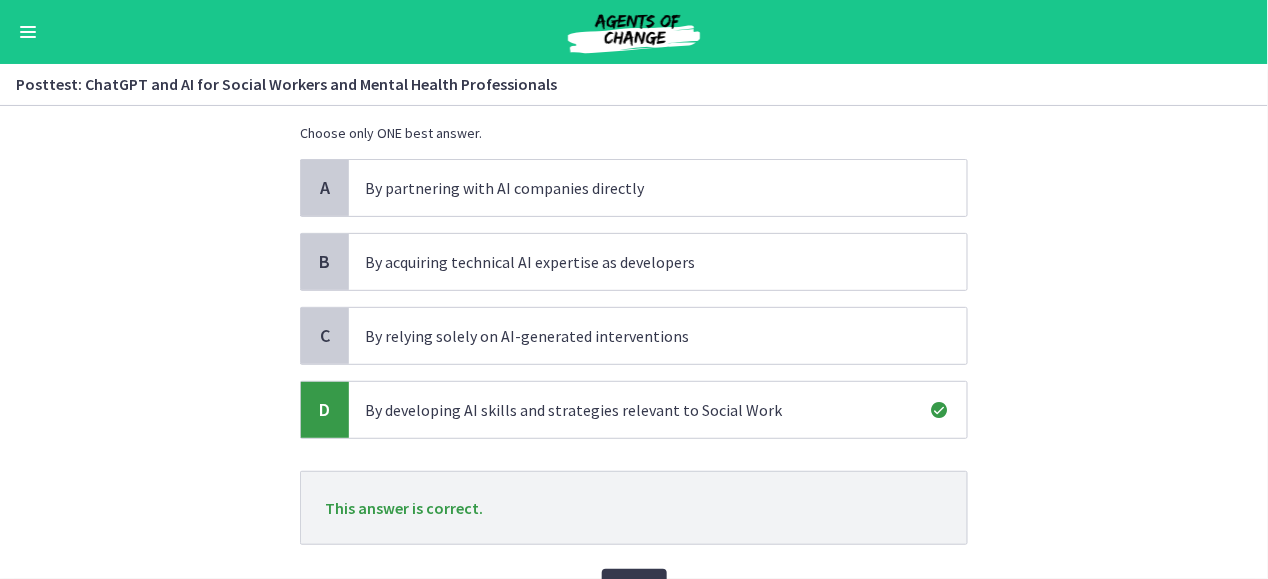 scroll, scrollTop: 229, scrollLeft: 0, axis: vertical 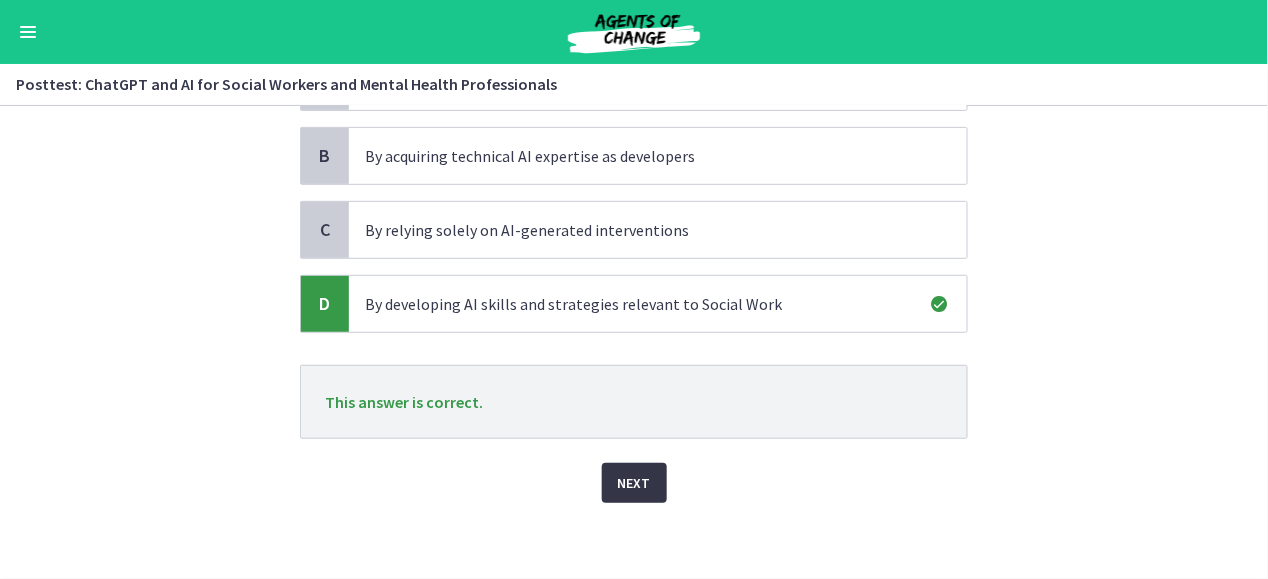 click on "Next" at bounding box center (634, 483) 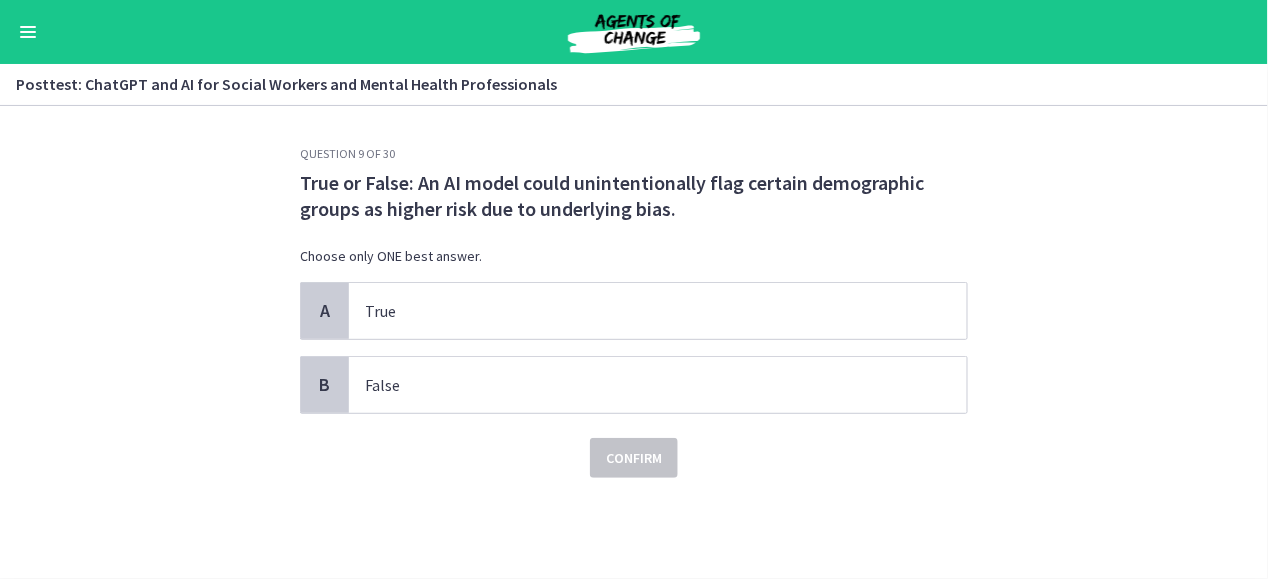 scroll, scrollTop: 0, scrollLeft: 0, axis: both 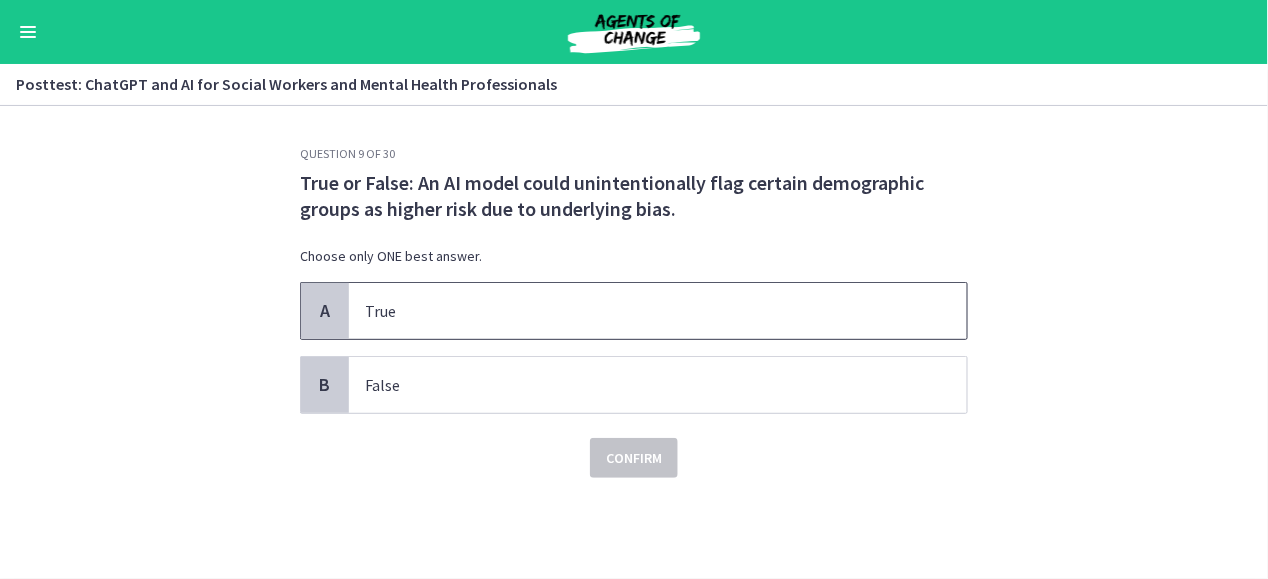 click on "True" at bounding box center (638, 311) 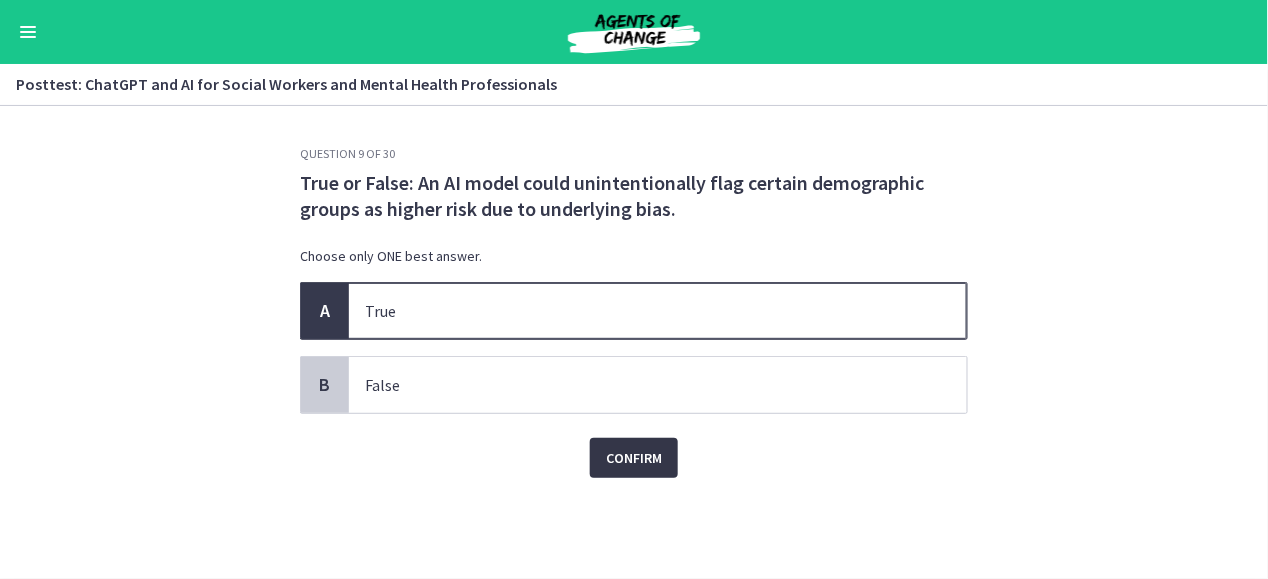 click on "Confirm" at bounding box center (634, 458) 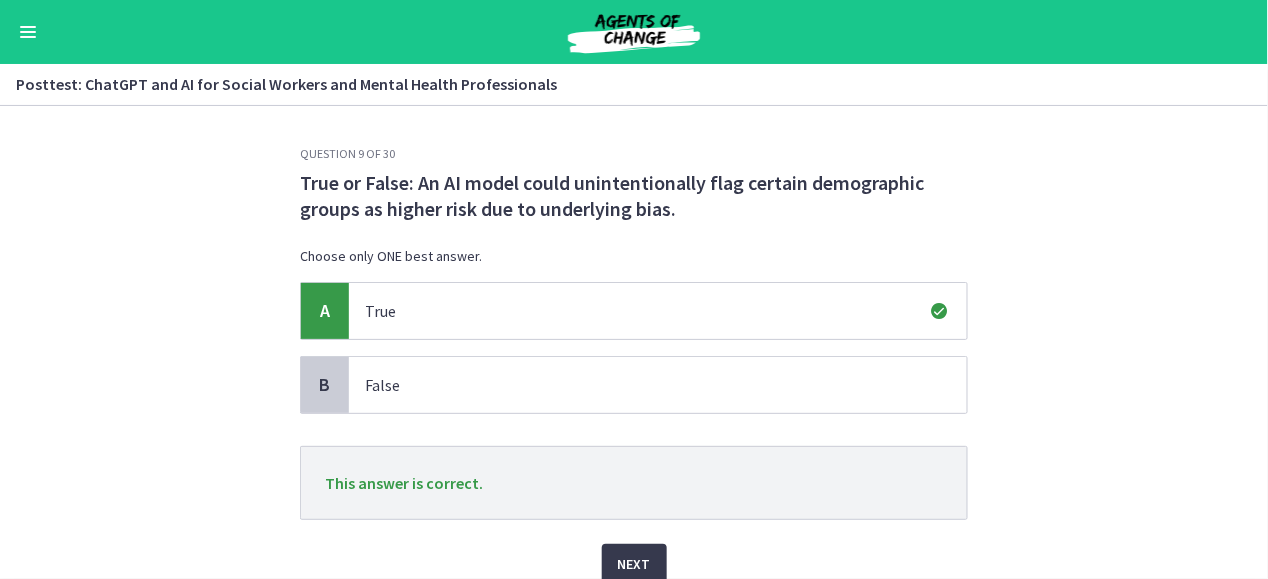 scroll, scrollTop: 82, scrollLeft: 0, axis: vertical 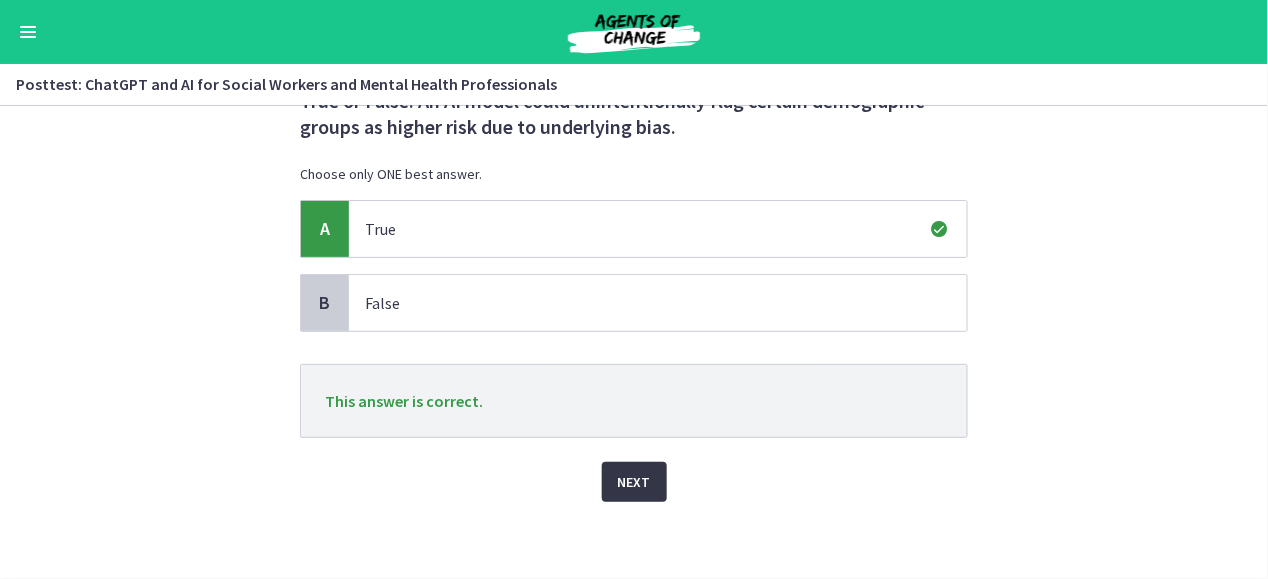 click on "Next" at bounding box center [634, 482] 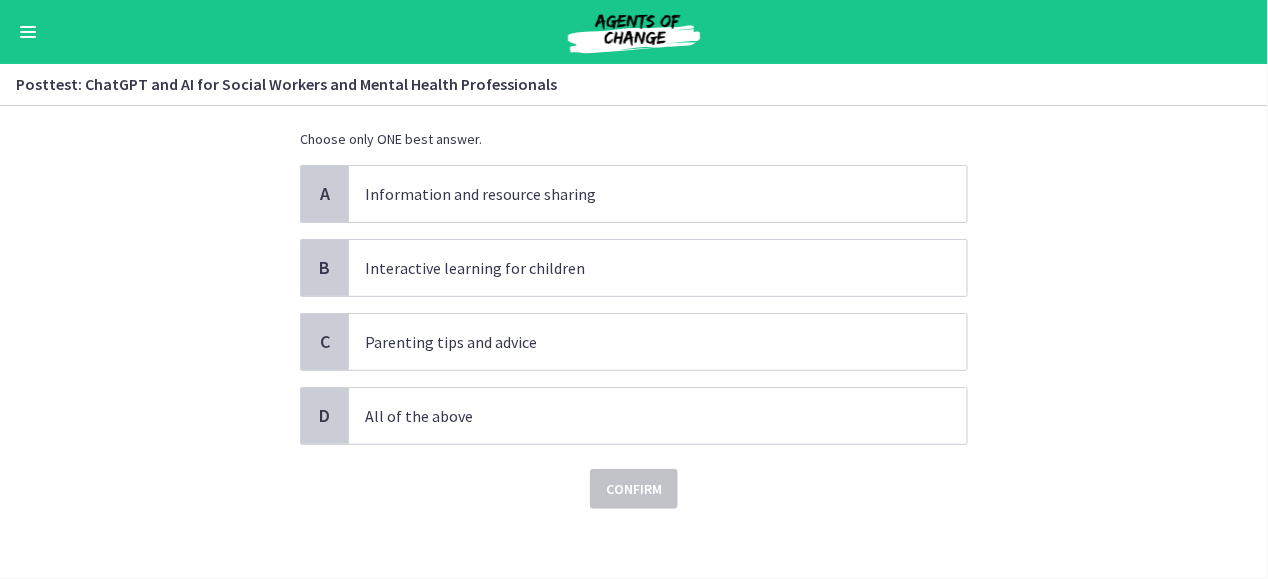scroll, scrollTop: 97, scrollLeft: 0, axis: vertical 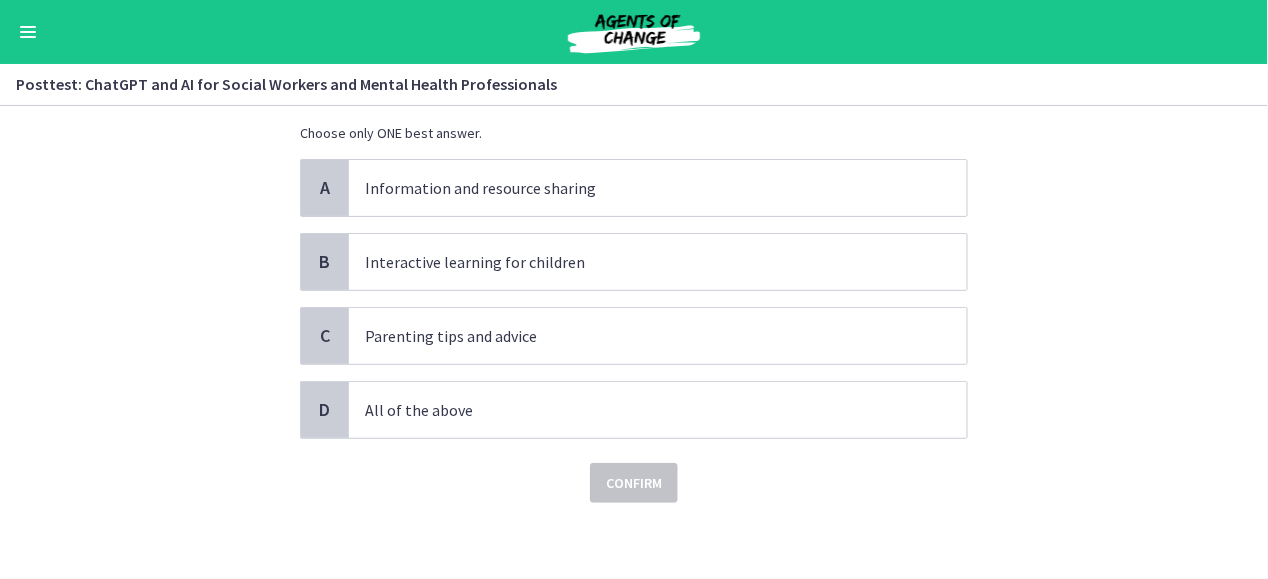 click on "Confirm" at bounding box center [634, 471] 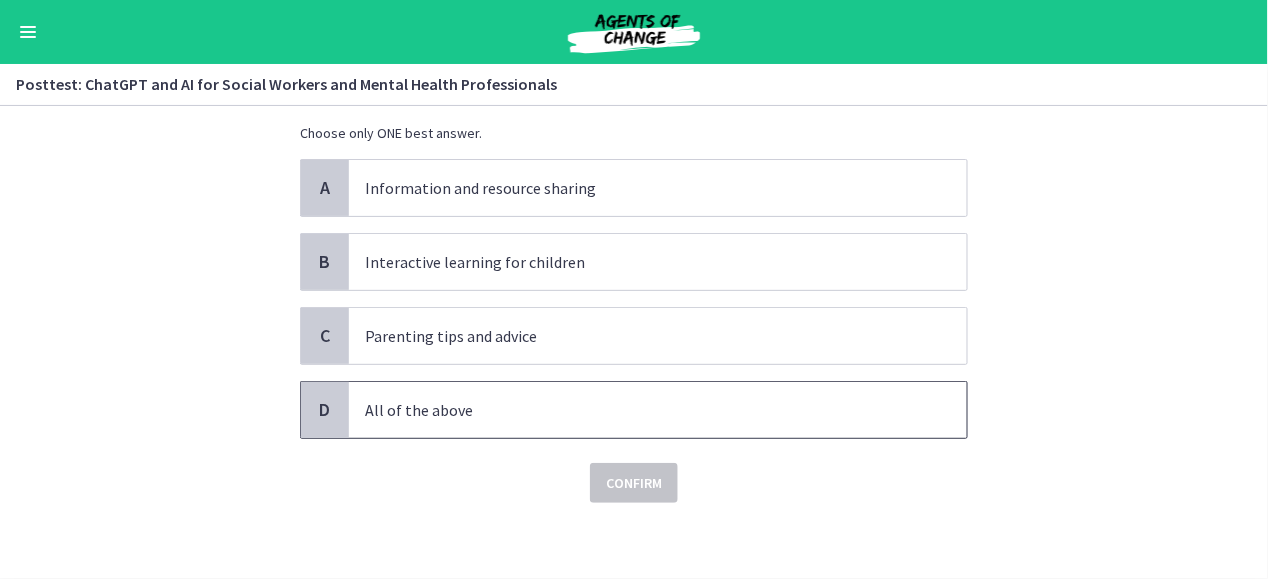 click on "All of the above" at bounding box center (638, 410) 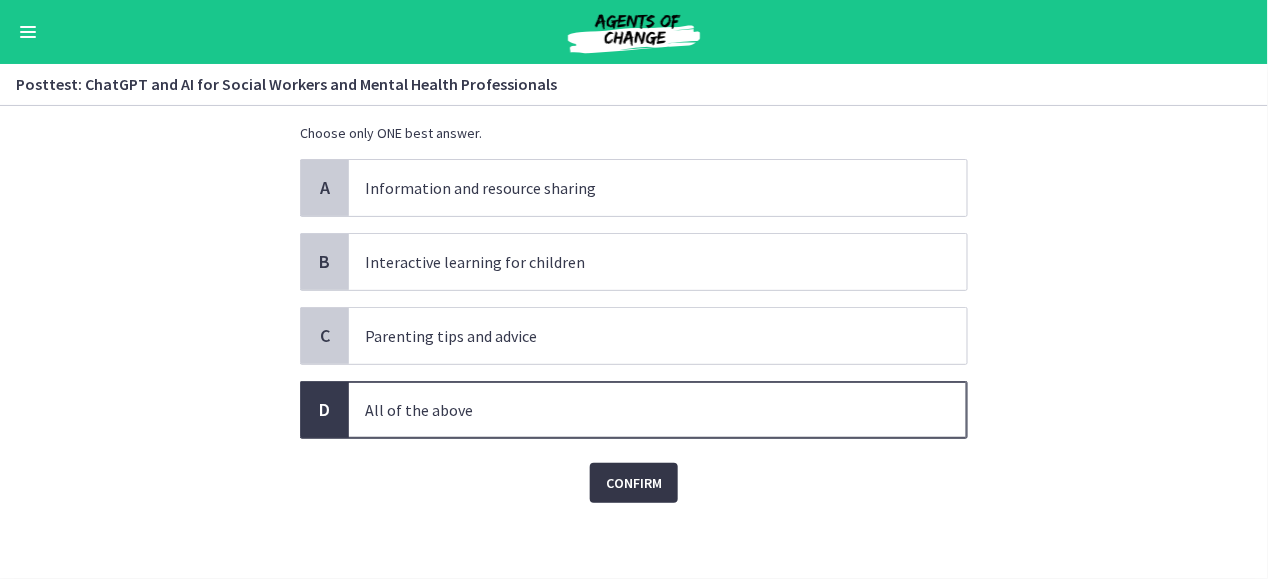 click on "Confirm" at bounding box center [634, 483] 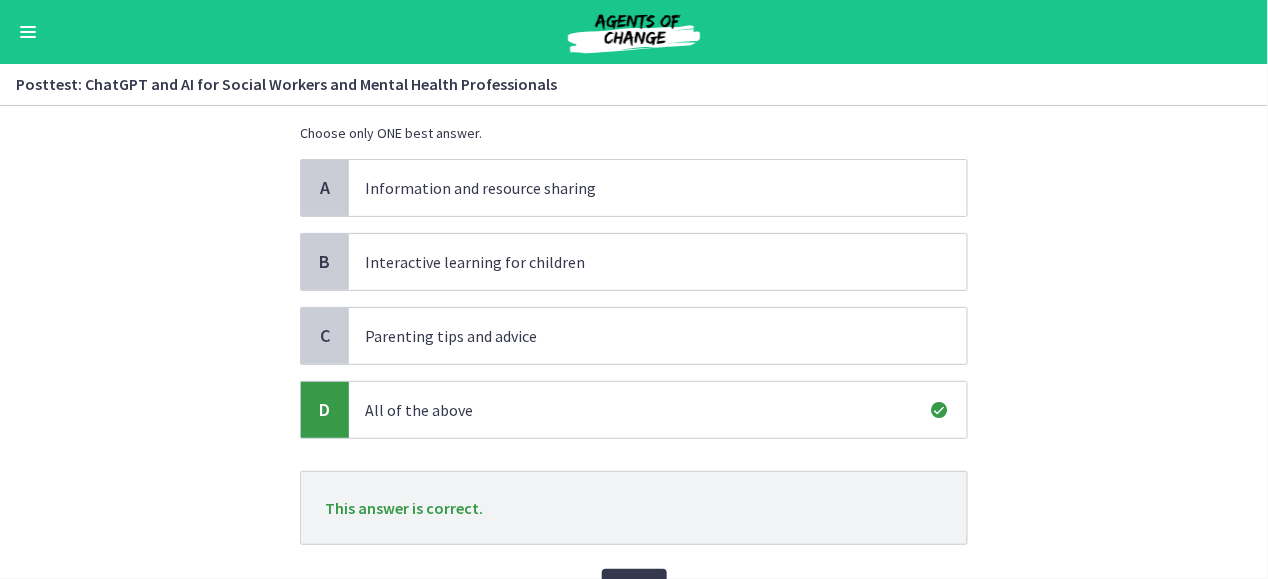 scroll, scrollTop: 203, scrollLeft: 0, axis: vertical 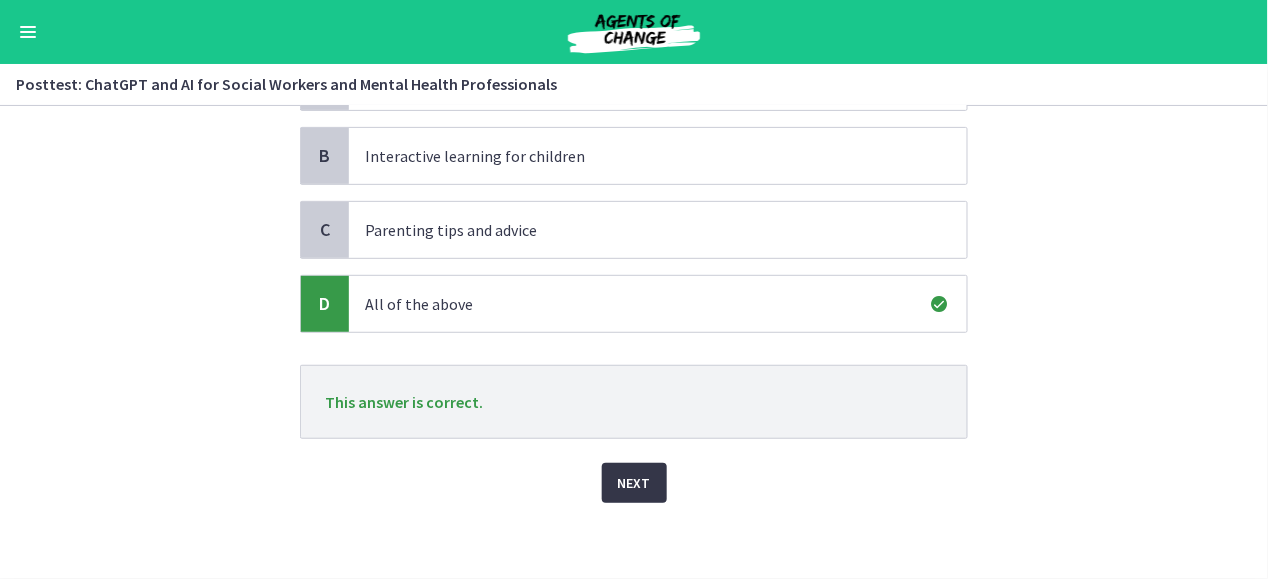 click on "Next" at bounding box center (634, 483) 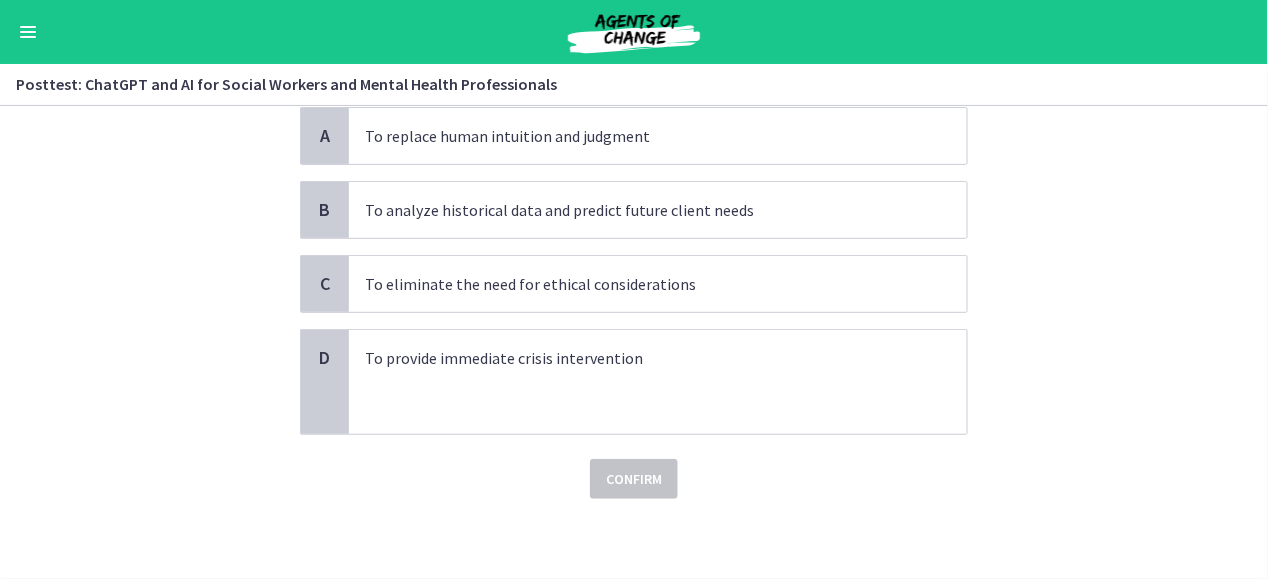 scroll, scrollTop: 0, scrollLeft: 0, axis: both 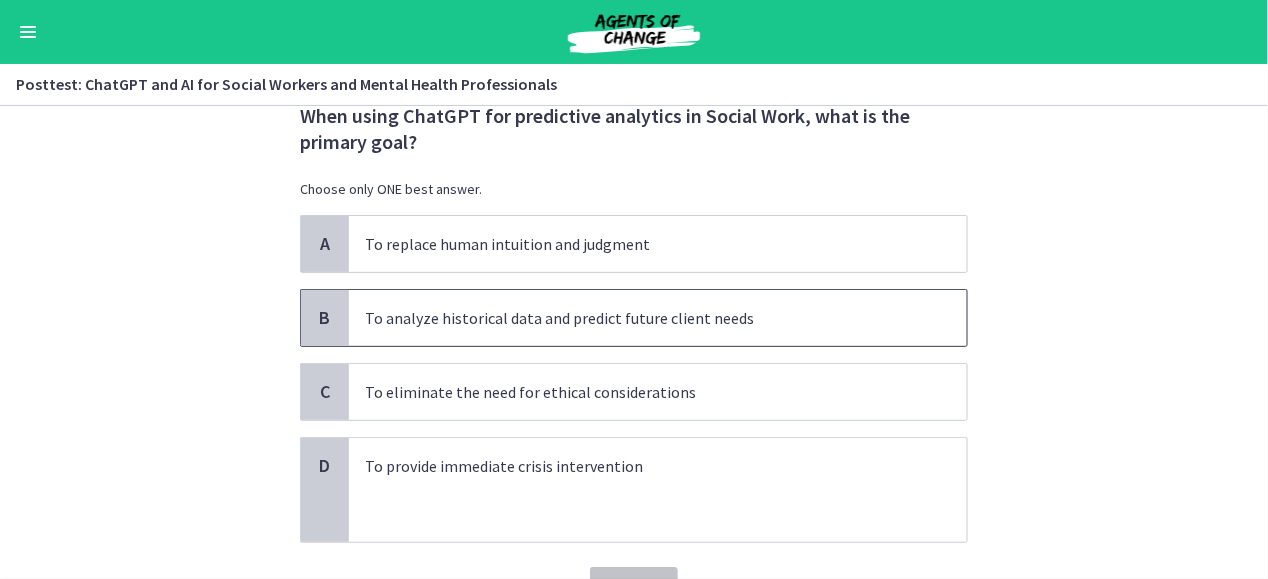 click on "To analyze historical data and predict future client needs" at bounding box center [658, 318] 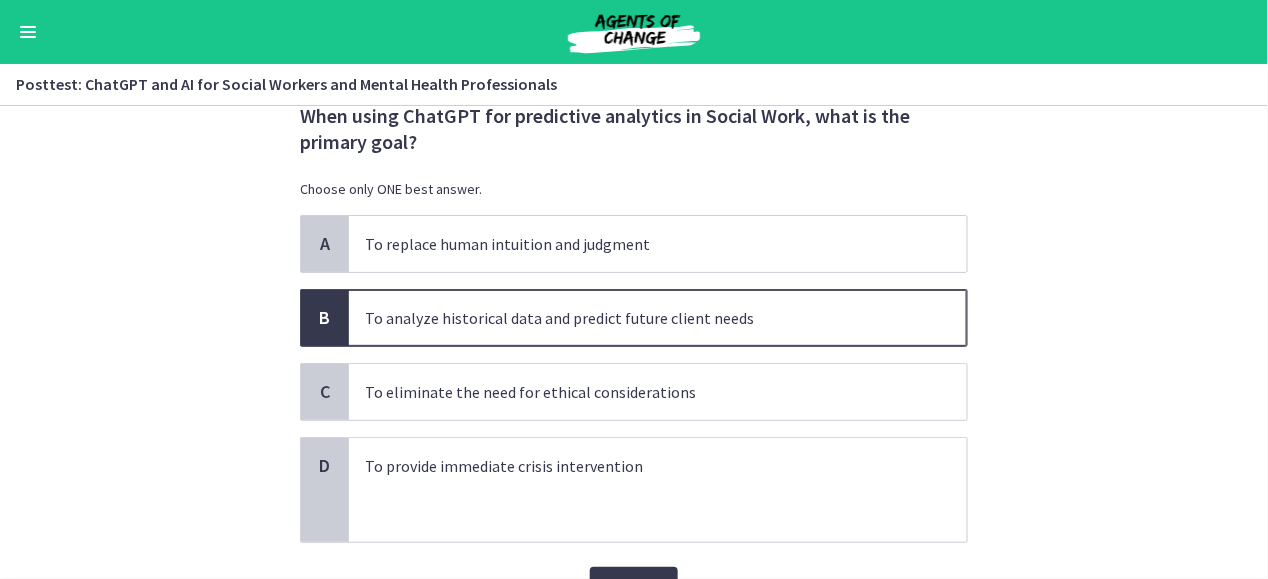 scroll, scrollTop: 171, scrollLeft: 0, axis: vertical 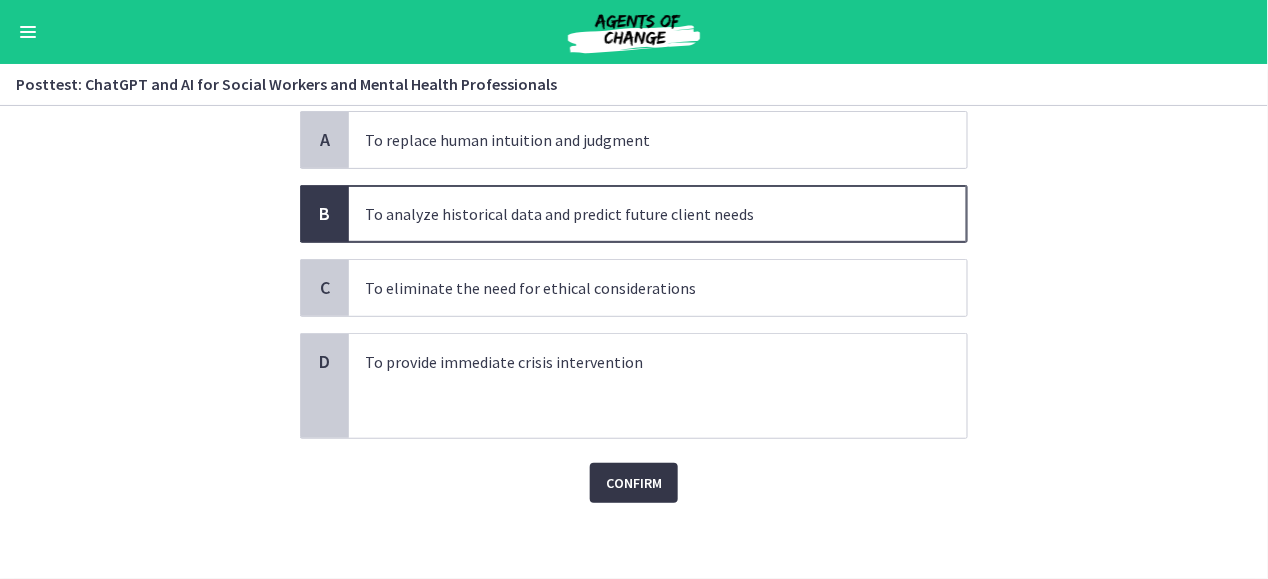 click on "Confirm" at bounding box center (634, 483) 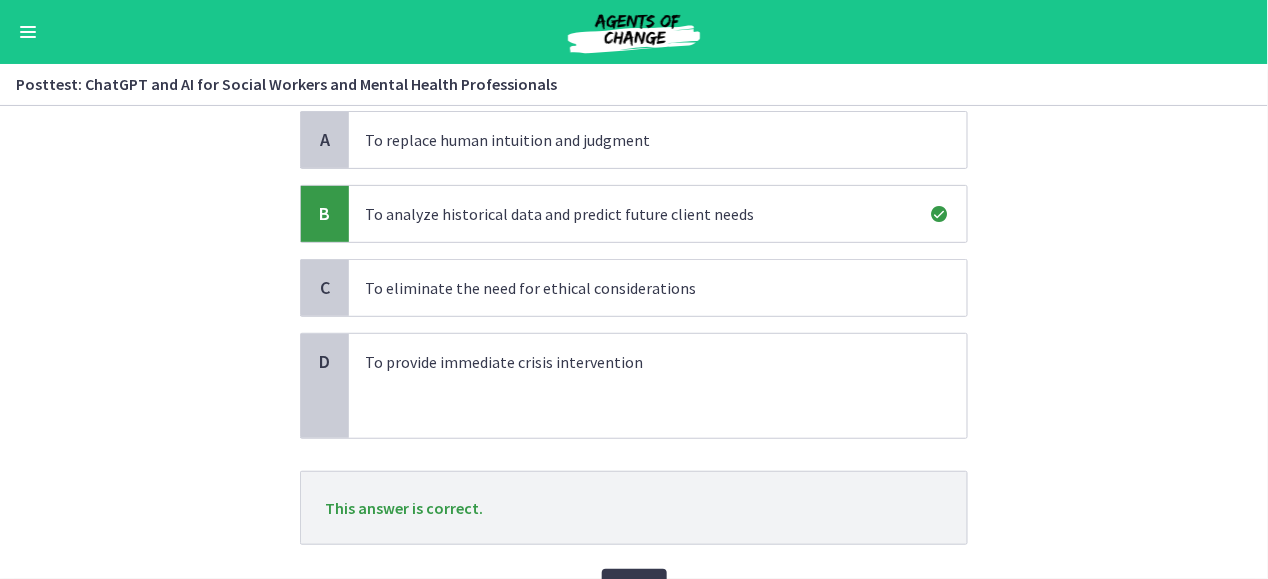 scroll, scrollTop: 277, scrollLeft: 0, axis: vertical 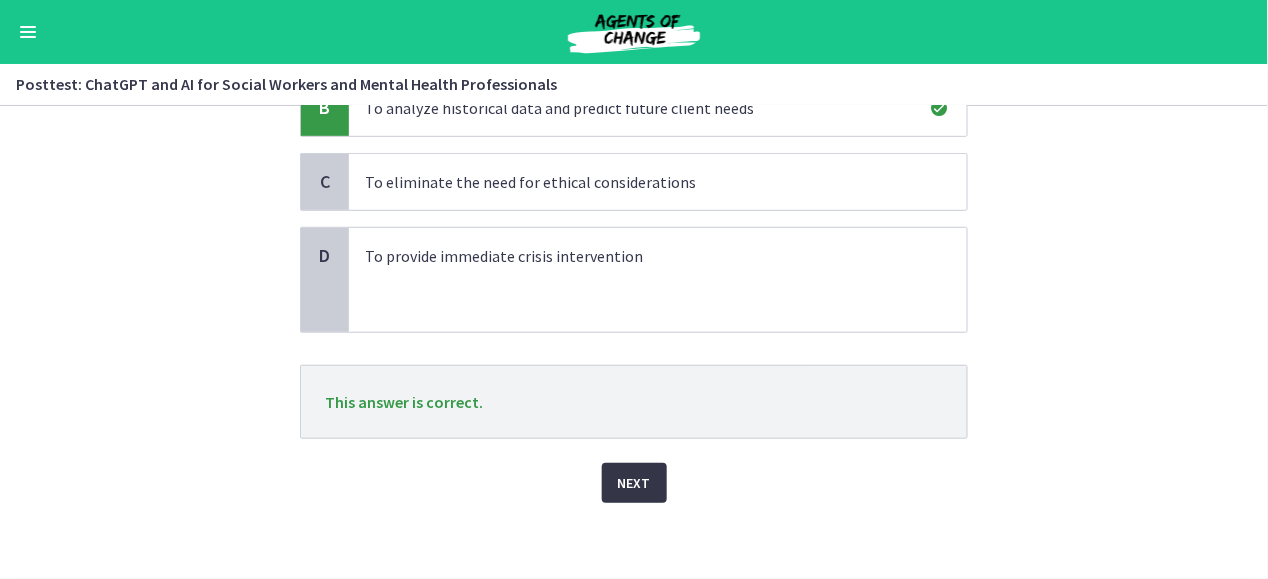 click on "Next" at bounding box center (634, 483) 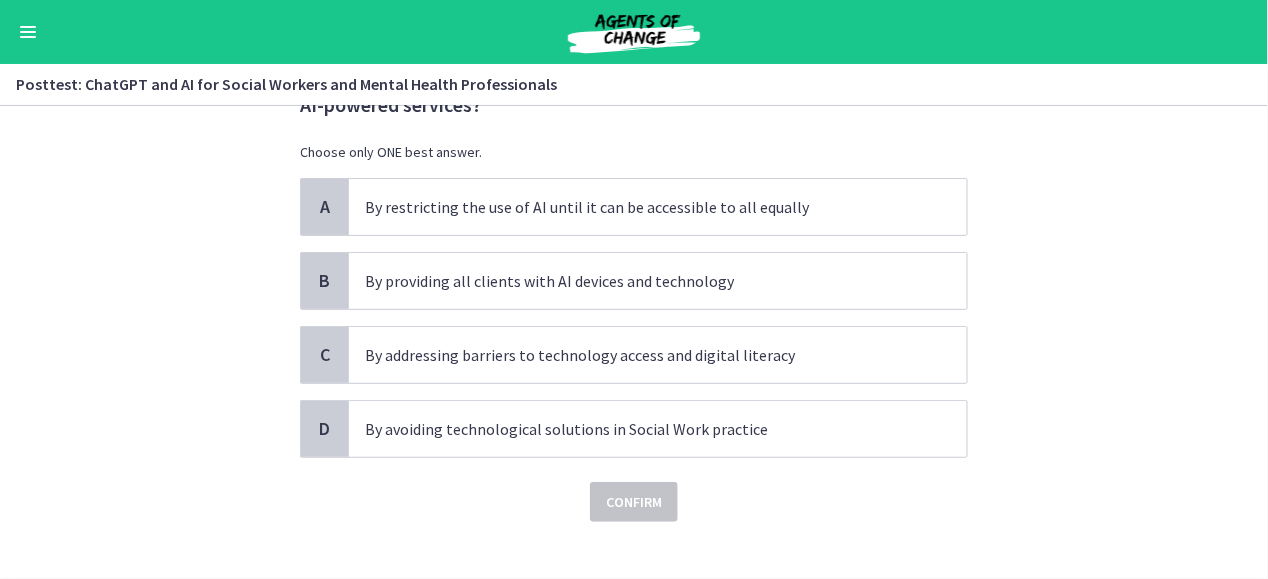 scroll, scrollTop: 110, scrollLeft: 0, axis: vertical 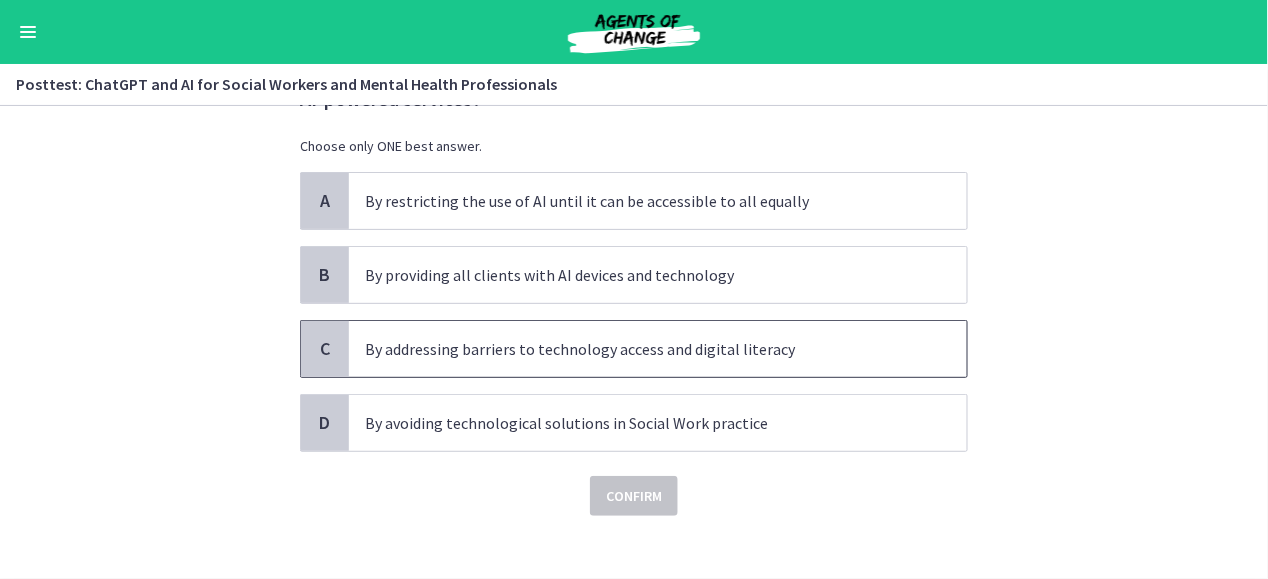 click on "By addressing barriers to technology access and digital literacy" at bounding box center [638, 349] 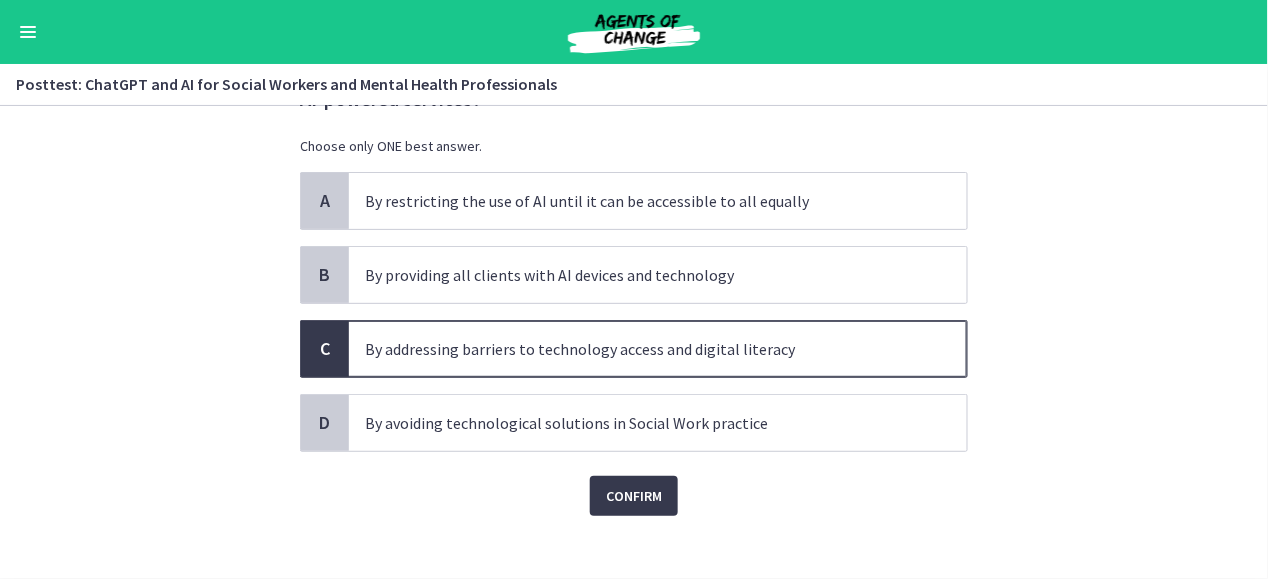 click on "Question   12   of   30
How can Social Workers bridge the digital divide to ensure equitable access to AI-powered services?
Choose only ONE best answer.
A
By restricting the use of AI until it can be accessible to all equally
B
By providing all clients with AI devices and technology
C
By addressing barriers to technology access and digital literacy
D
By avoiding technological solutions in Social Work practice
Confirm" at bounding box center [634, 342] 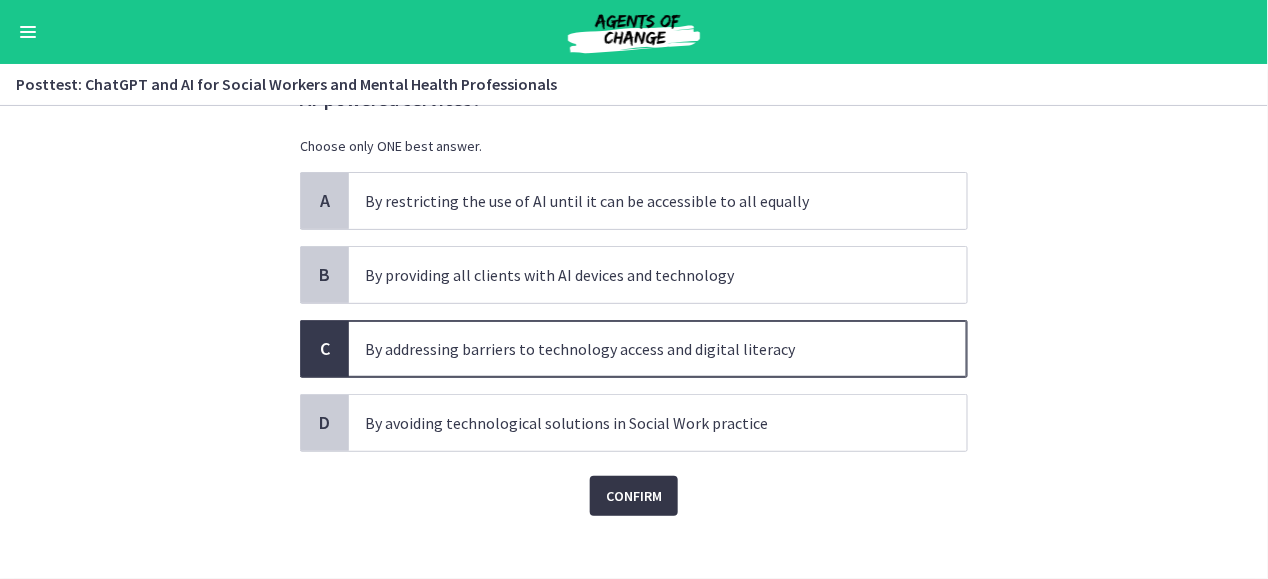 click on "Confirm" at bounding box center [634, 496] 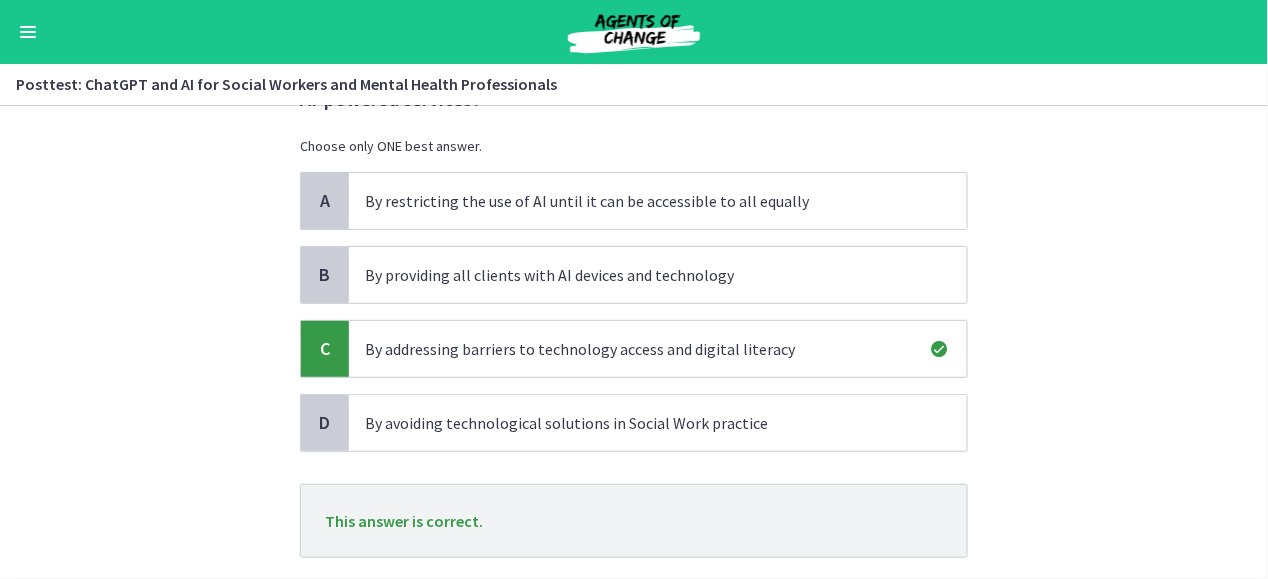 scroll, scrollTop: 211, scrollLeft: 0, axis: vertical 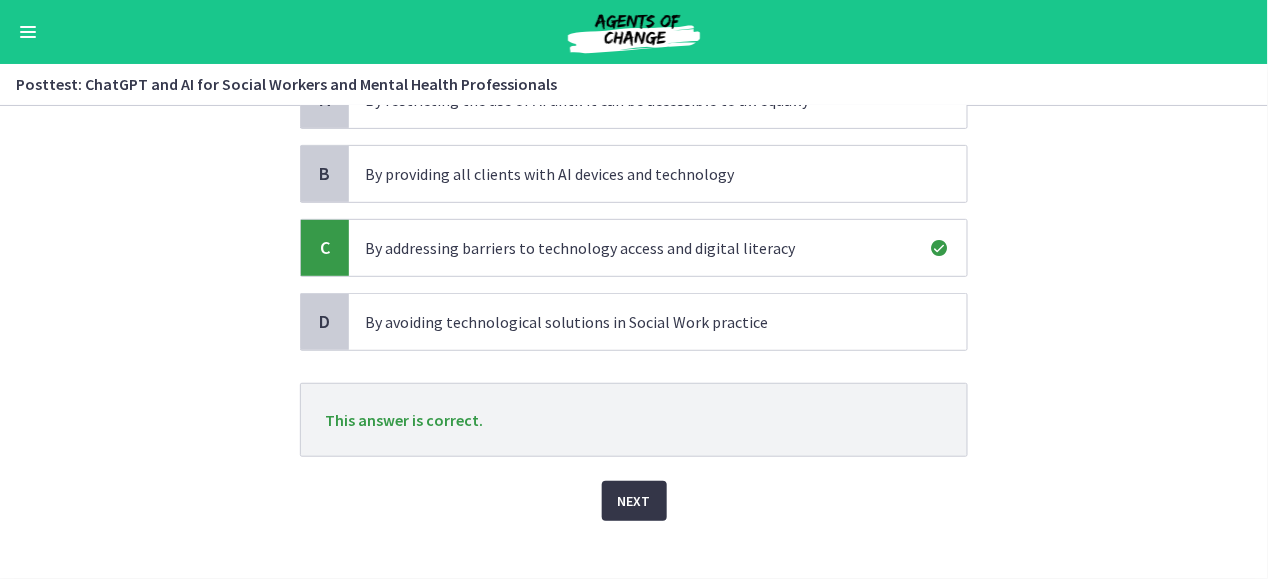 click on "Next" at bounding box center [634, 501] 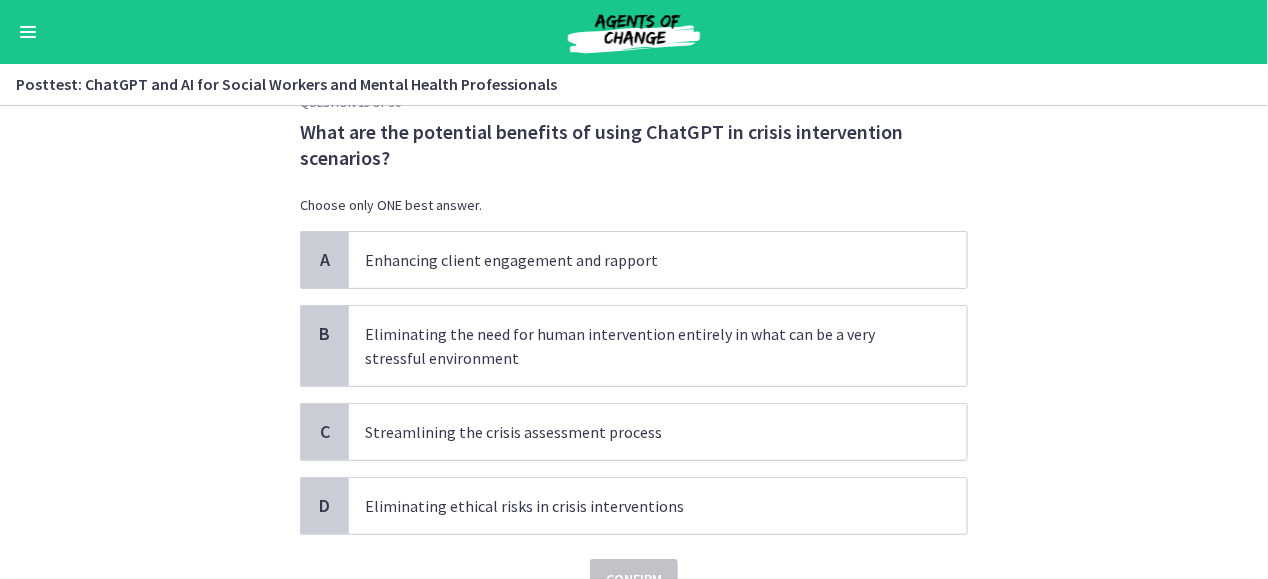 scroll, scrollTop: 50, scrollLeft: 0, axis: vertical 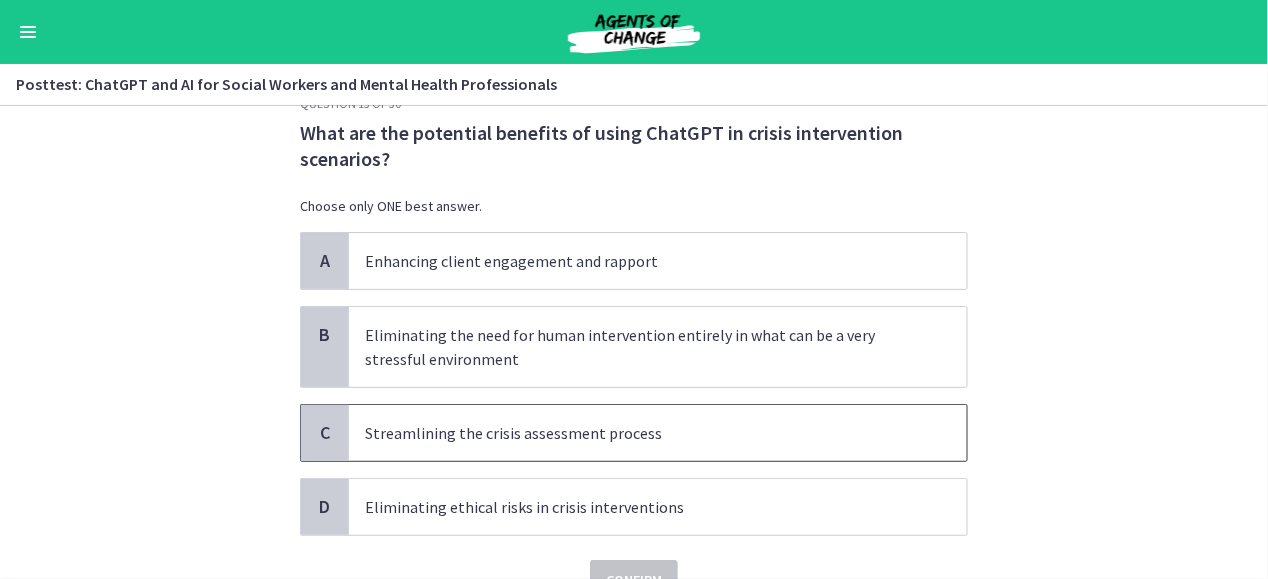 click on "Streamlining the crisis assessment process" at bounding box center [638, 433] 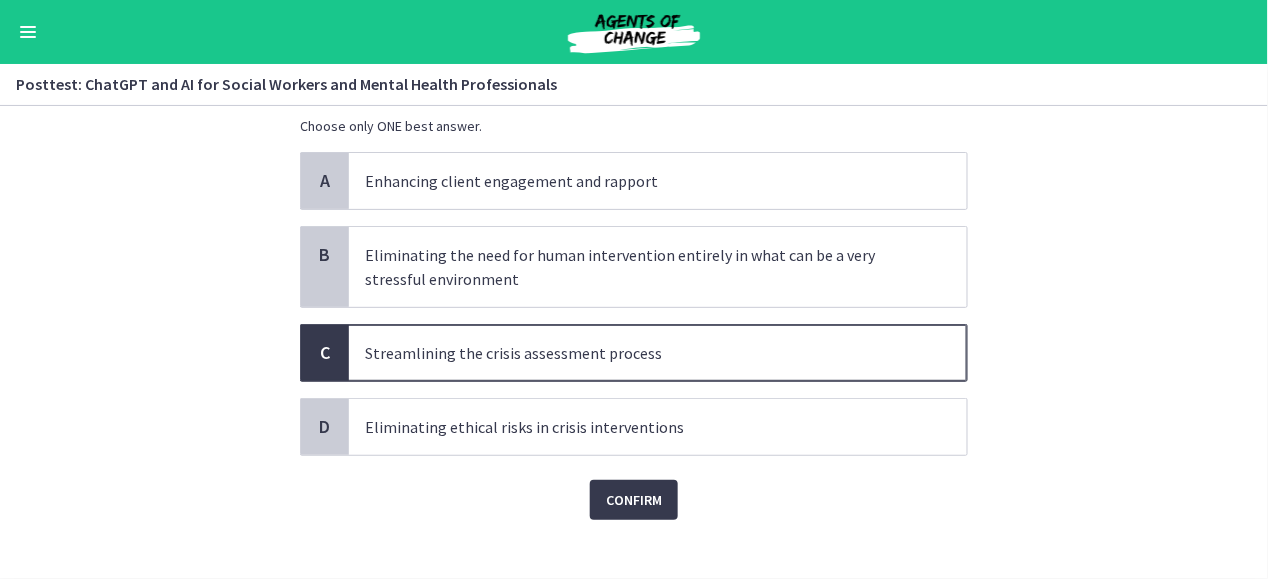 scroll, scrollTop: 140, scrollLeft: 0, axis: vertical 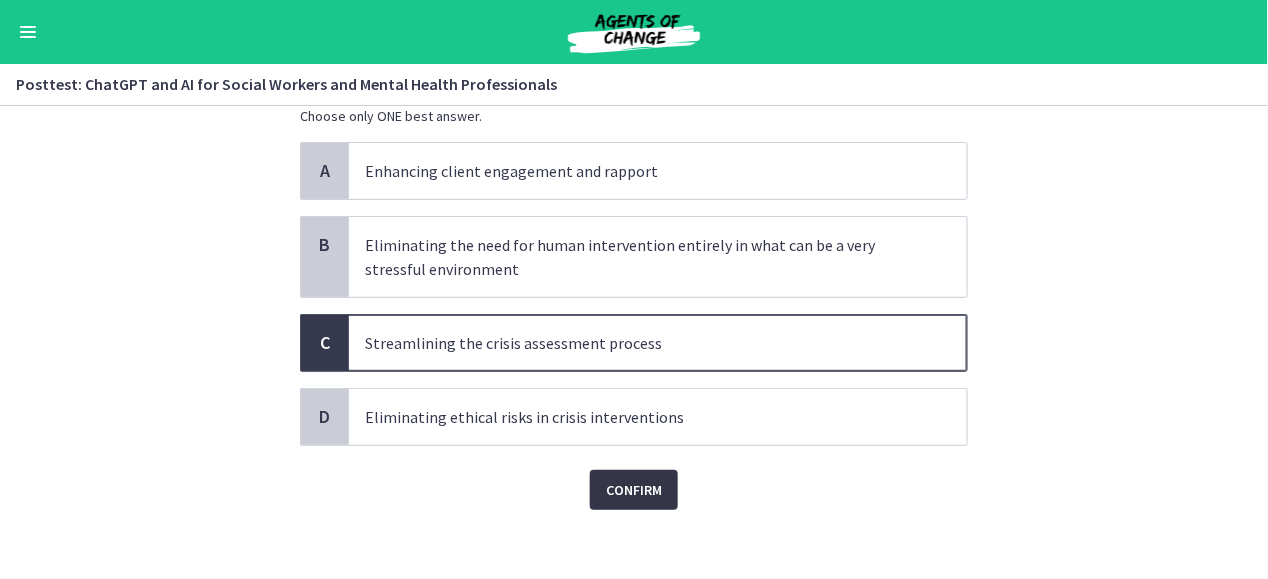 click on "Confirm" at bounding box center (634, 490) 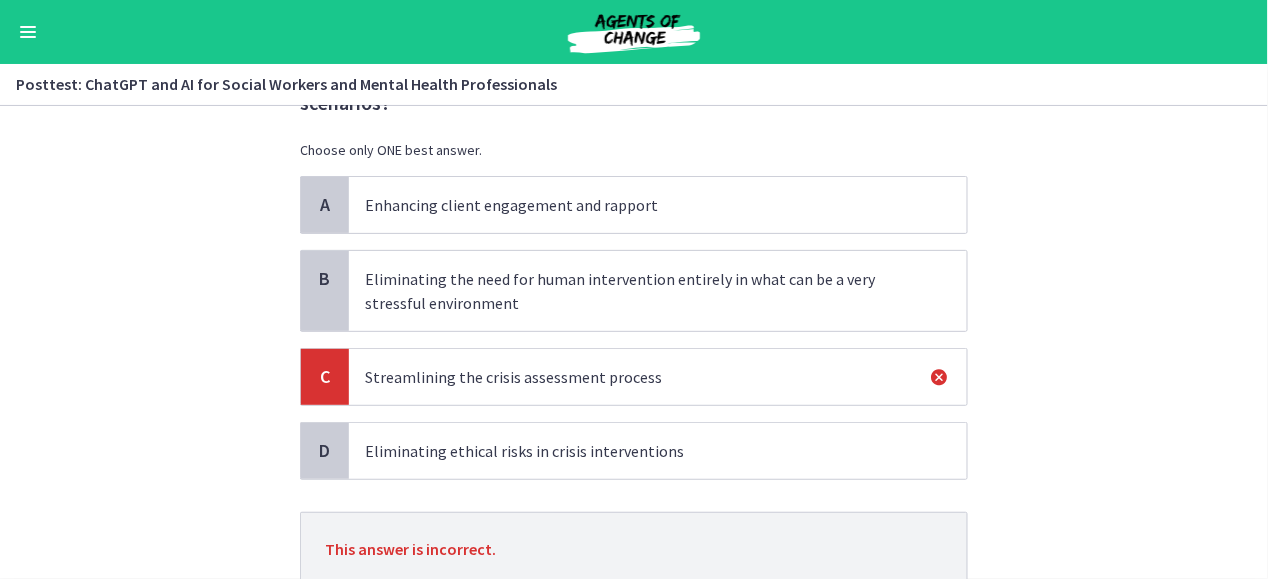 scroll, scrollTop: 99, scrollLeft: 0, axis: vertical 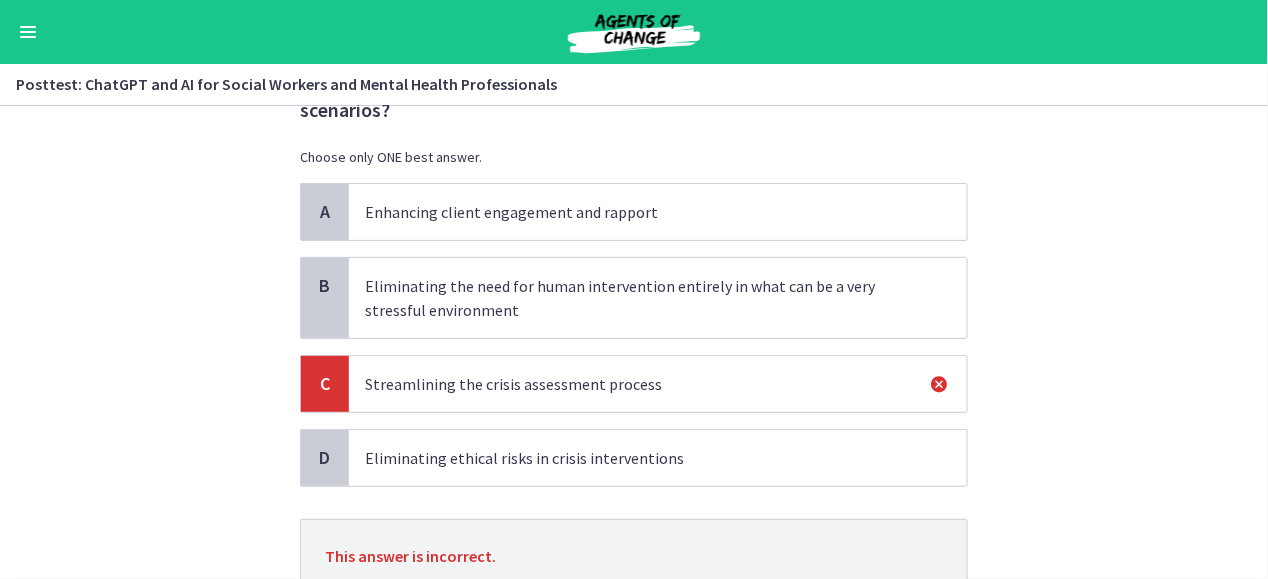 click on "Eliminating the need for human intervention entirely in what can be a very stressful environment" at bounding box center [638, 298] 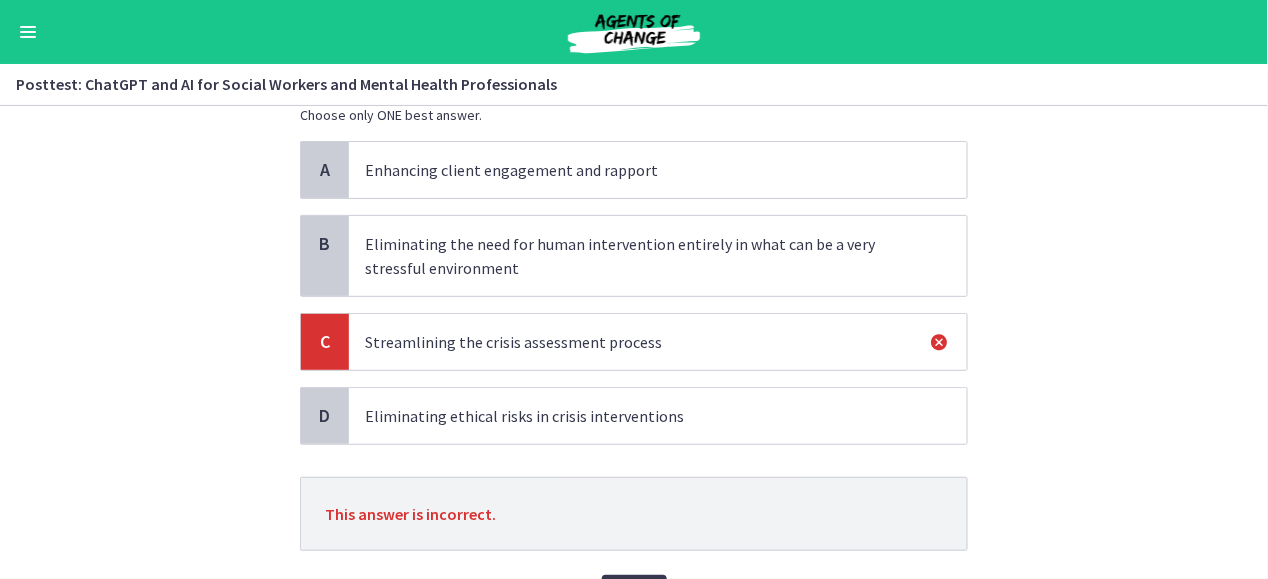 scroll, scrollTop: 223, scrollLeft: 0, axis: vertical 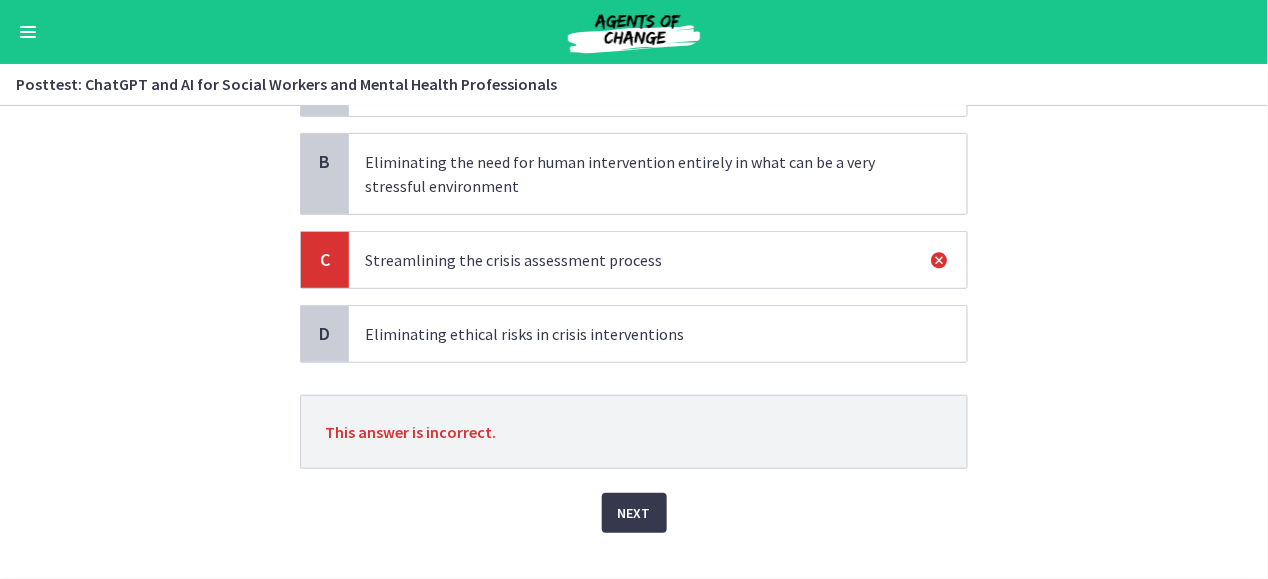 click on "Next" at bounding box center [634, 501] 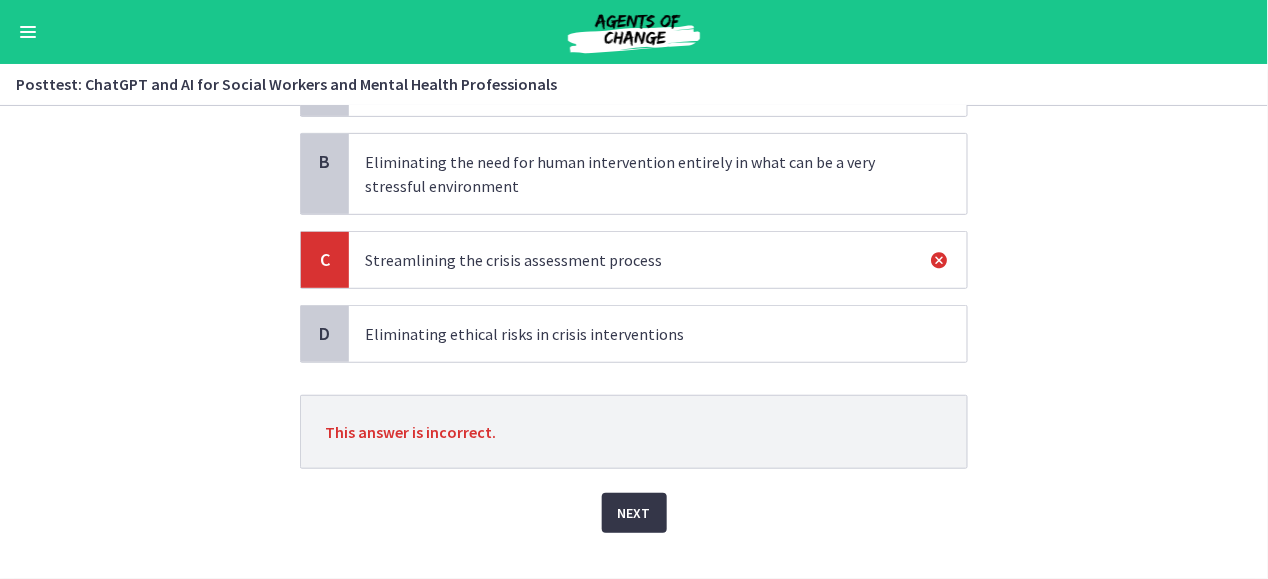 click on "Next" at bounding box center (634, 513) 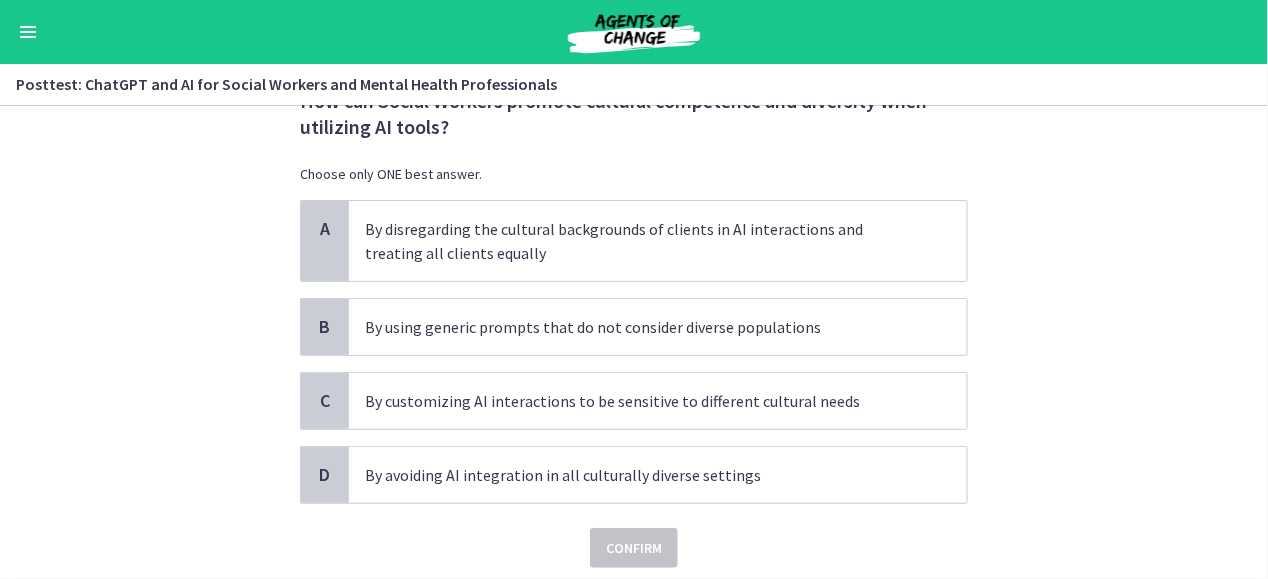 scroll, scrollTop: 85, scrollLeft: 0, axis: vertical 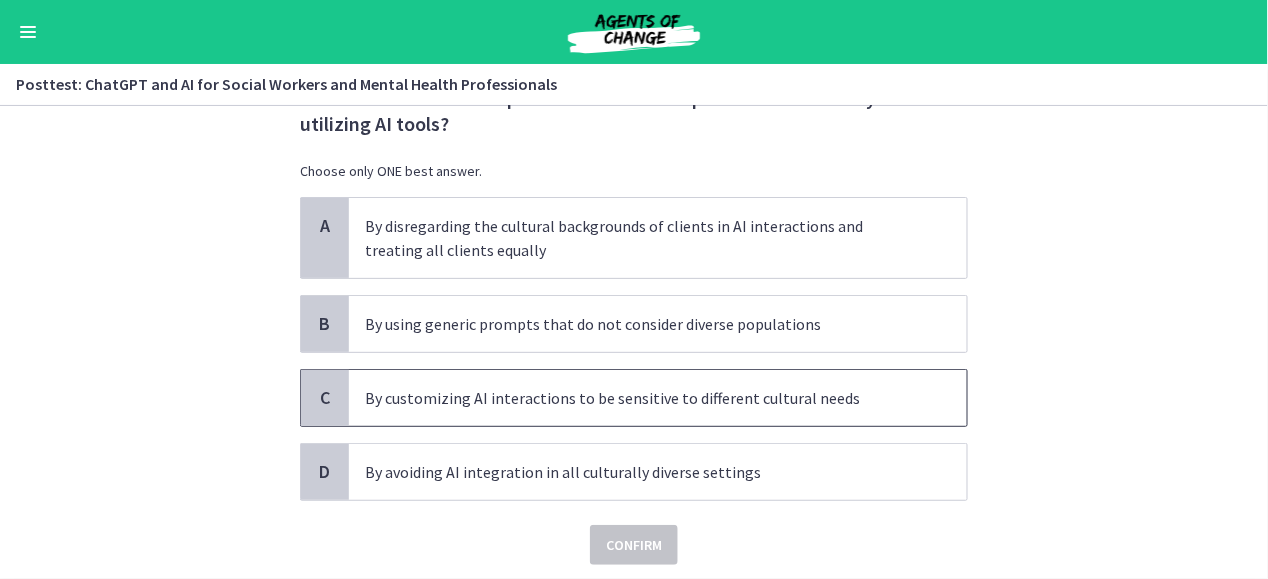 click on "By customizing AI interactions to be sensitive to different cultural needs" at bounding box center [638, 398] 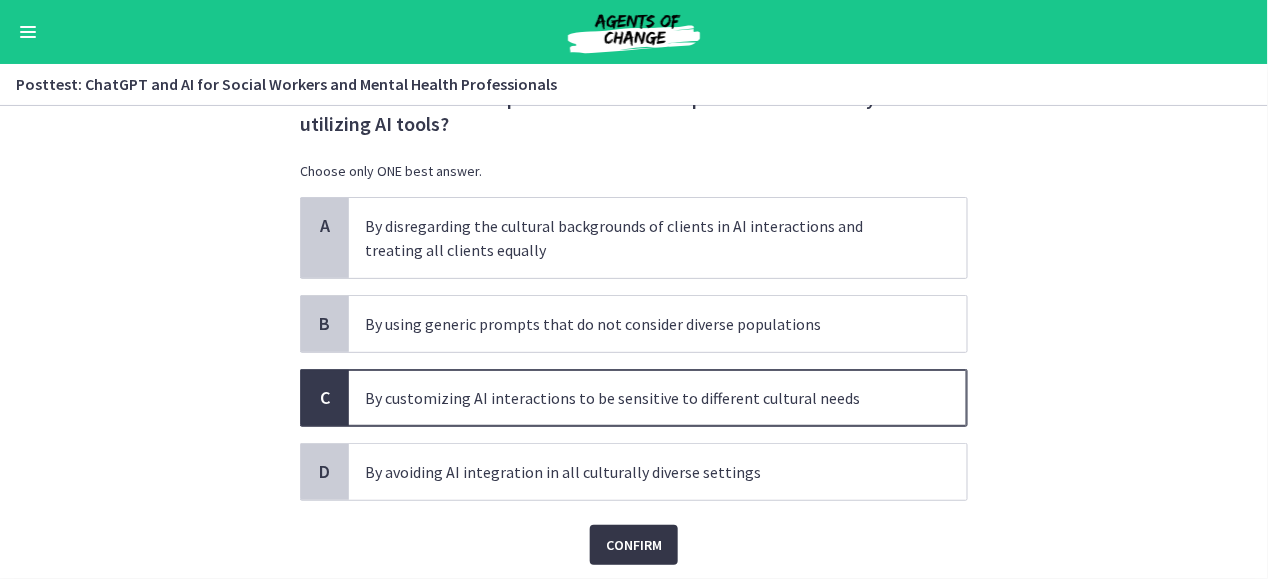 click on "Confirm" at bounding box center [634, 545] 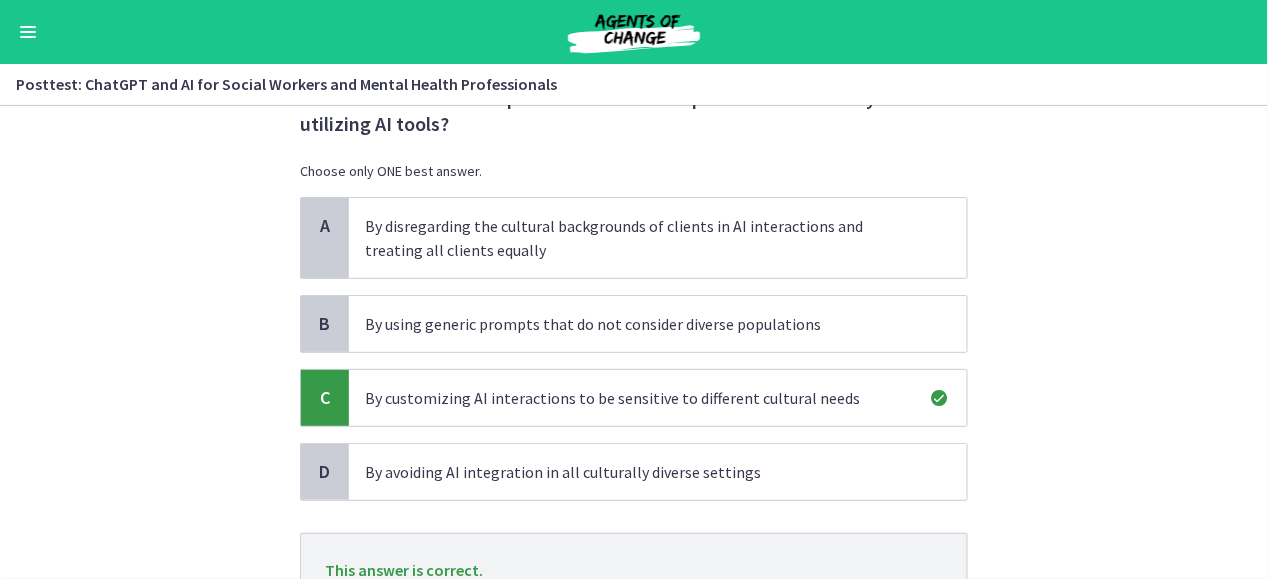 scroll, scrollTop: 252, scrollLeft: 0, axis: vertical 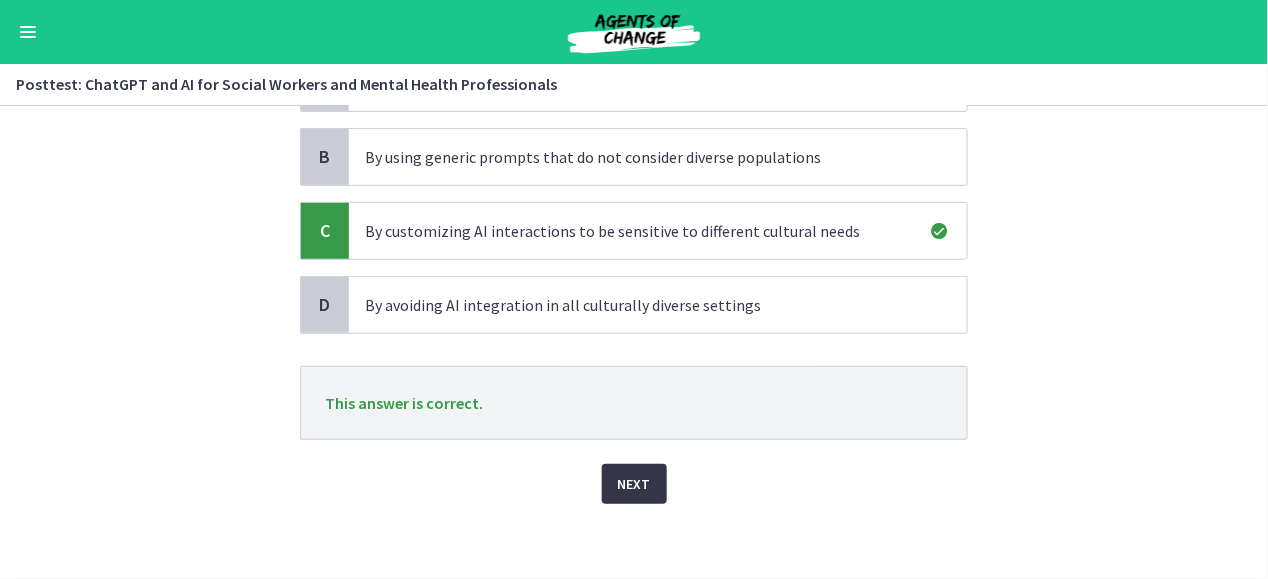 click on "Next" at bounding box center (634, 484) 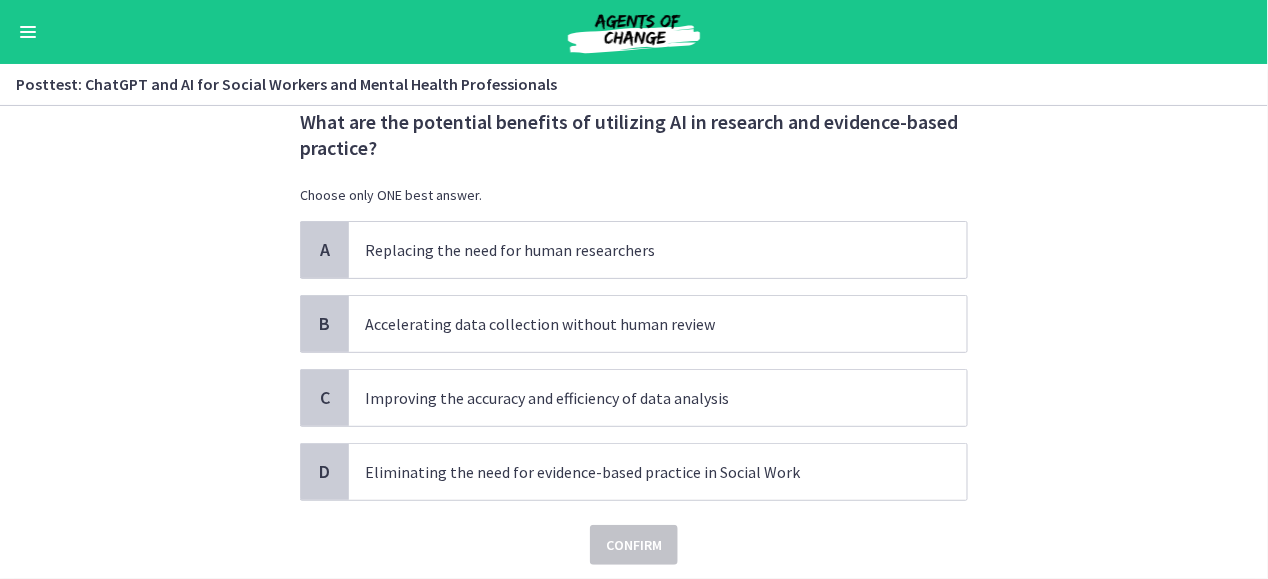 scroll, scrollTop: 62, scrollLeft: 0, axis: vertical 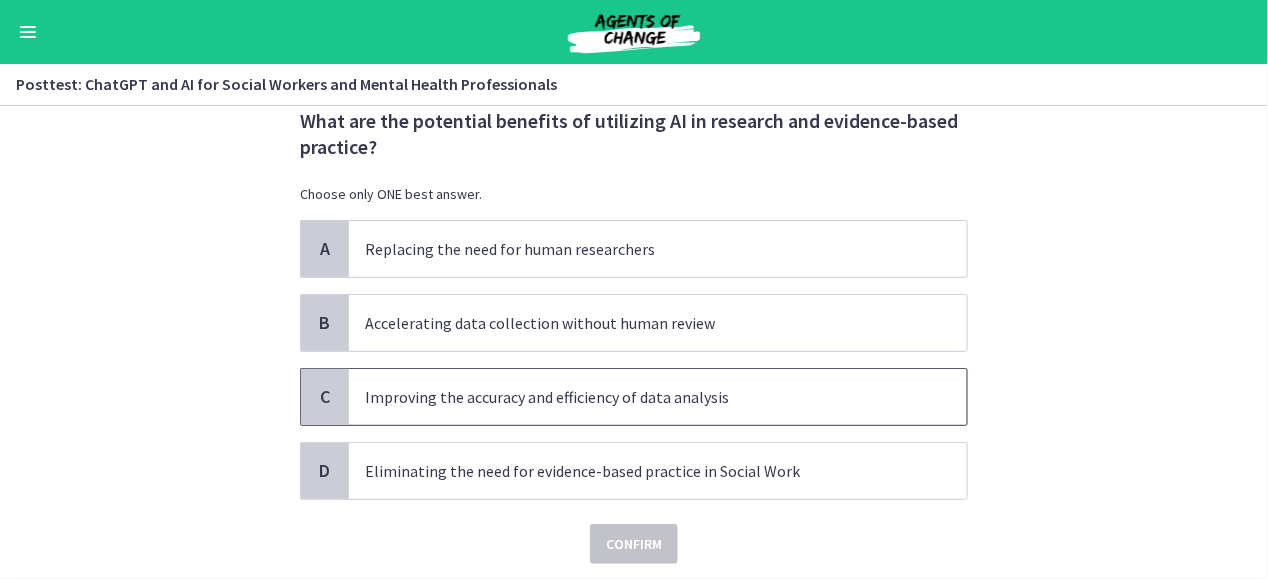 click on "Improving the accuracy and efficiency of data analysis" at bounding box center [658, 397] 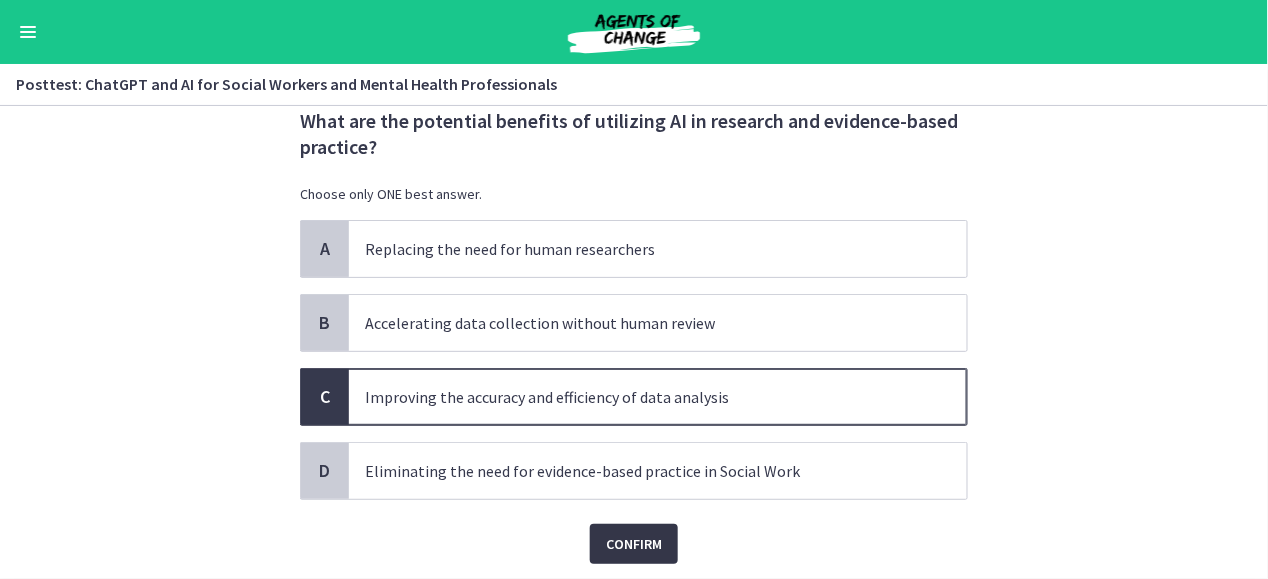 click on "Confirm" at bounding box center (634, 544) 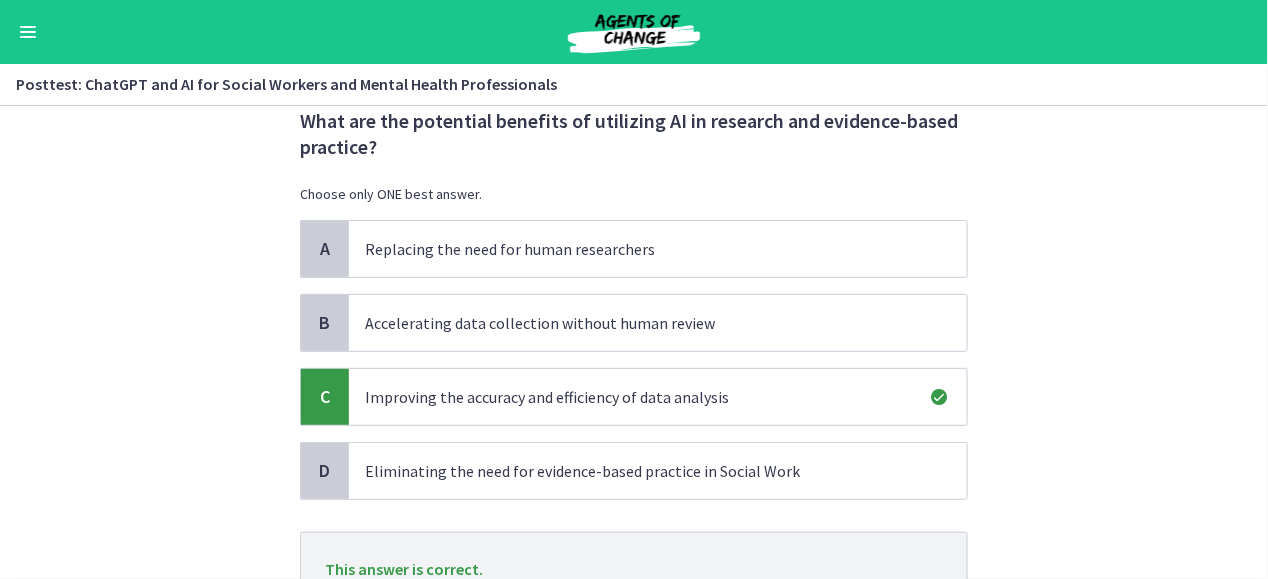 scroll, scrollTop: 229, scrollLeft: 0, axis: vertical 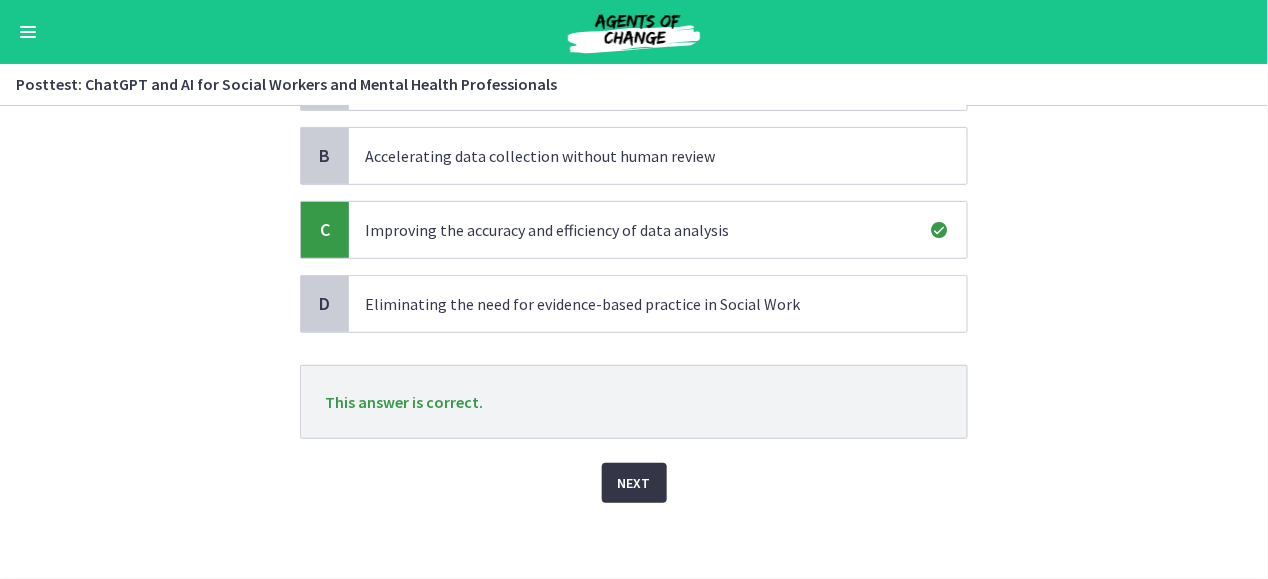 click on "Next" at bounding box center (634, 483) 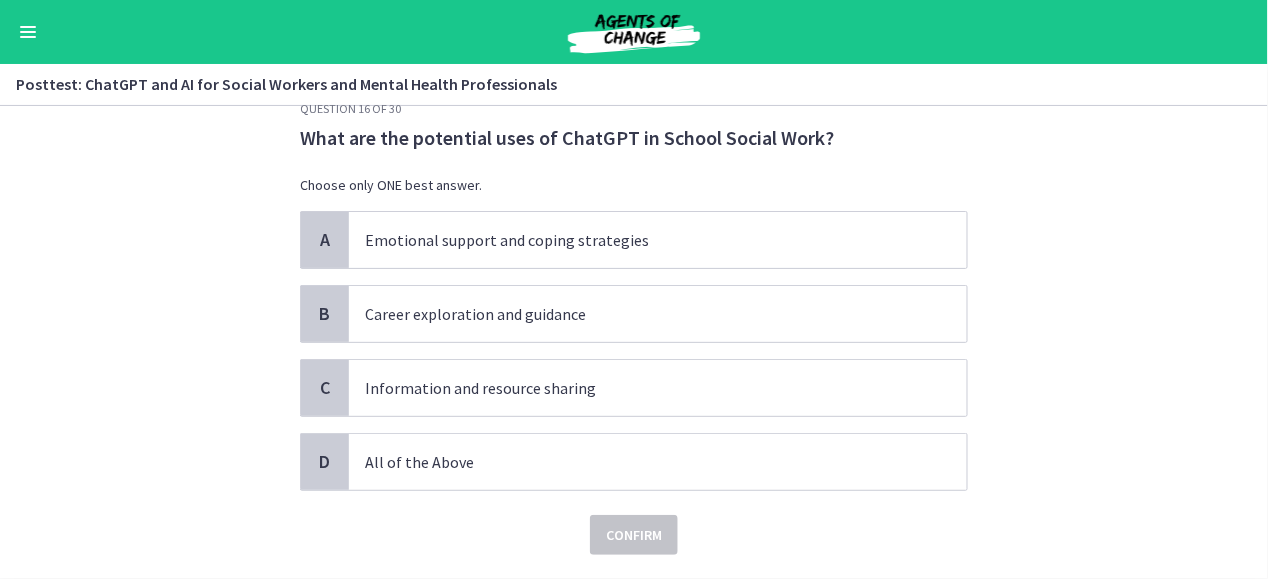 scroll, scrollTop: 46, scrollLeft: 0, axis: vertical 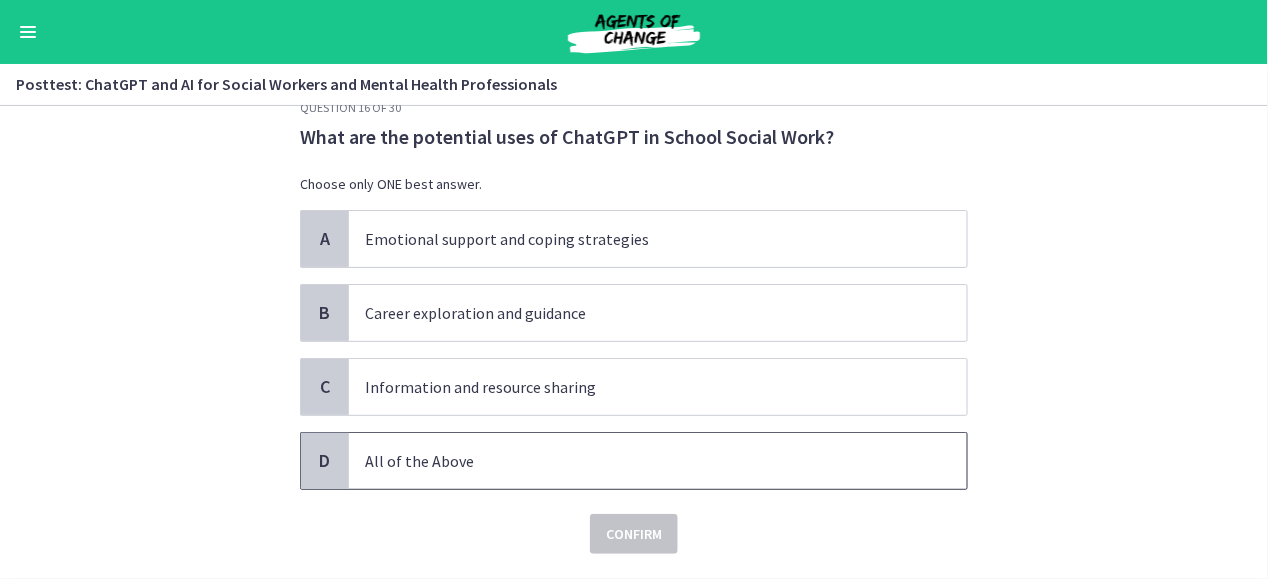 click on "All of the Above" at bounding box center (638, 461) 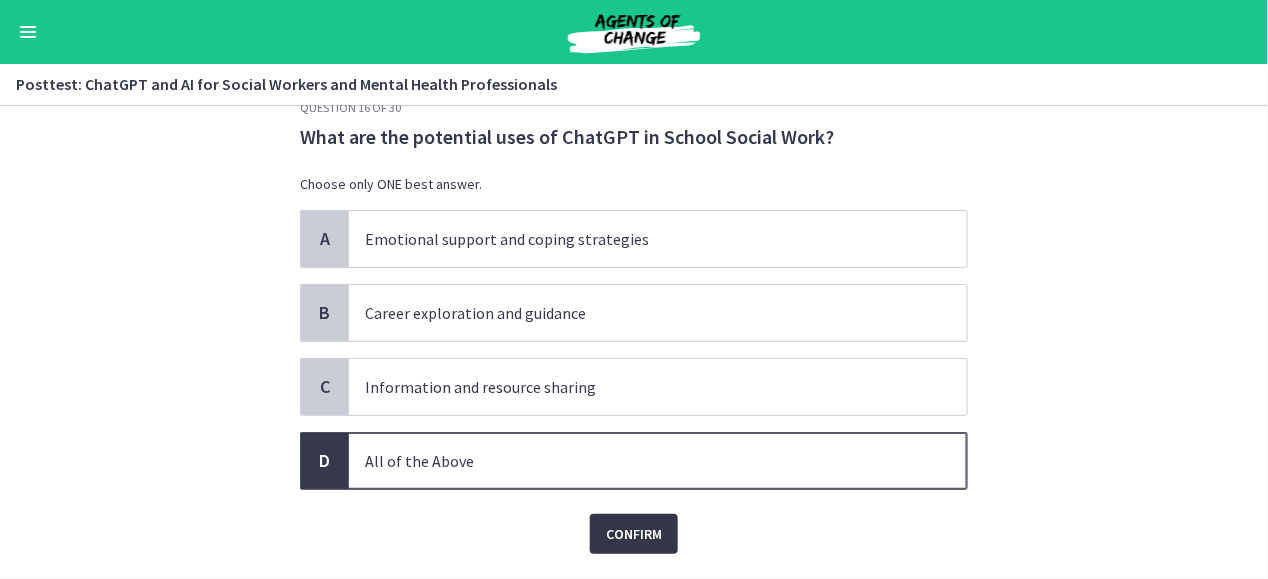 click on "Confirm" at bounding box center [634, 534] 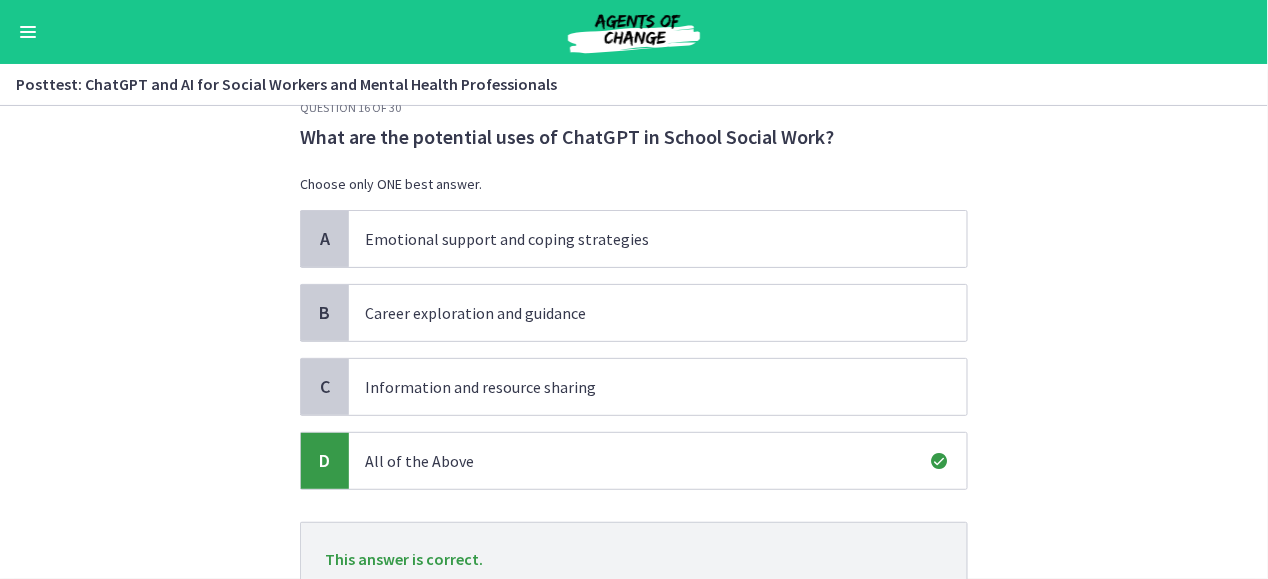 scroll, scrollTop: 200, scrollLeft: 0, axis: vertical 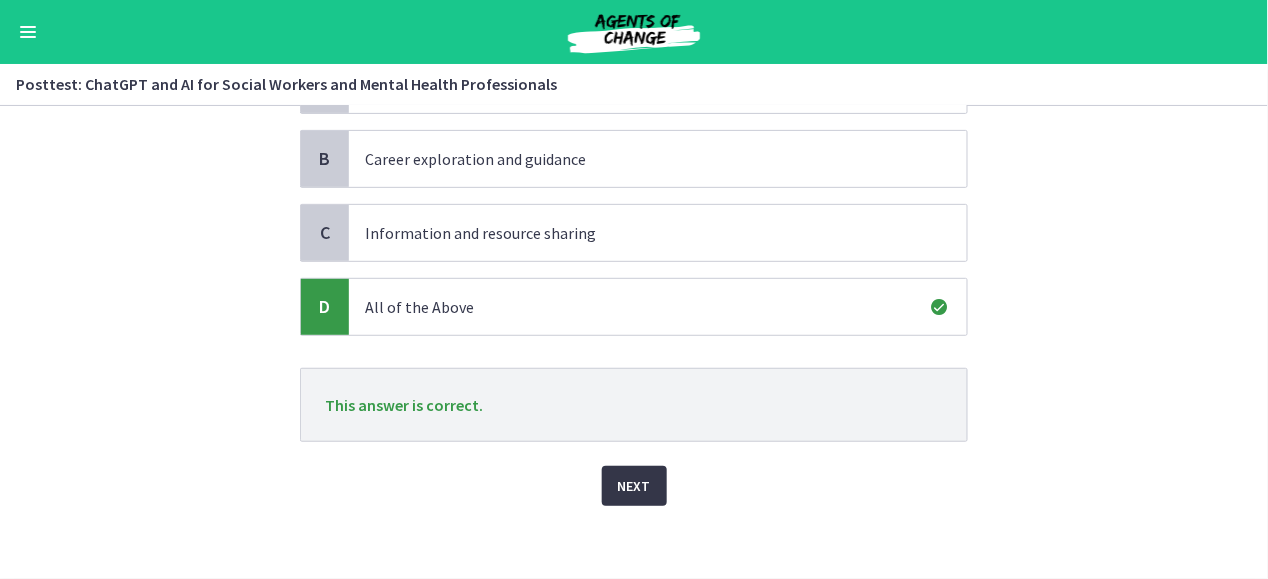 click on "Next" at bounding box center [634, 486] 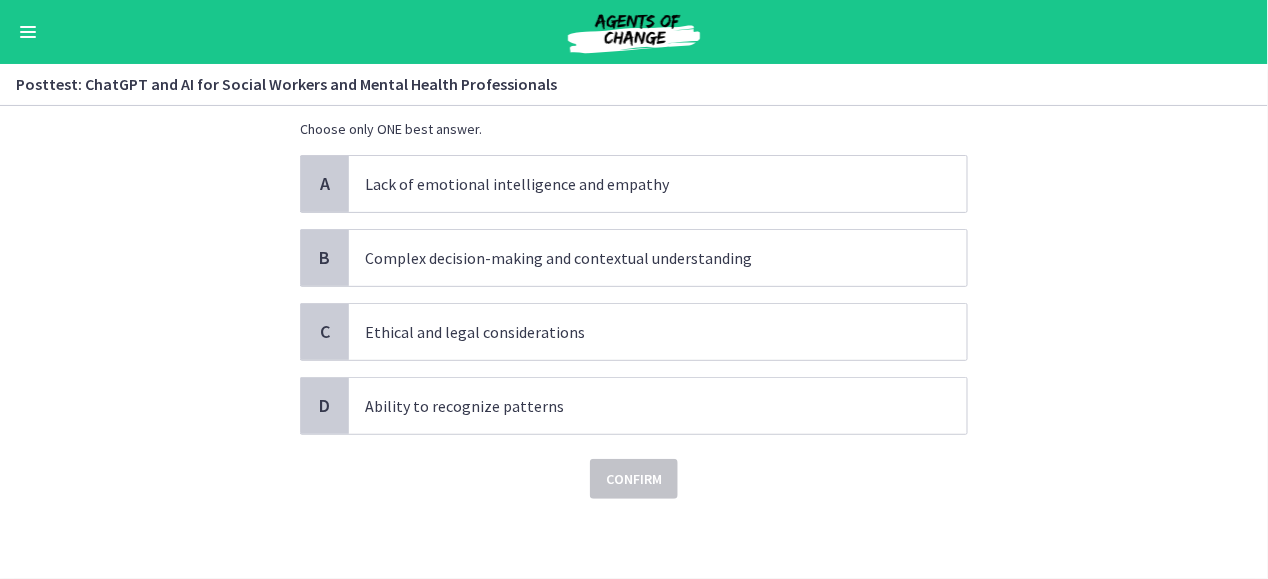 scroll, scrollTop: 0, scrollLeft: 0, axis: both 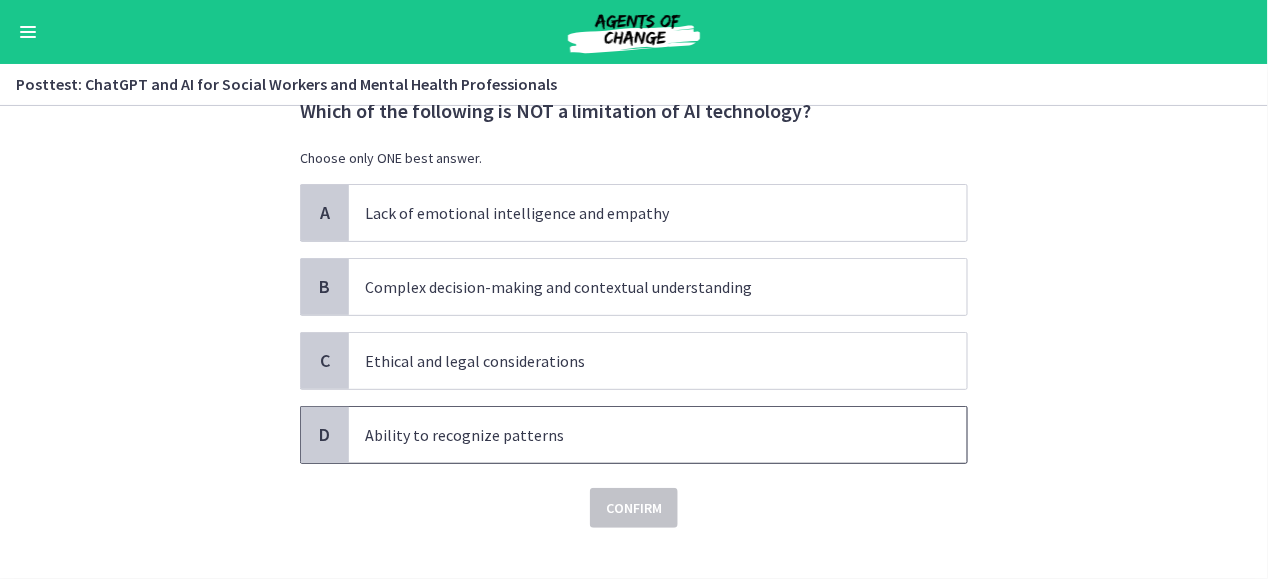 click on "Ability to recognize patterns" at bounding box center (658, 435) 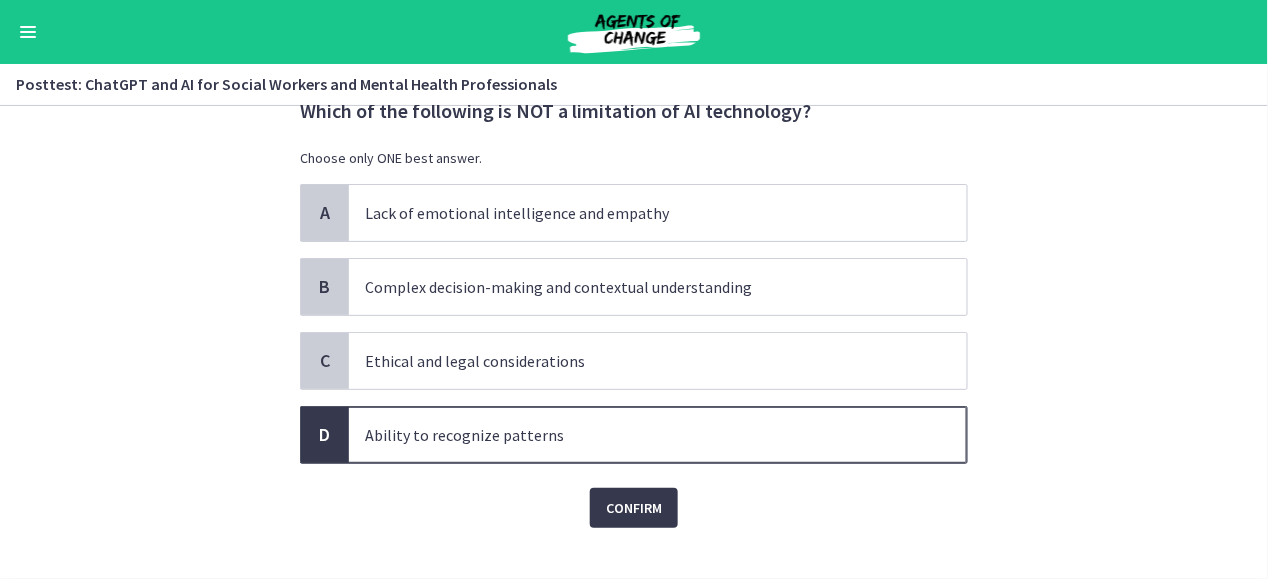 click on "Confirm" at bounding box center (634, 496) 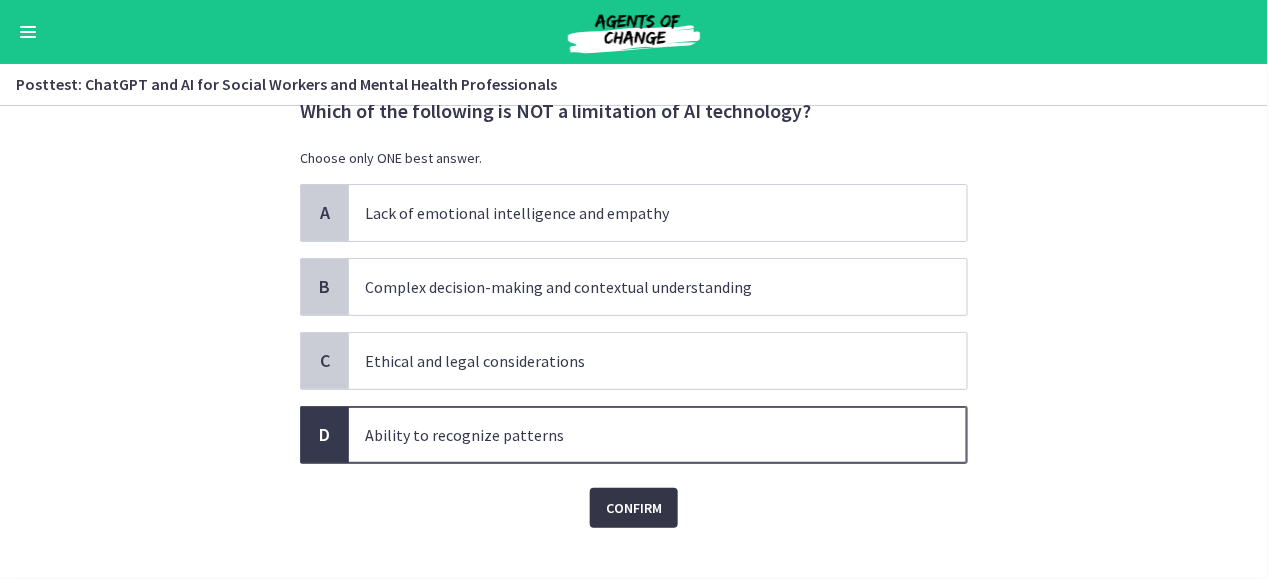 click on "Confirm" at bounding box center [634, 508] 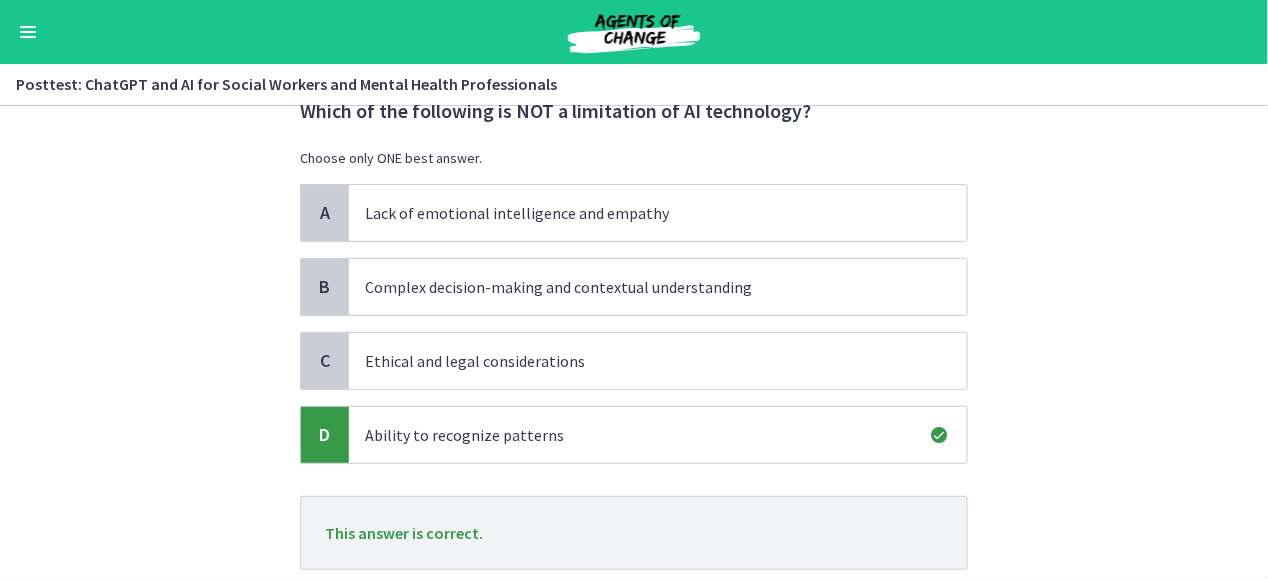 scroll, scrollTop: 203, scrollLeft: 0, axis: vertical 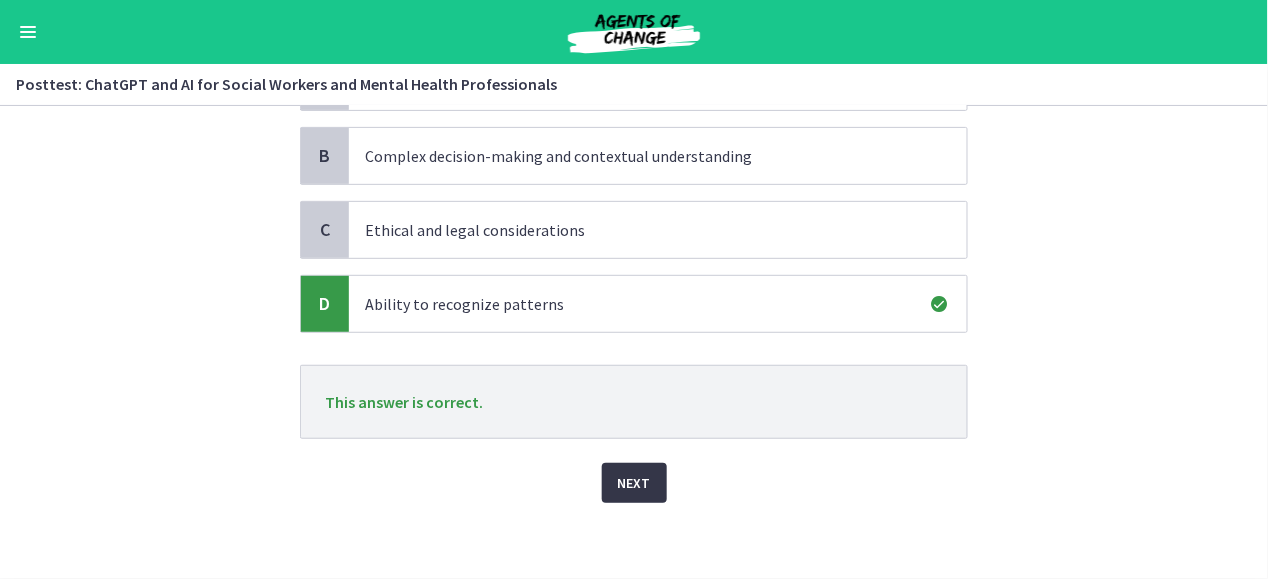 click on "Next" at bounding box center (634, 483) 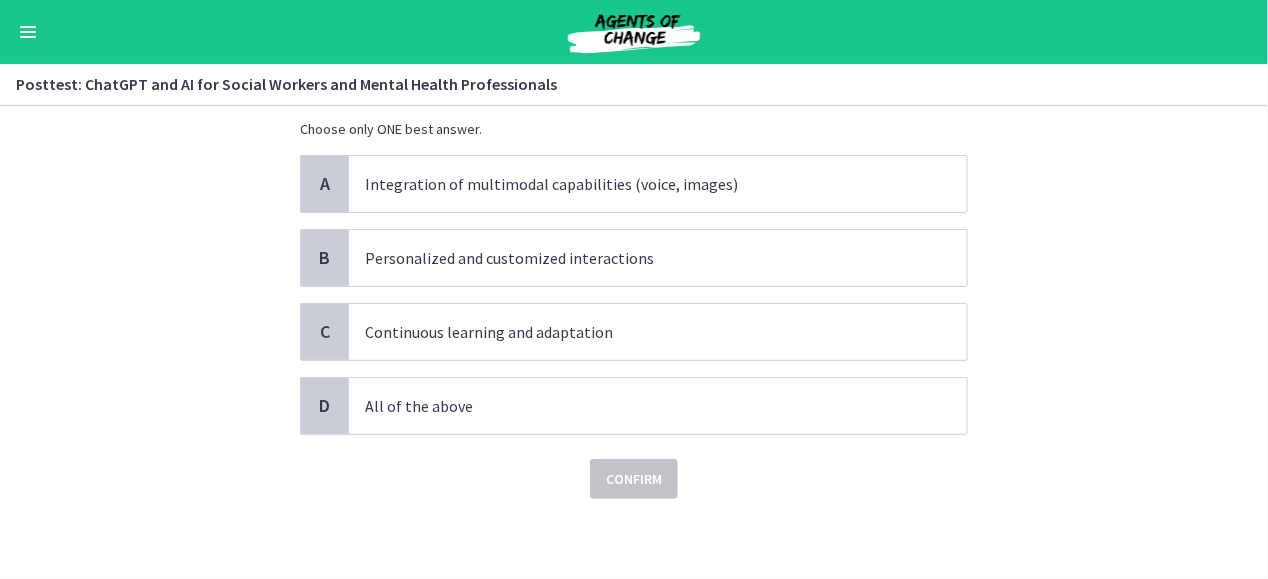 scroll, scrollTop: 0, scrollLeft: 0, axis: both 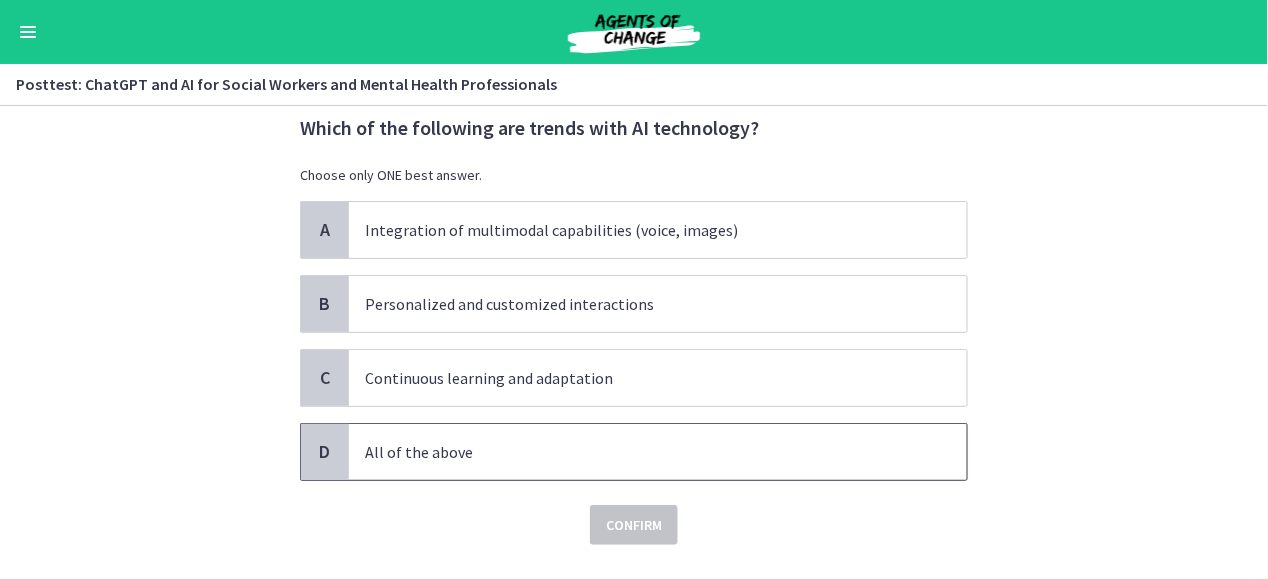 click on "All of the above" at bounding box center [638, 452] 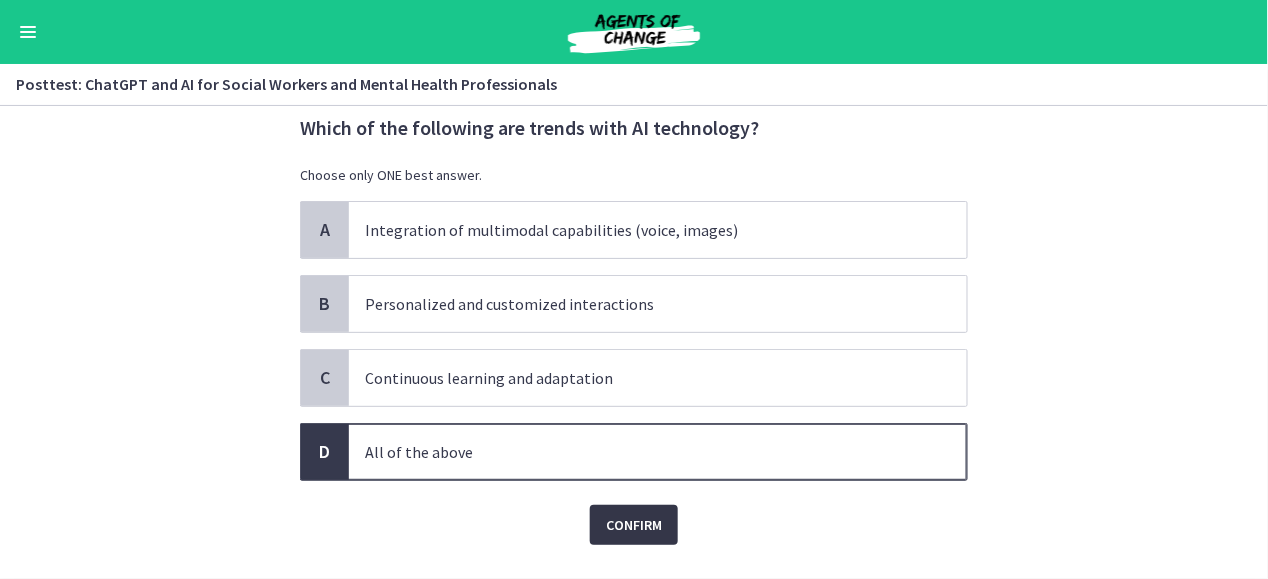 click on "Confirm" at bounding box center [634, 525] 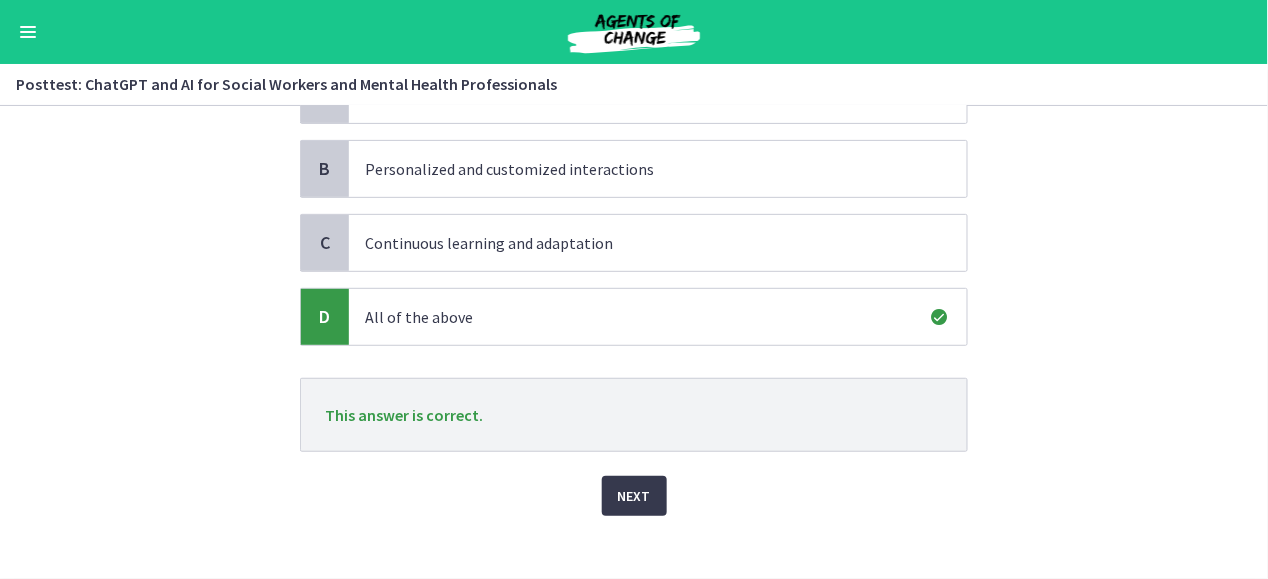 scroll, scrollTop: 192, scrollLeft: 0, axis: vertical 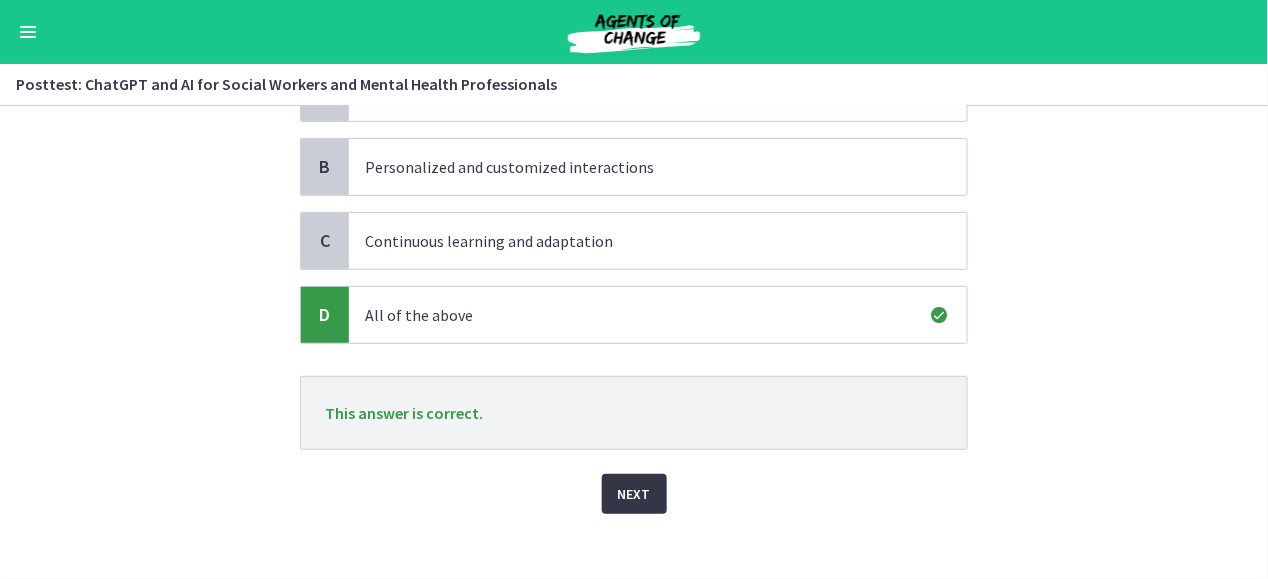 click on "Next" at bounding box center [634, 494] 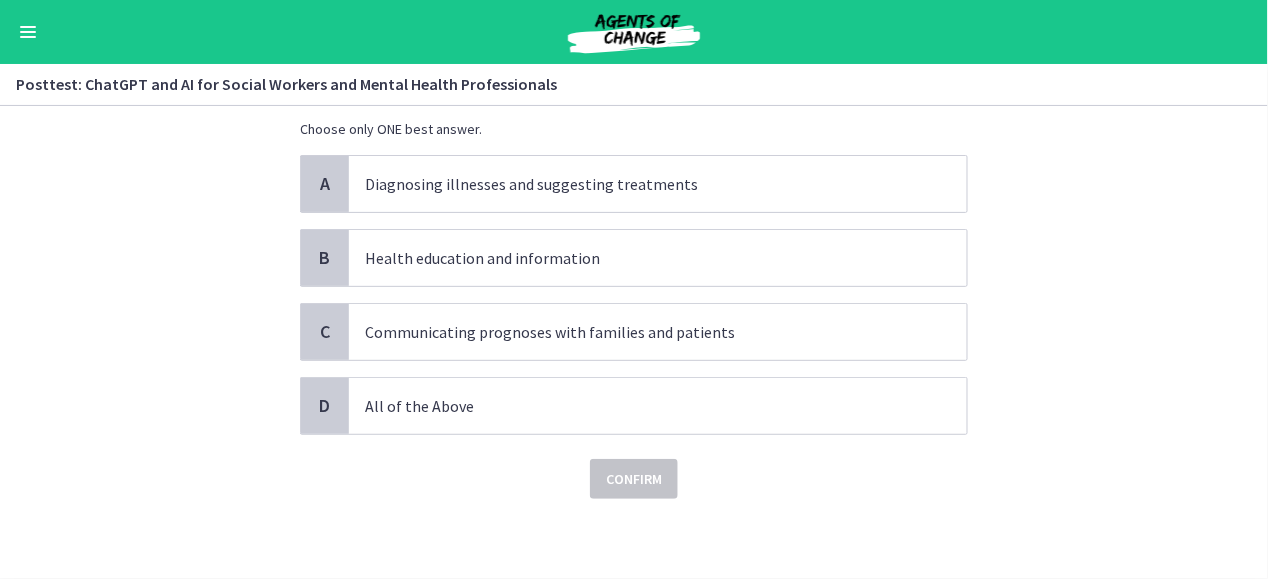scroll, scrollTop: 0, scrollLeft: 0, axis: both 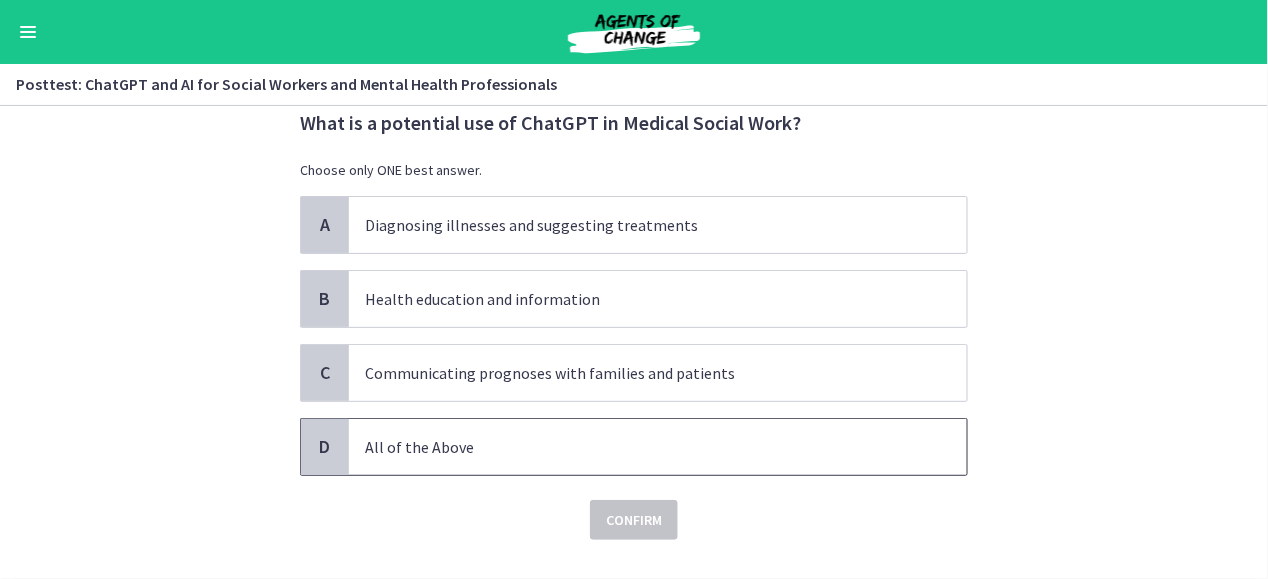 click on "All of the Above" at bounding box center (638, 447) 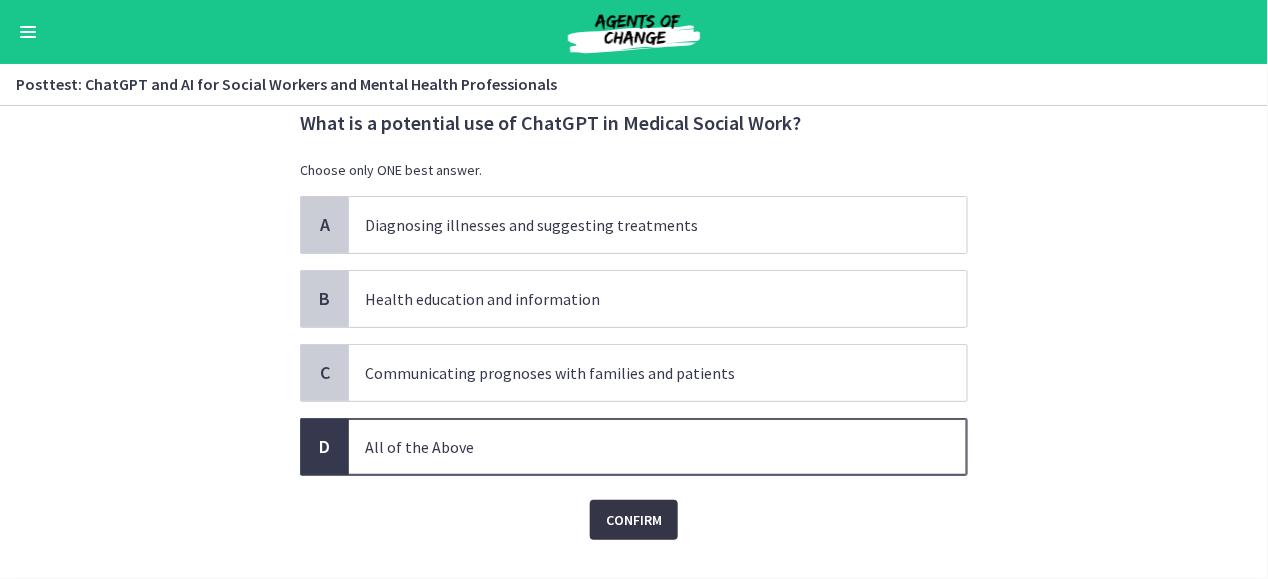 click on "Confirm" at bounding box center [634, 520] 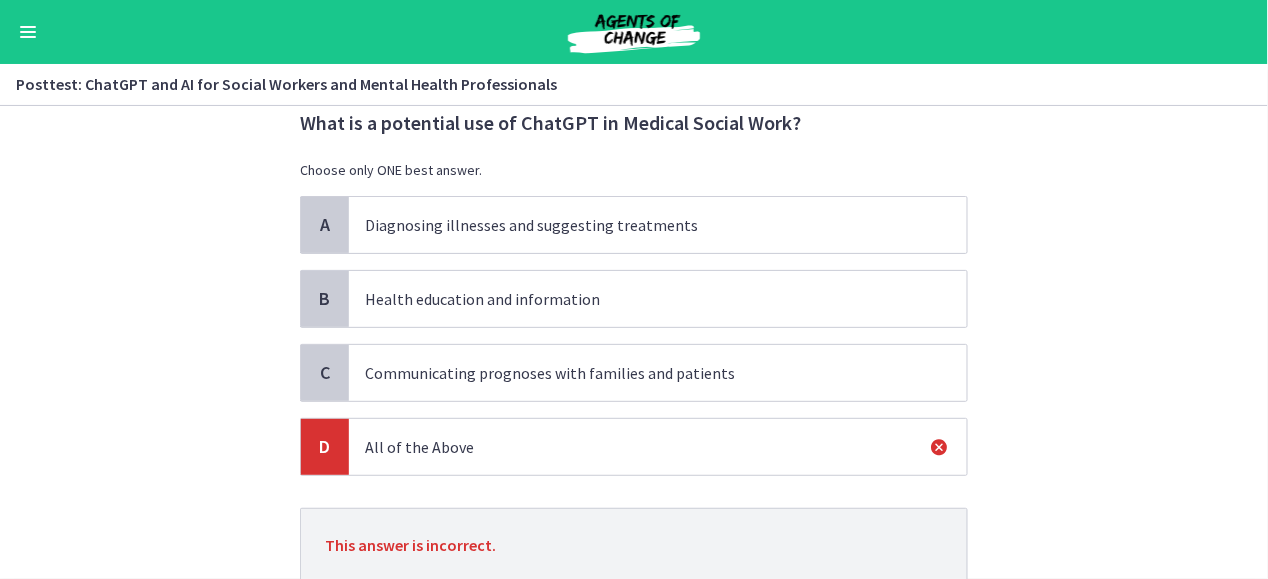 scroll, scrollTop: 203, scrollLeft: 0, axis: vertical 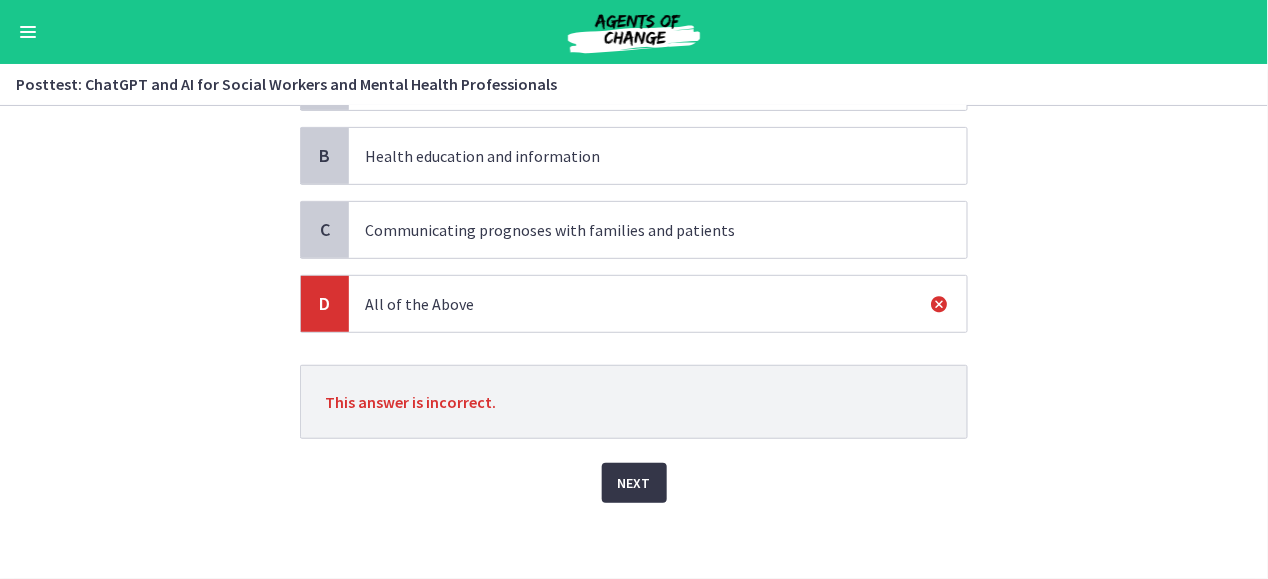click on "Next" at bounding box center (634, 483) 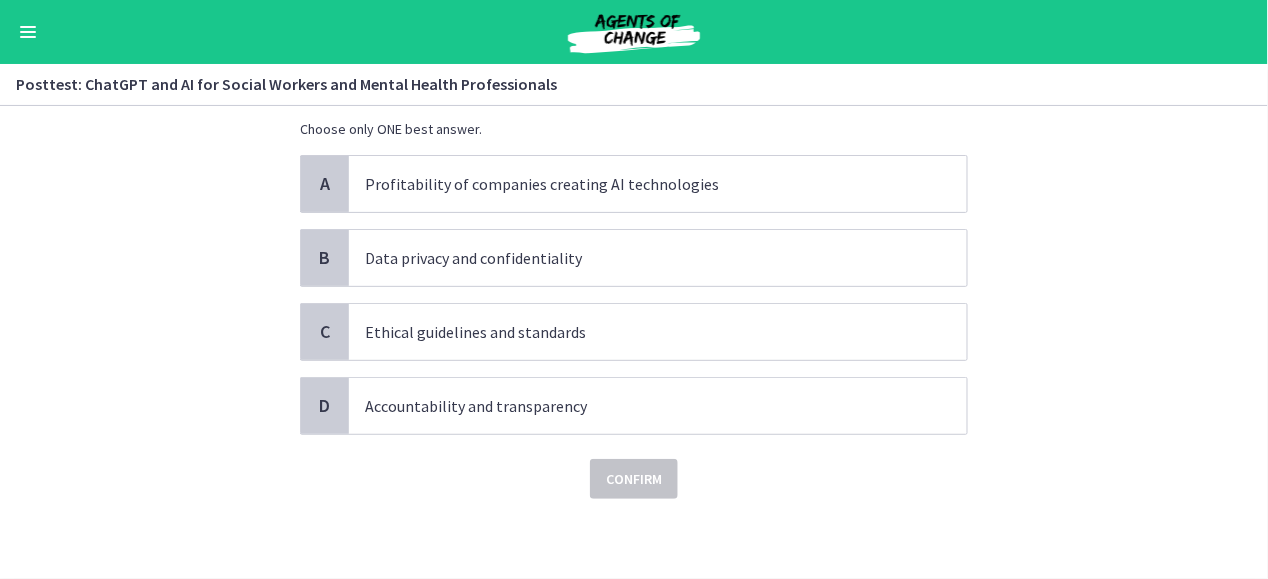 scroll, scrollTop: 0, scrollLeft: 0, axis: both 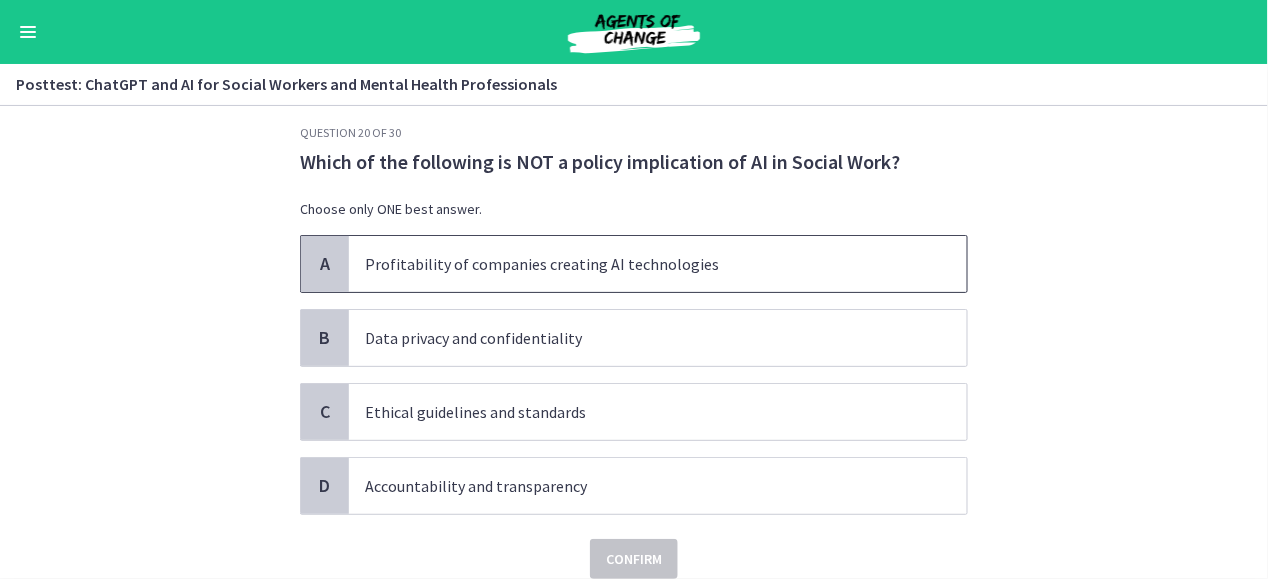 click on "Profitability of companies creating AI technologies" at bounding box center [638, 264] 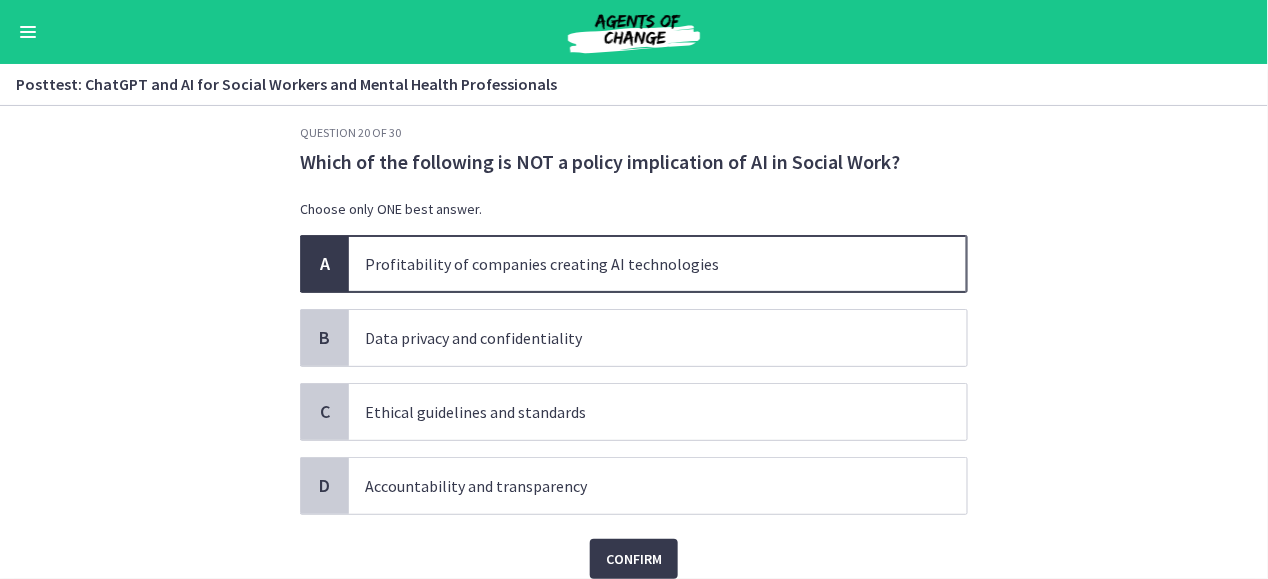 scroll, scrollTop: 97, scrollLeft: 0, axis: vertical 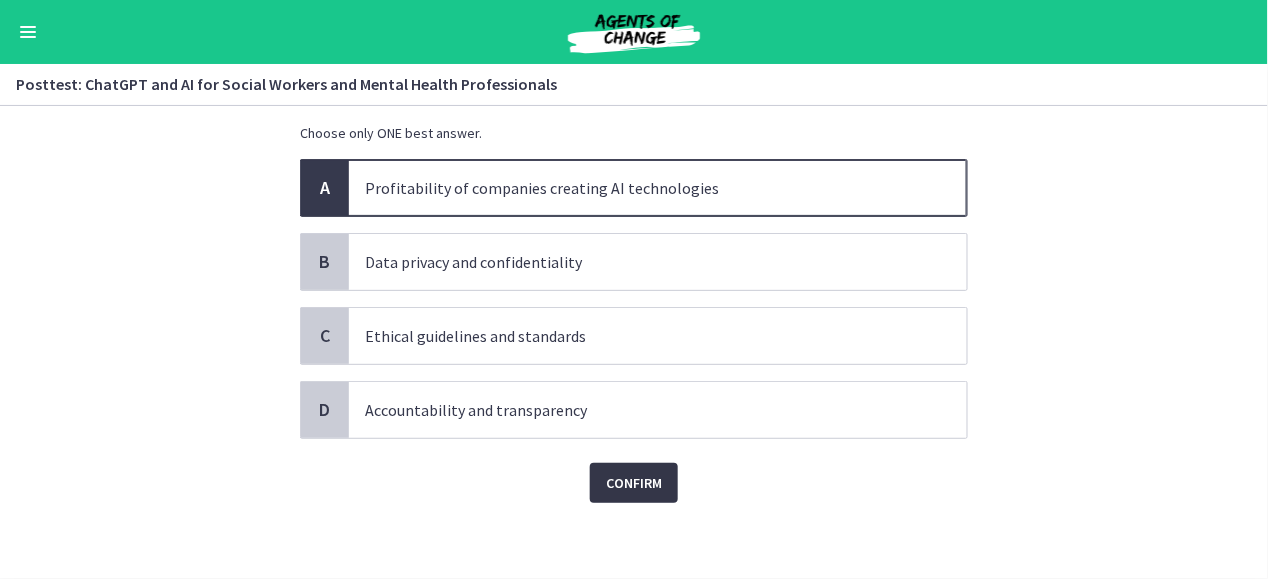 click on "Confirm" at bounding box center (634, 483) 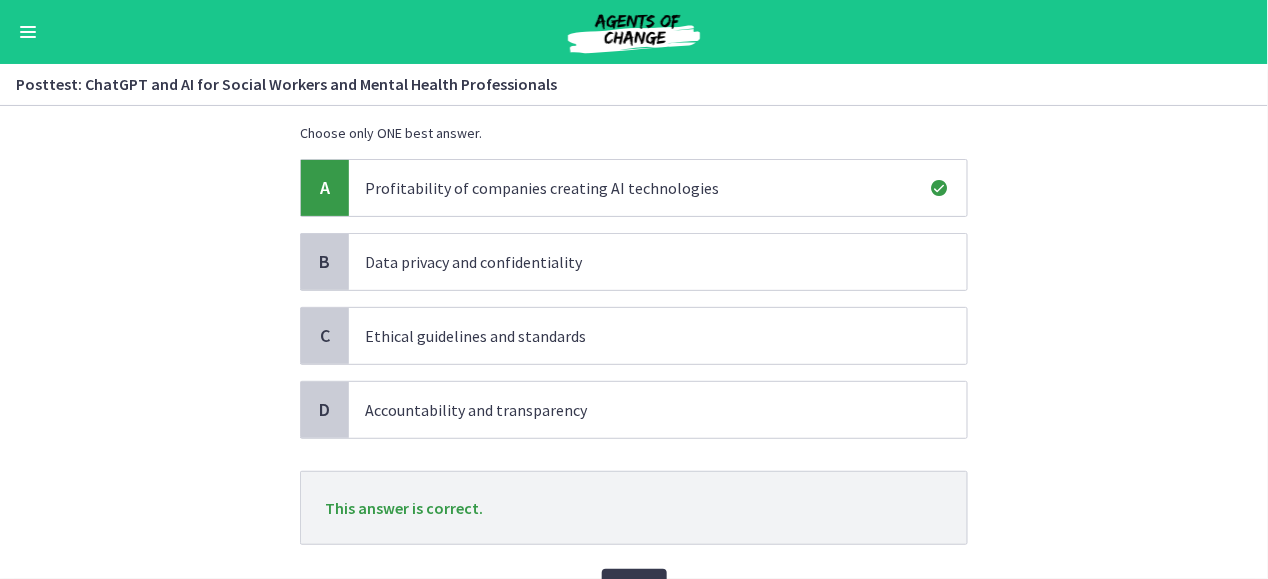 scroll, scrollTop: 203, scrollLeft: 0, axis: vertical 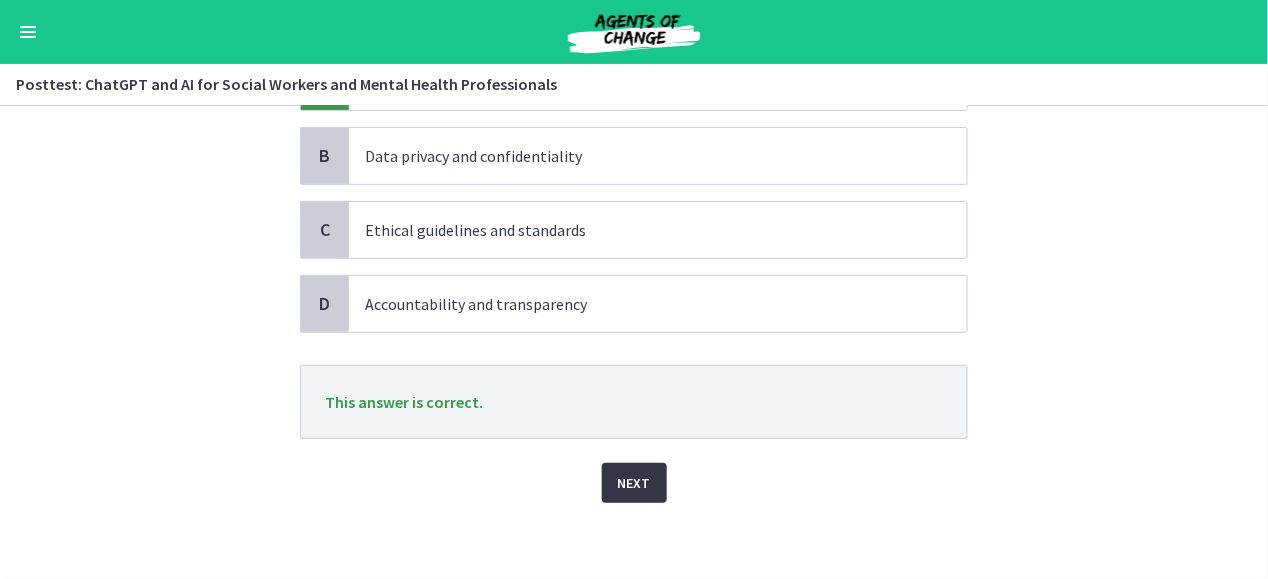 click on "Next" at bounding box center [634, 483] 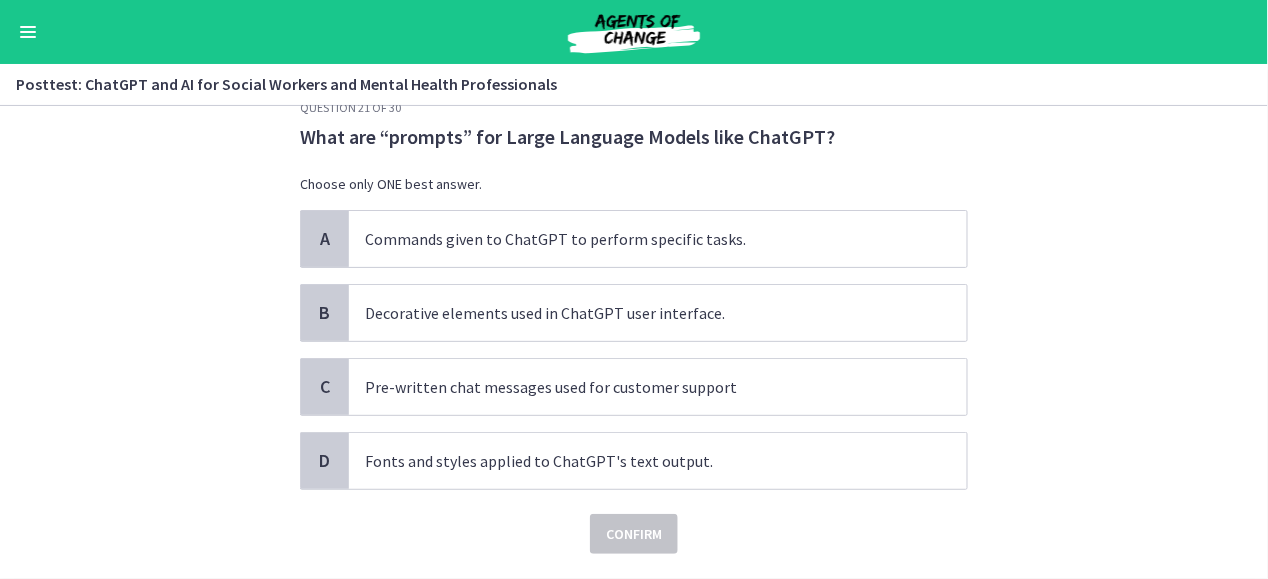 scroll, scrollTop: 55, scrollLeft: 0, axis: vertical 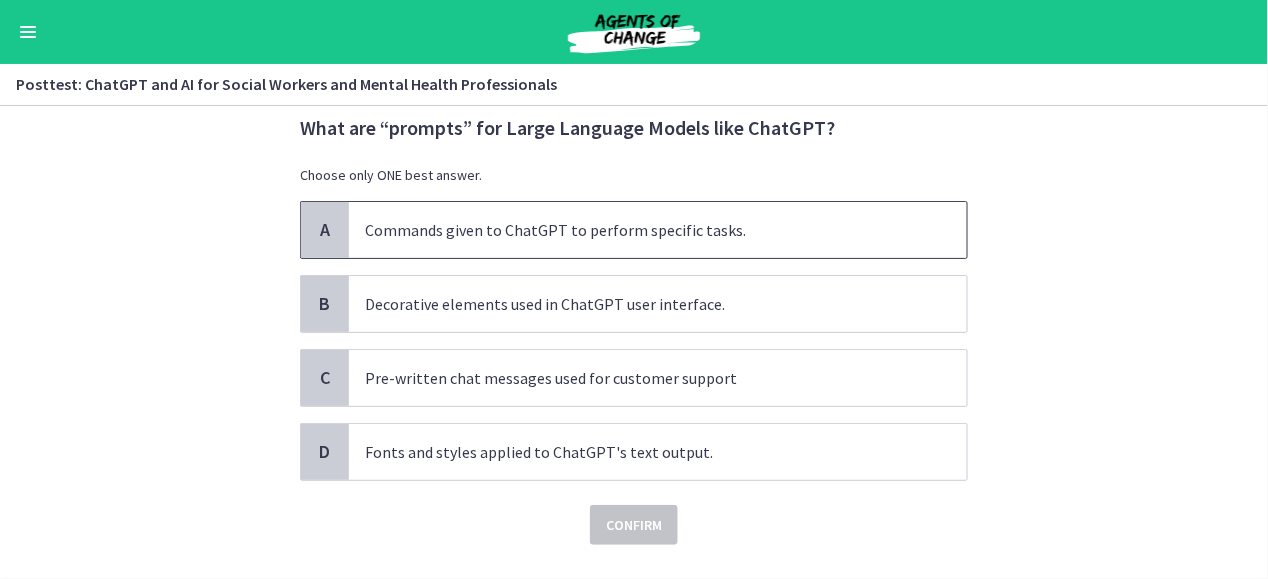 click on "Commands given to ChatGPT to perform specific tasks." at bounding box center (658, 230) 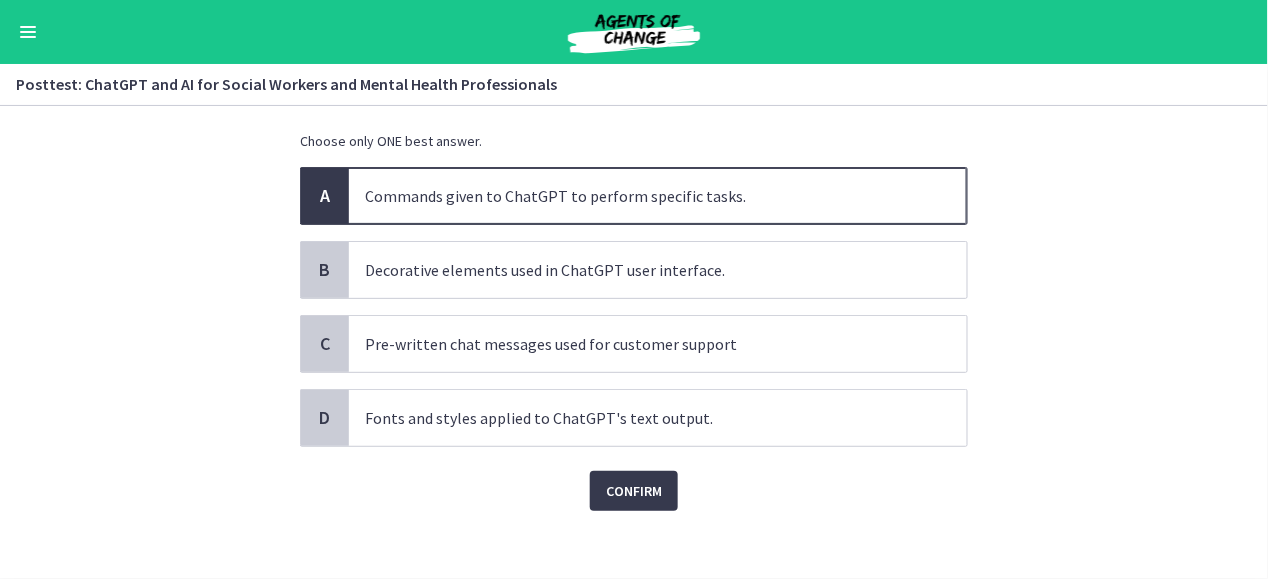 scroll, scrollTop: 95, scrollLeft: 0, axis: vertical 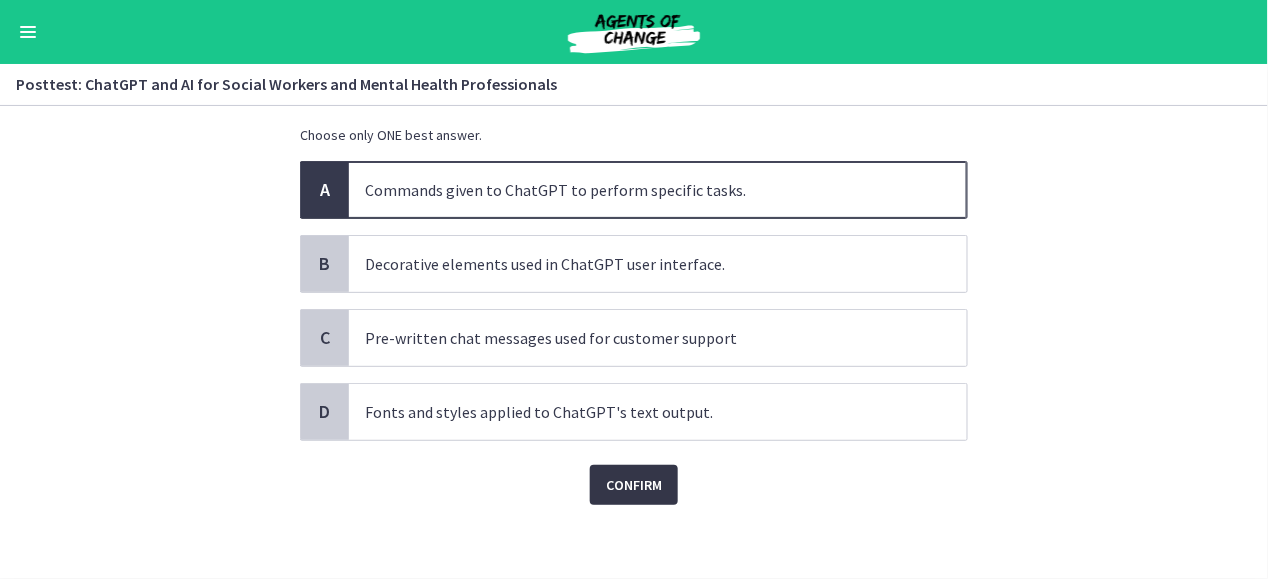 click on "Confirm" at bounding box center (634, 485) 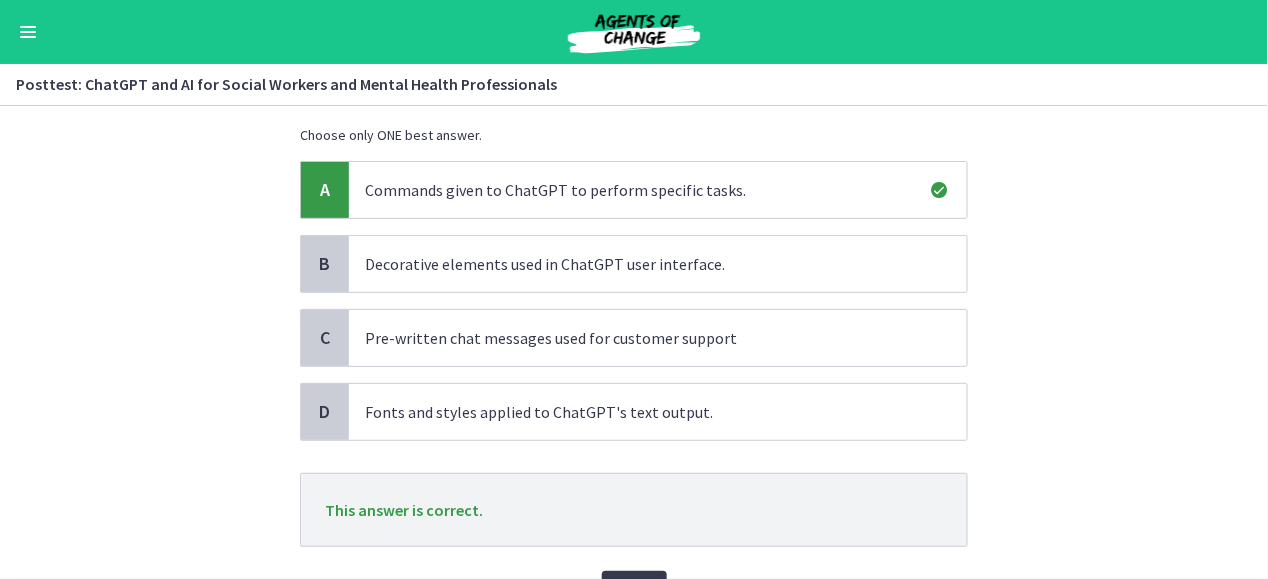 scroll, scrollTop: 203, scrollLeft: 0, axis: vertical 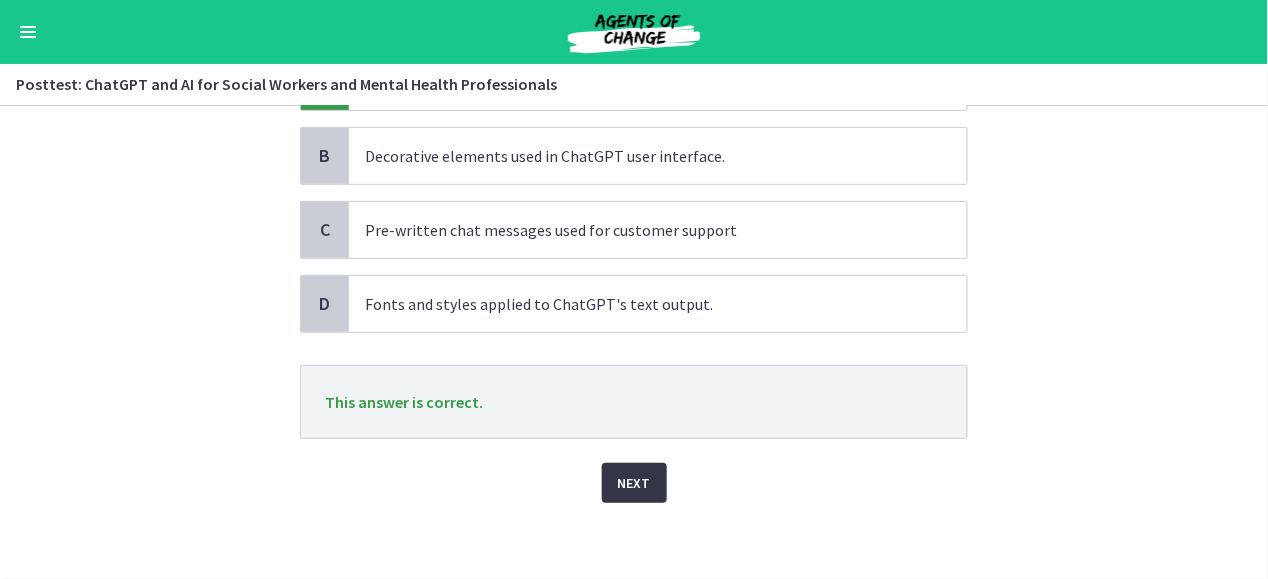 click on "Next" at bounding box center [634, 483] 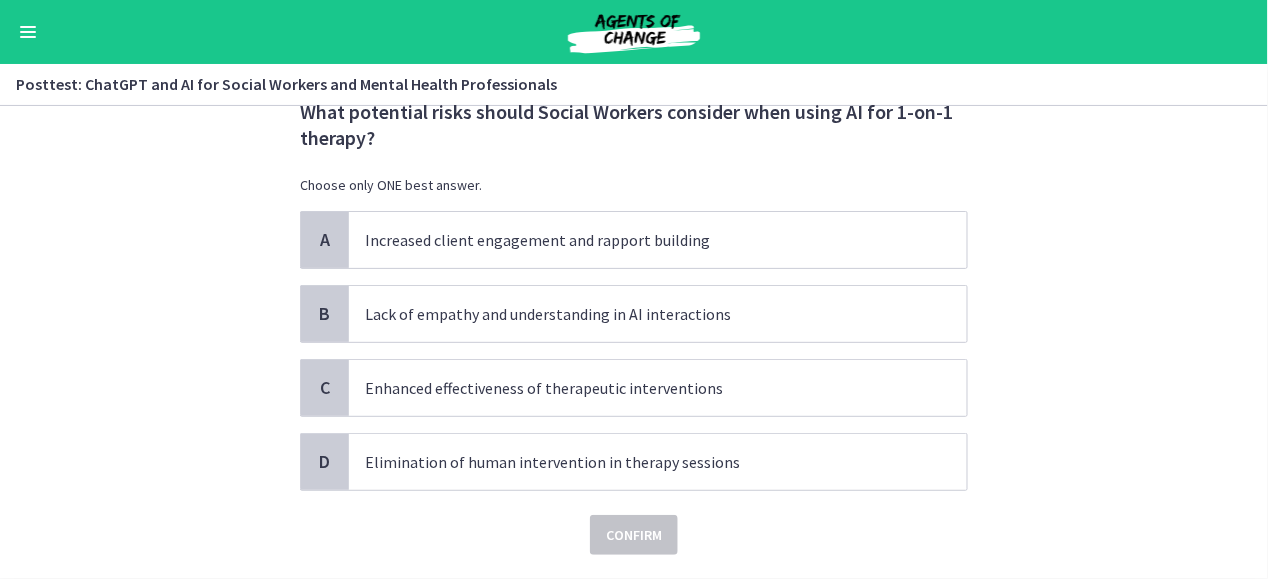 scroll, scrollTop: 24, scrollLeft: 0, axis: vertical 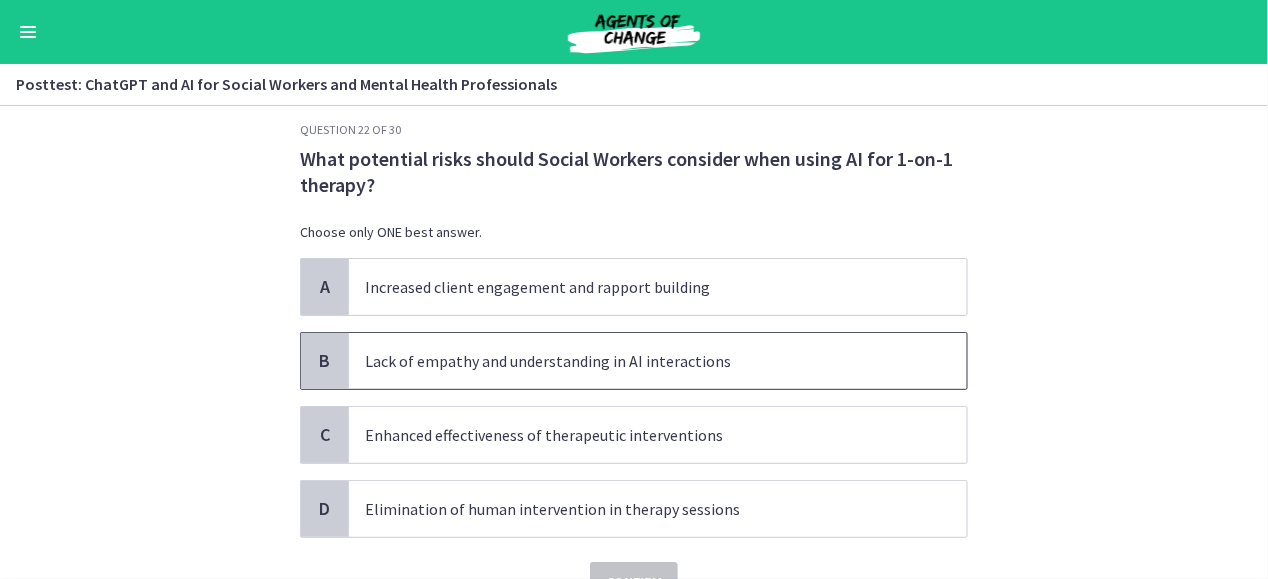 click on "Lack of empathy and understanding in AI interactions" at bounding box center [638, 361] 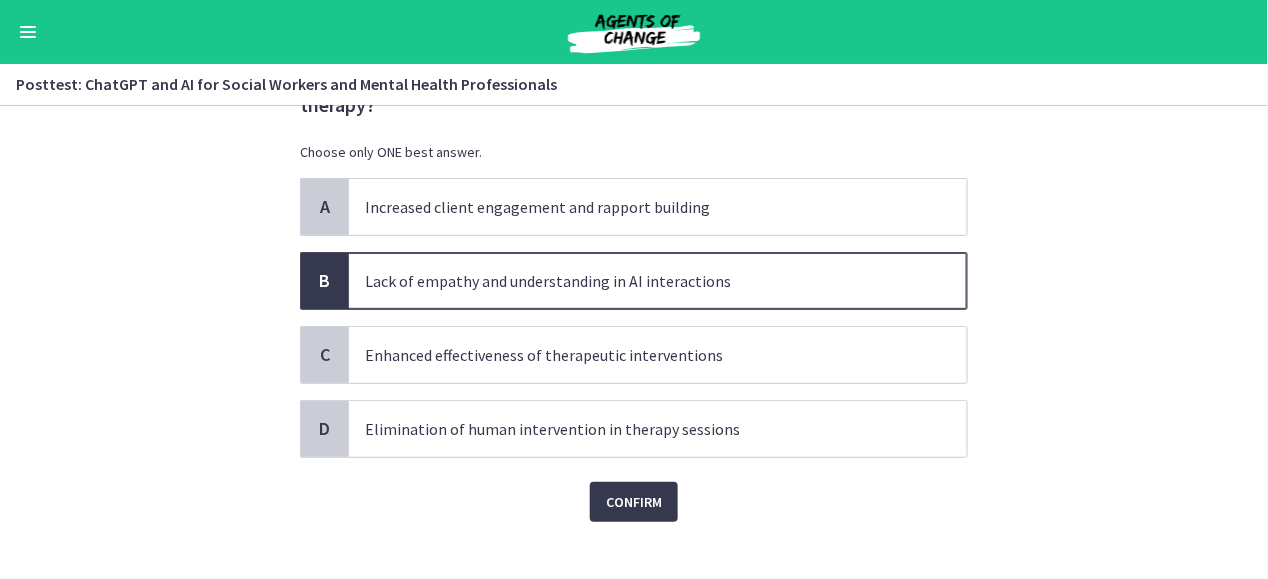 scroll, scrollTop: 122, scrollLeft: 0, axis: vertical 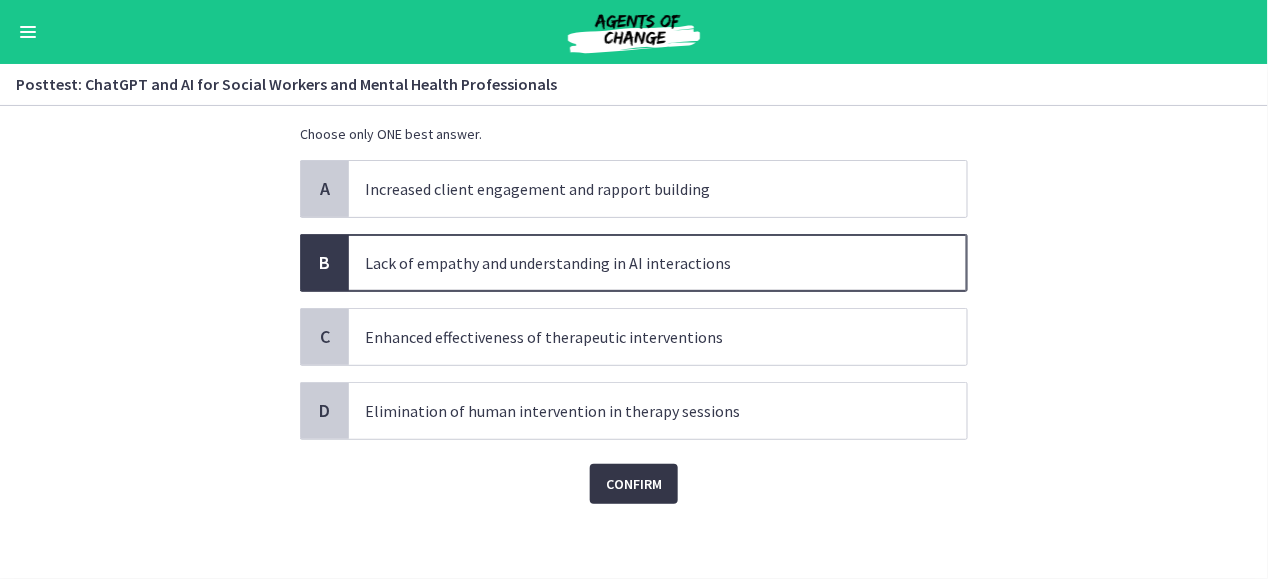 click on "Confirm" at bounding box center [634, 484] 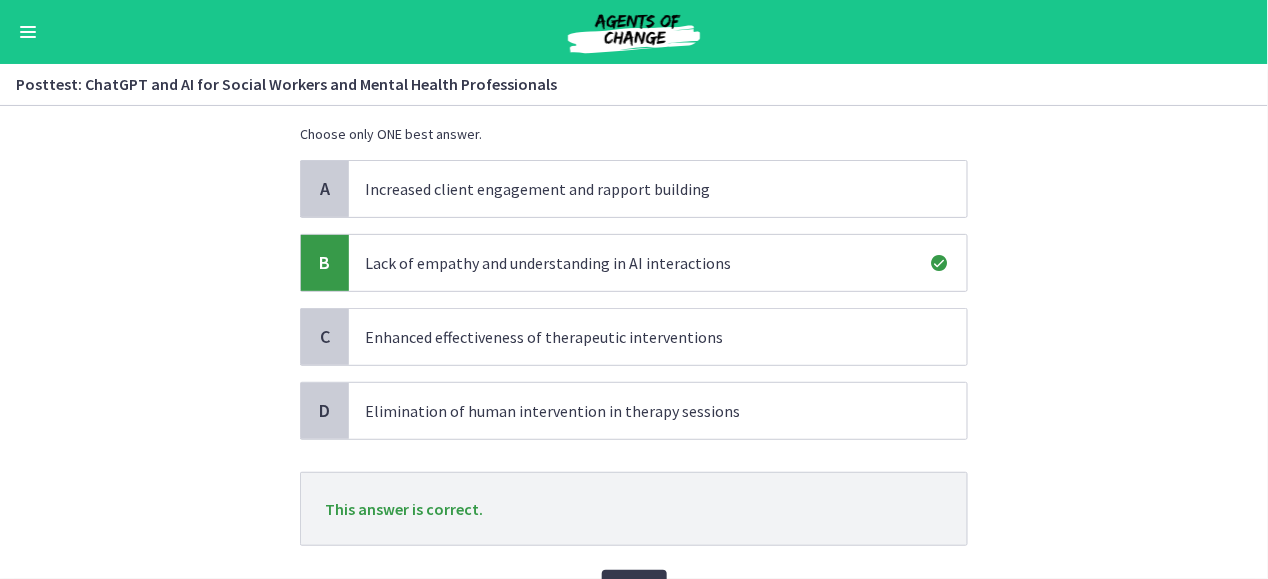 scroll, scrollTop: 229, scrollLeft: 0, axis: vertical 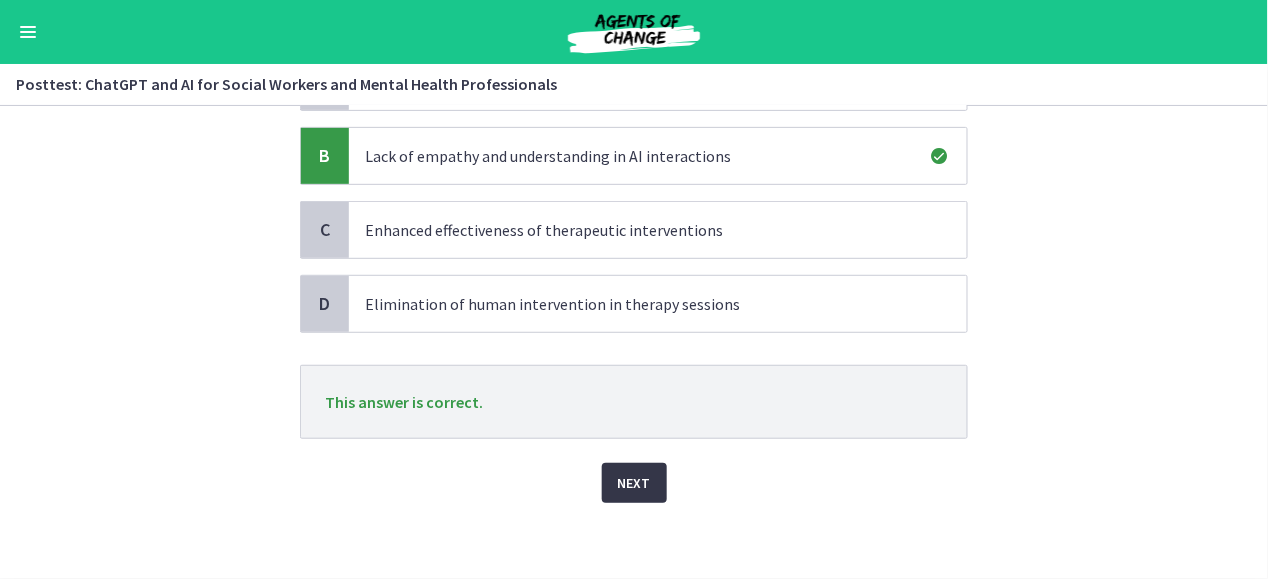 click on "Next" at bounding box center (634, 483) 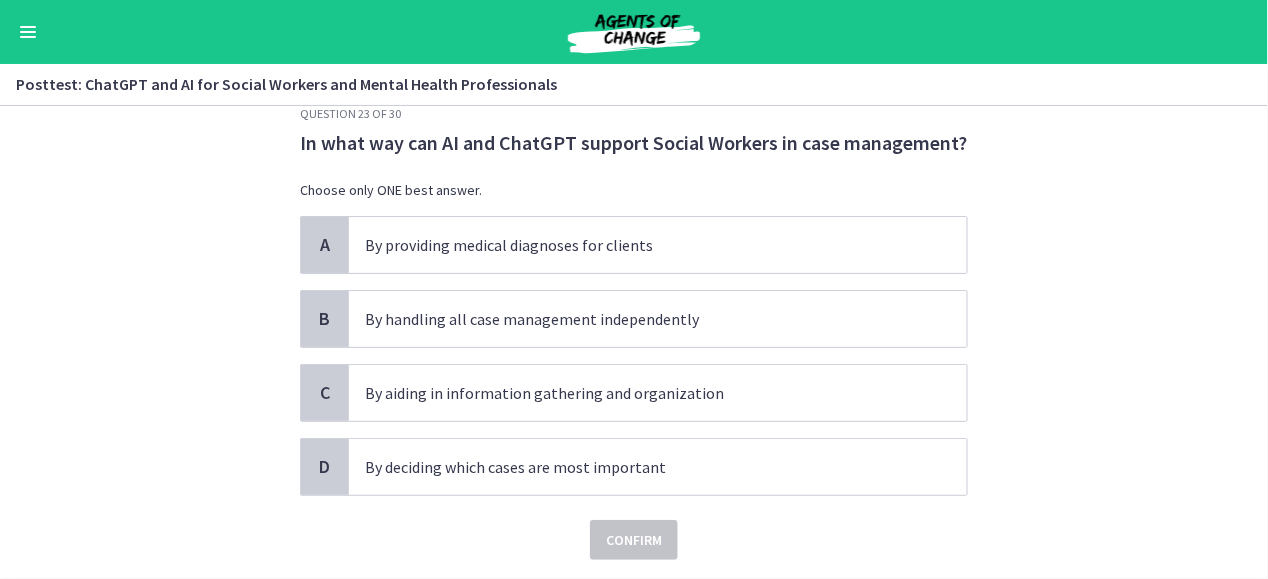 scroll, scrollTop: 42, scrollLeft: 0, axis: vertical 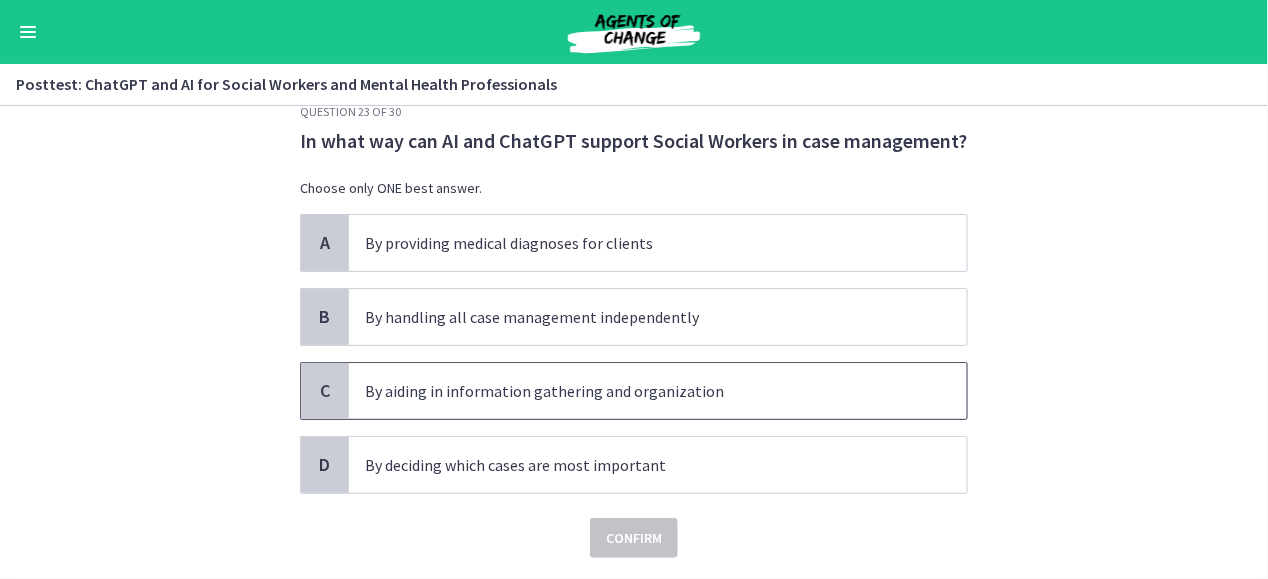 click on "By aiding in information gathering and organization" at bounding box center (638, 391) 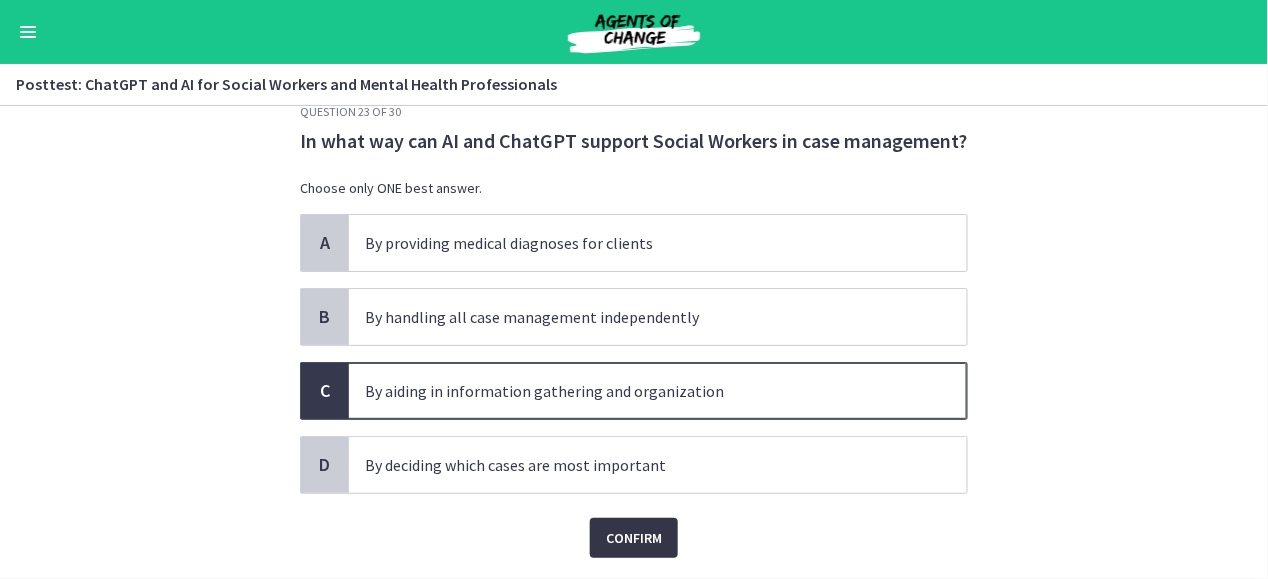 click on "Confirm" at bounding box center [634, 538] 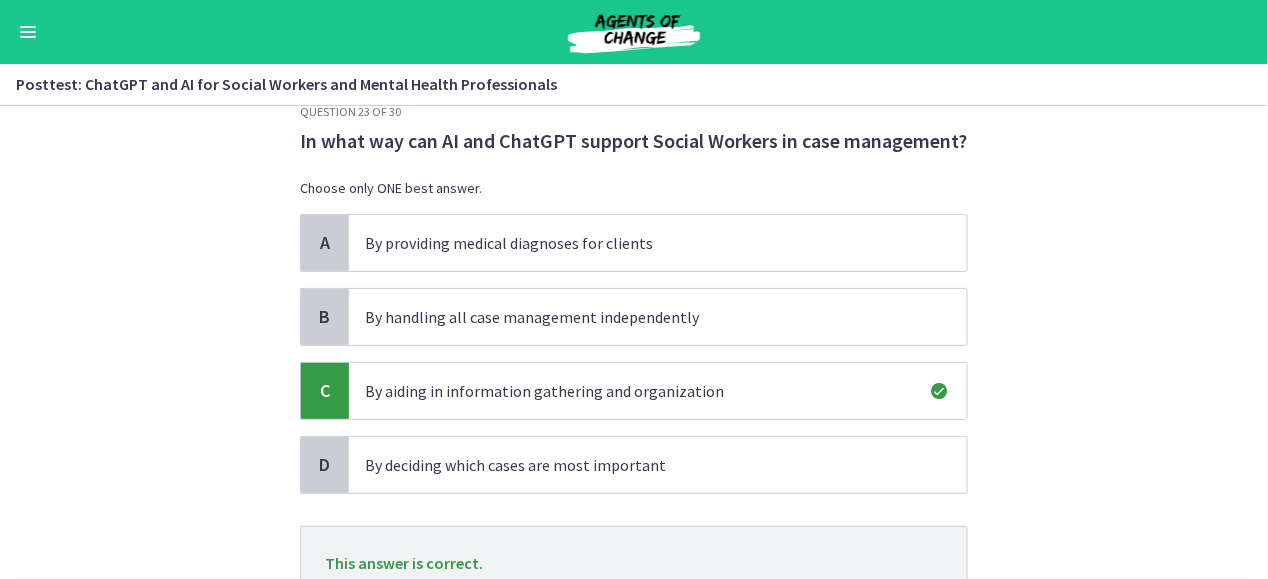 scroll, scrollTop: 203, scrollLeft: 0, axis: vertical 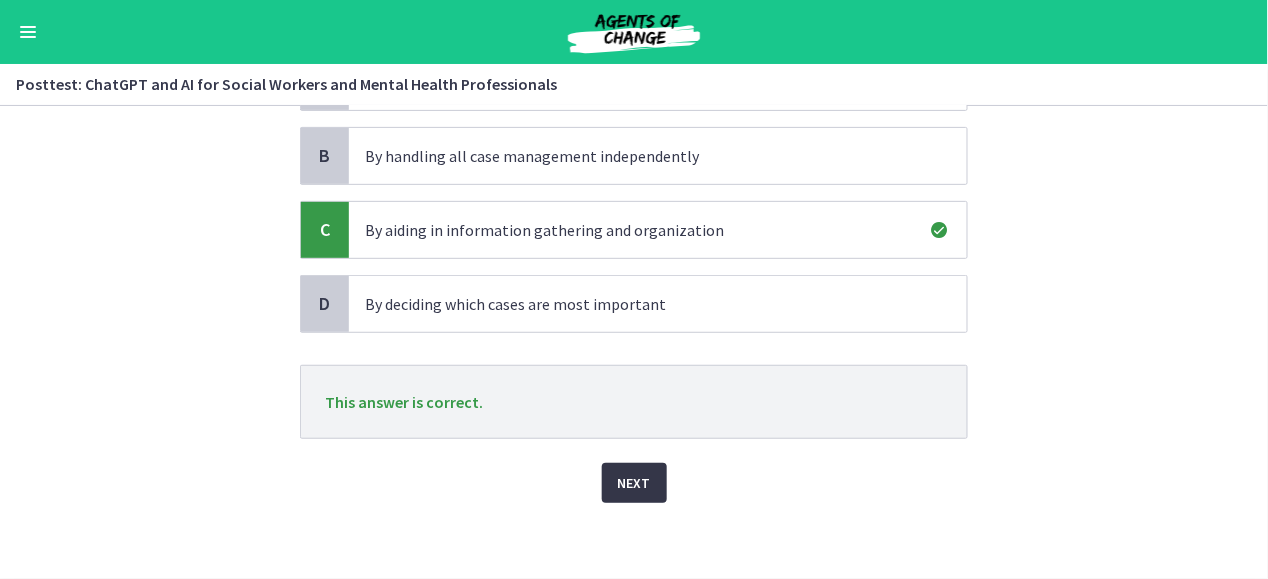 click on "Next" at bounding box center (634, 483) 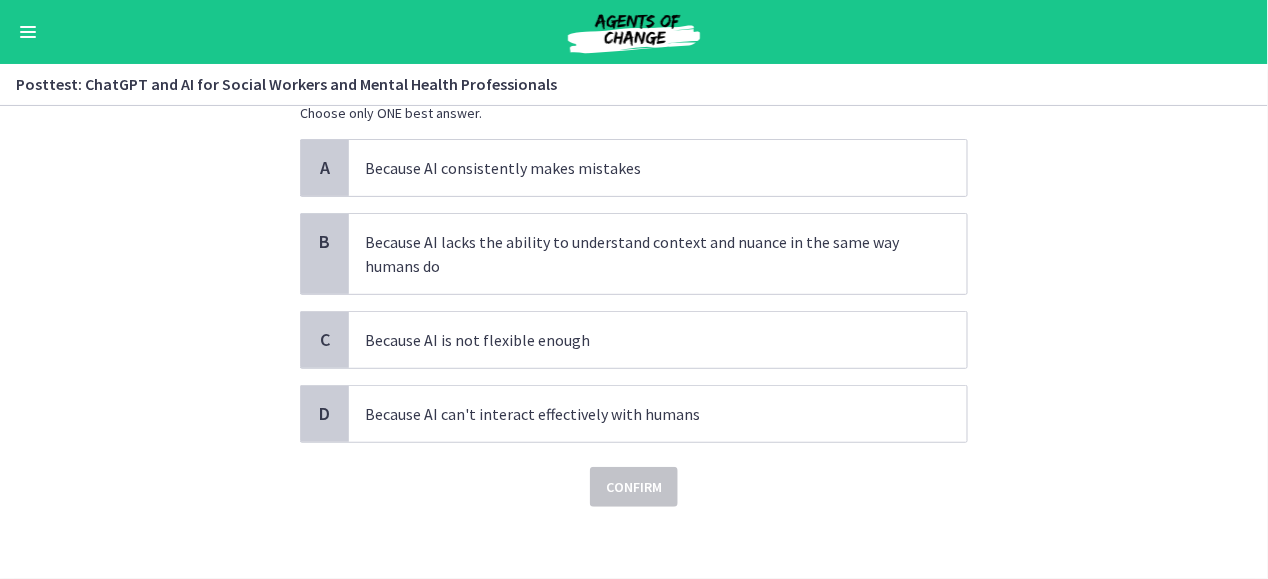 scroll, scrollTop: 144, scrollLeft: 0, axis: vertical 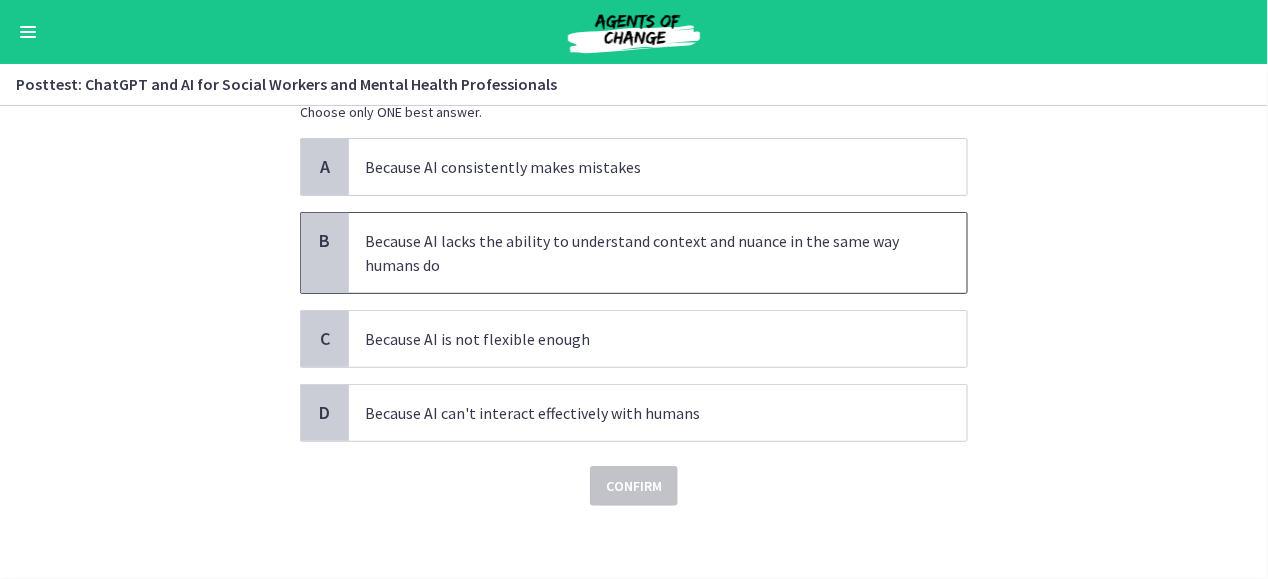 click on "Because AI lacks the ability to understand context and nuance in the same way humans do" at bounding box center [638, 253] 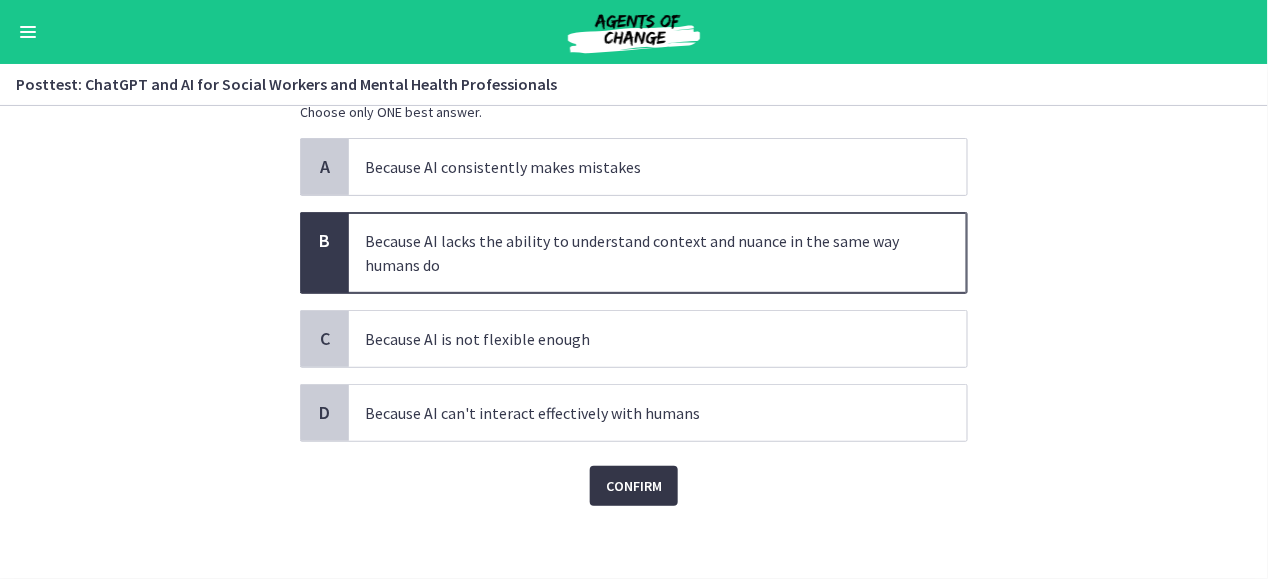 click on "Confirm" at bounding box center (634, 486) 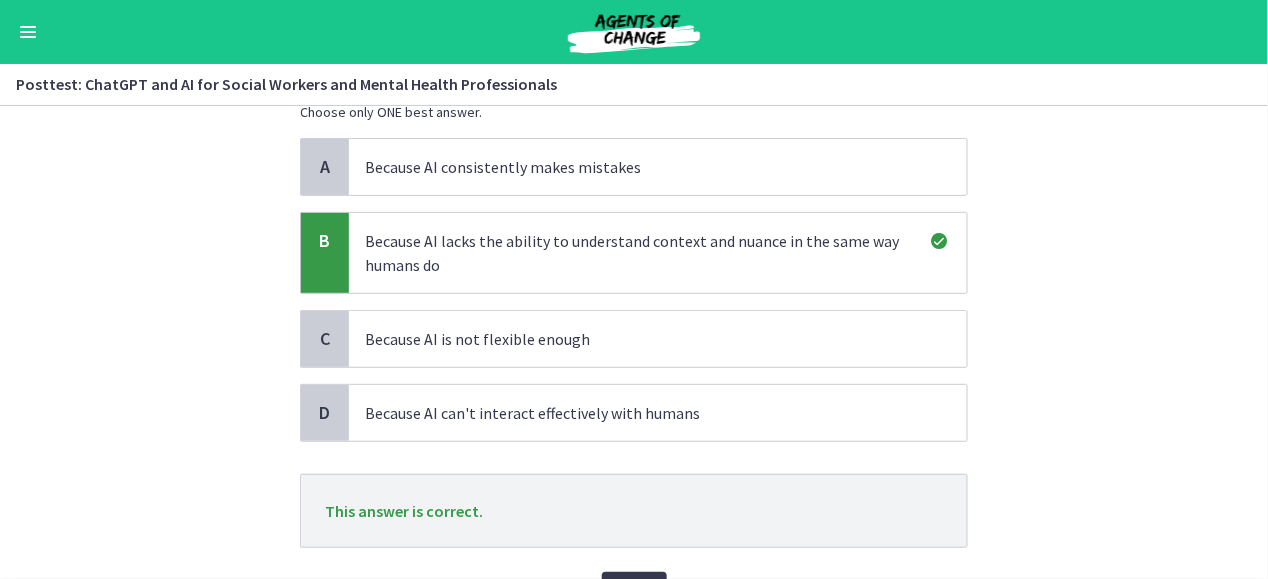 scroll, scrollTop: 252, scrollLeft: 0, axis: vertical 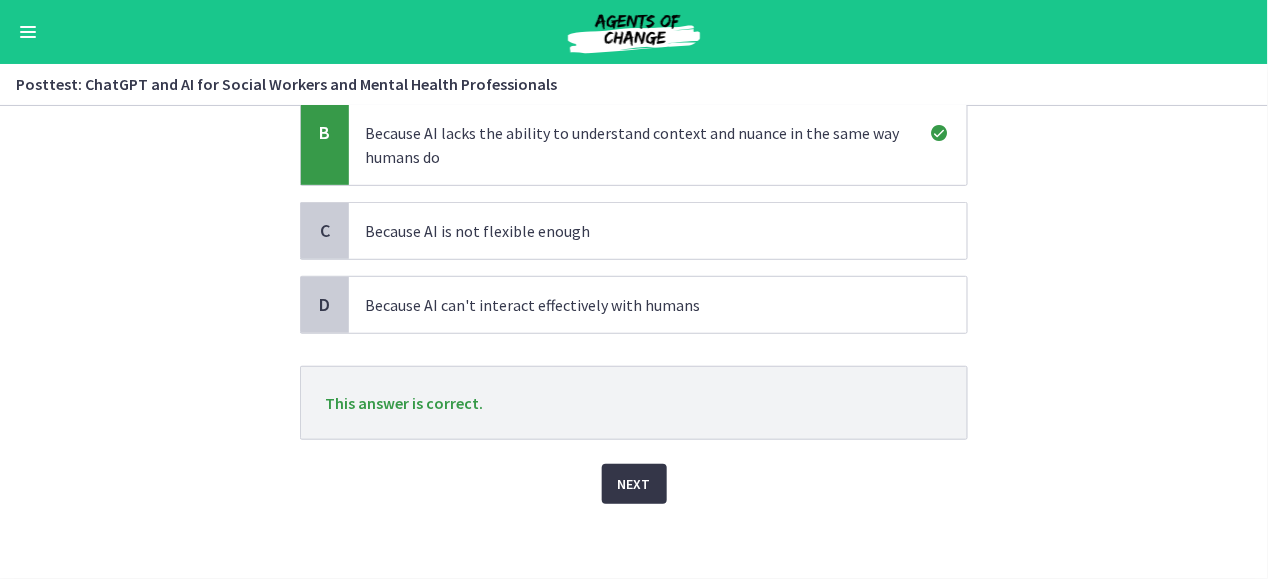 click on "Next" at bounding box center (634, 484) 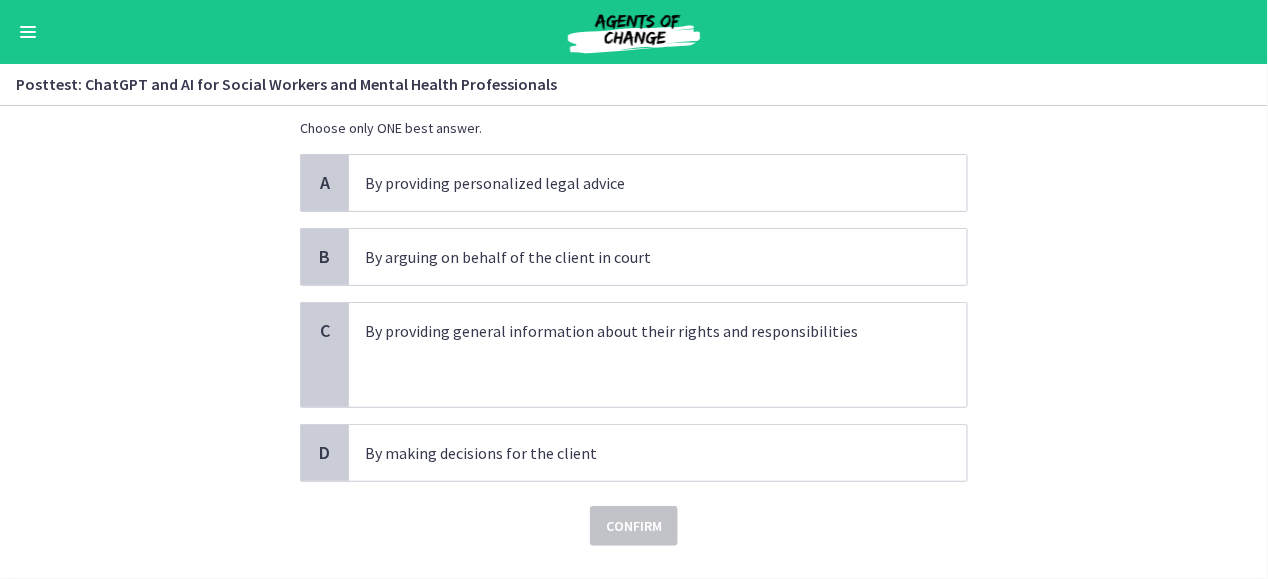scroll, scrollTop: 129, scrollLeft: 0, axis: vertical 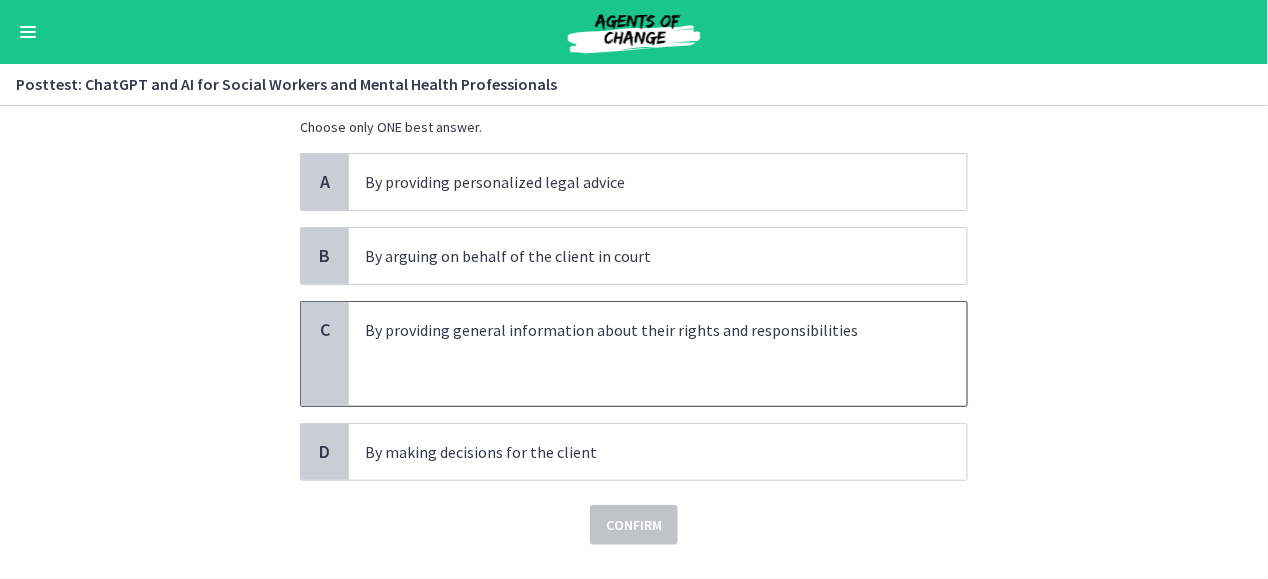 click at bounding box center (638, 378) 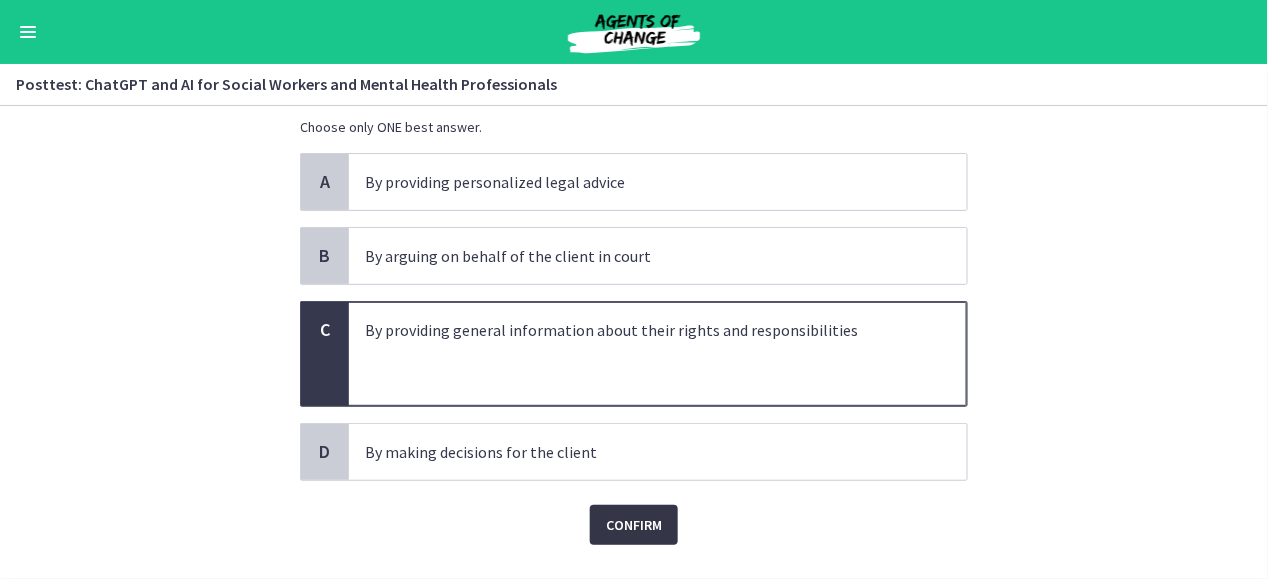 click on "Confirm" at bounding box center [634, 525] 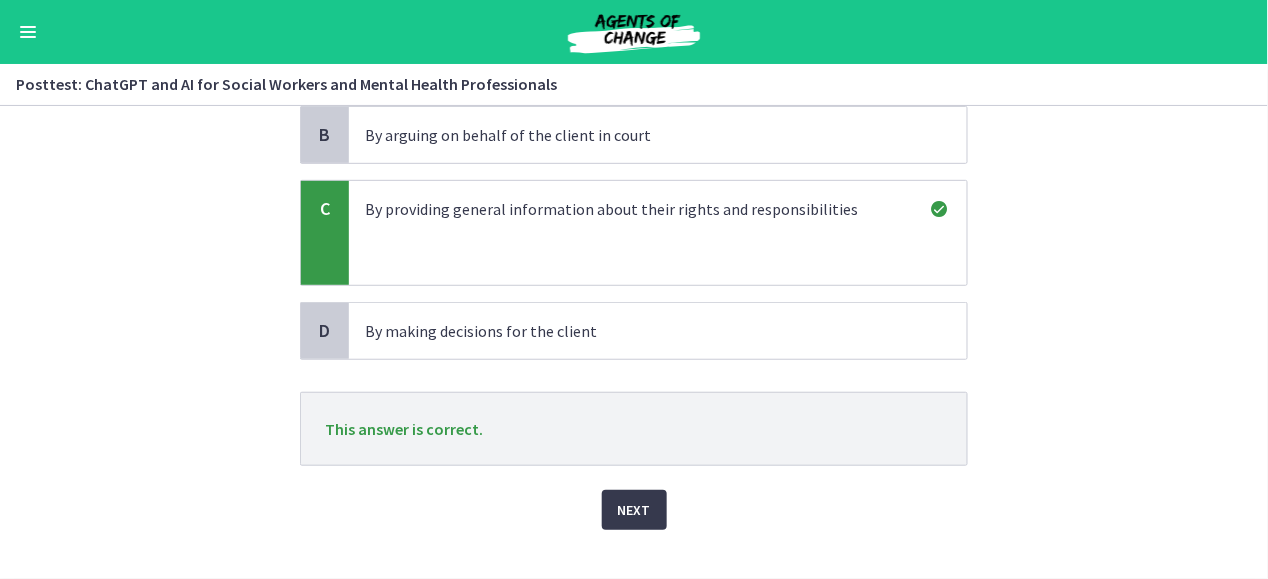 scroll, scrollTop: 254, scrollLeft: 0, axis: vertical 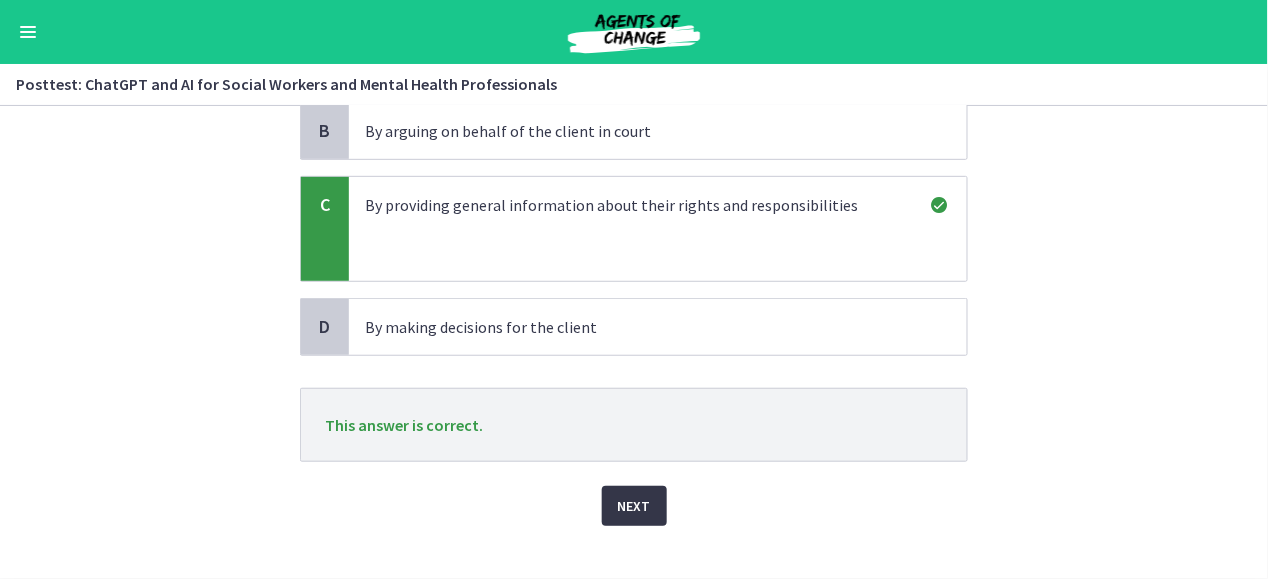 click on "Next" at bounding box center (634, 506) 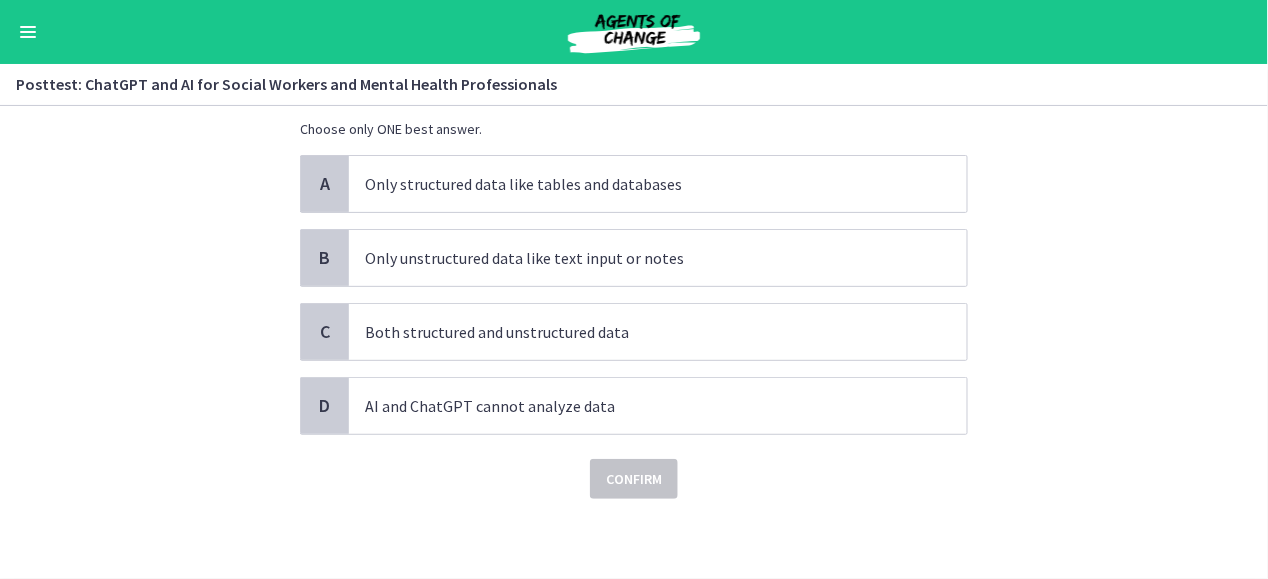scroll, scrollTop: 0, scrollLeft: 0, axis: both 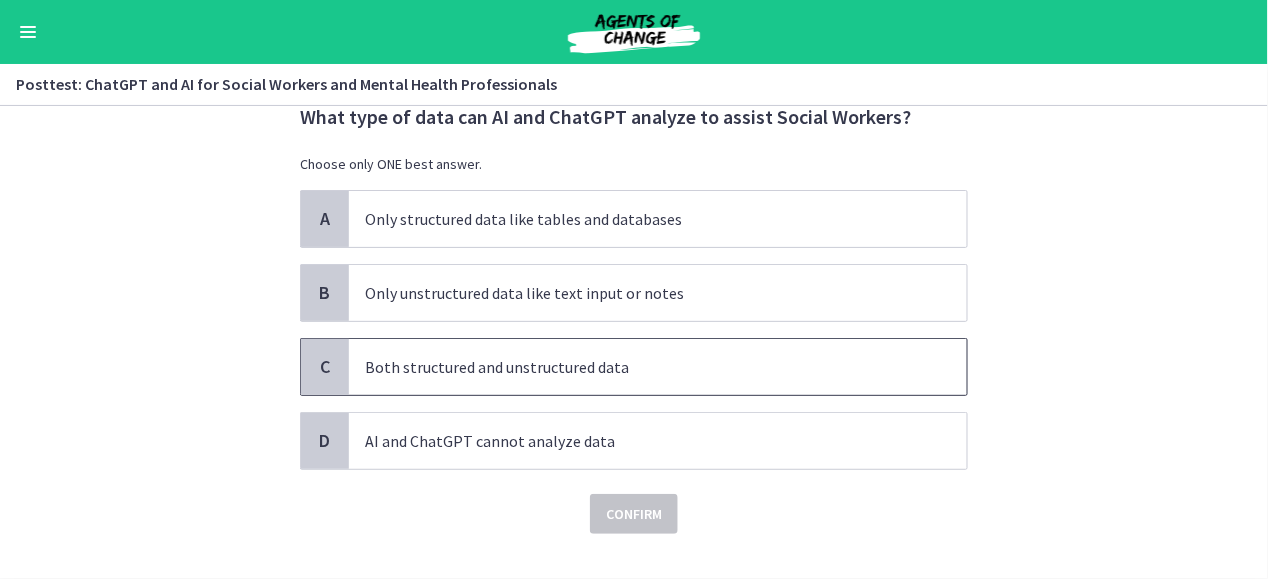 click on "Both structured and unstructured data" at bounding box center (638, 367) 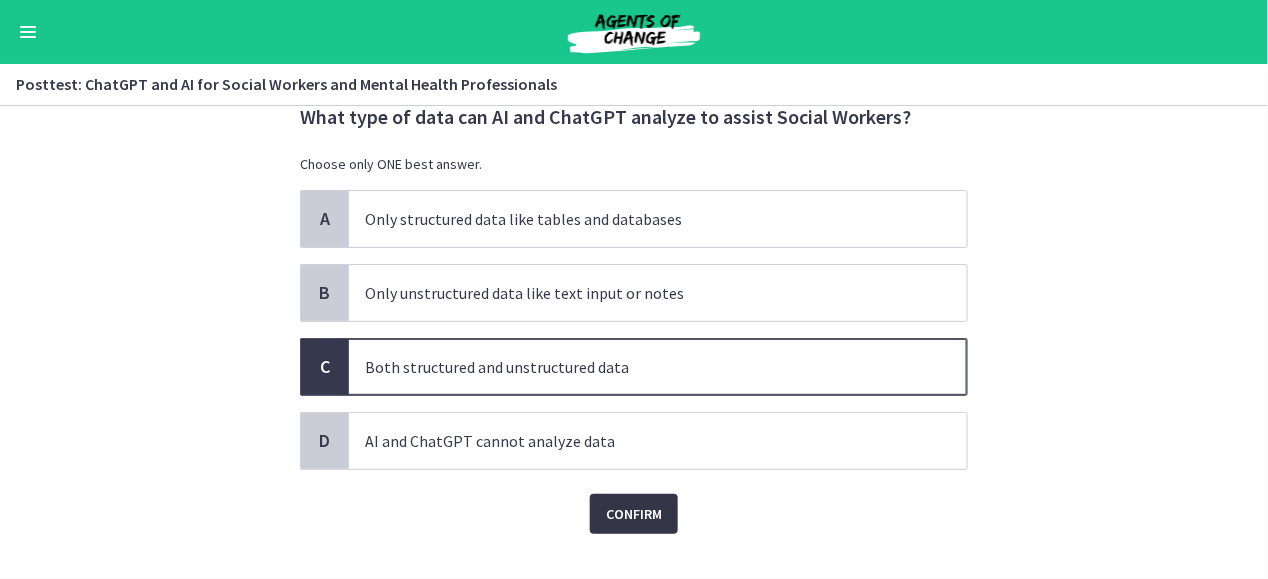 click on "Confirm" at bounding box center [634, 514] 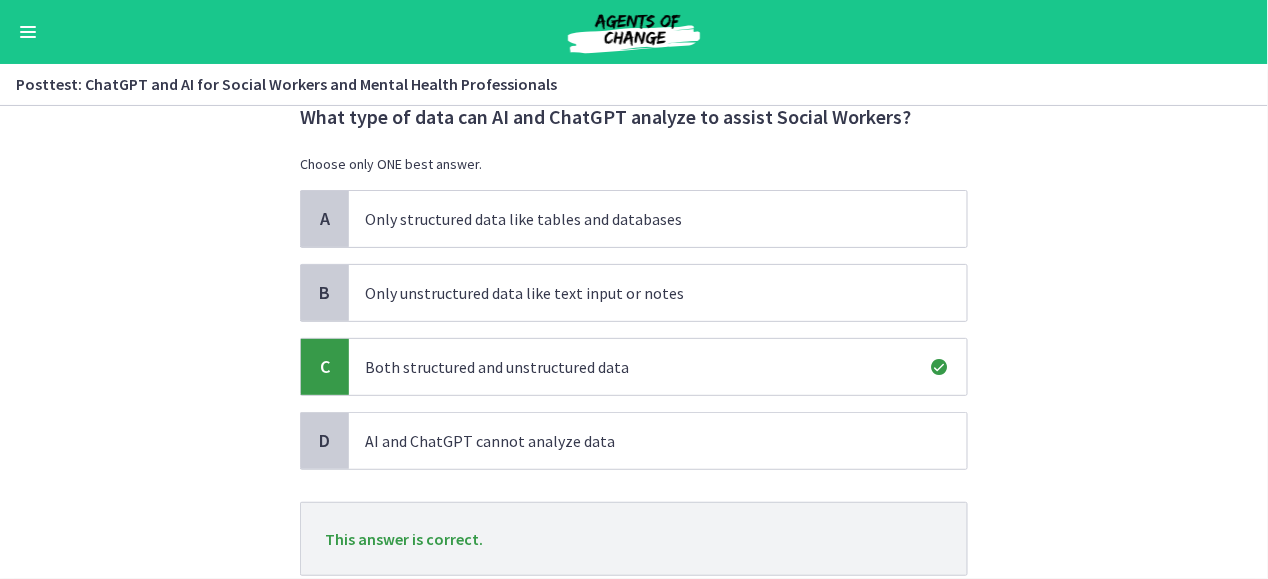 scroll, scrollTop: 203, scrollLeft: 0, axis: vertical 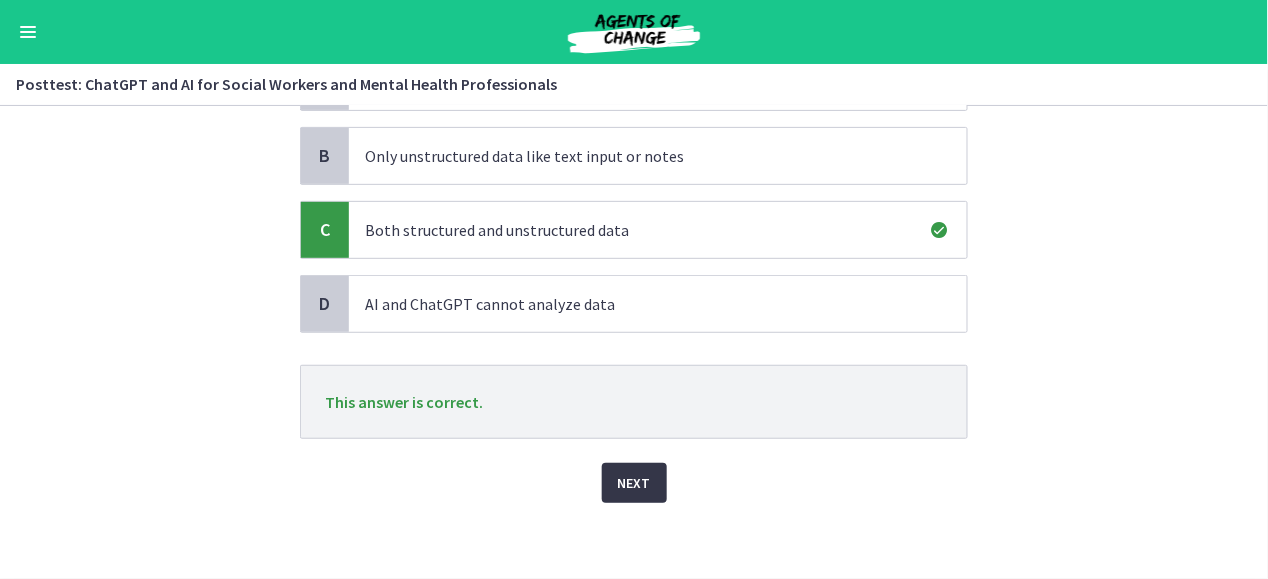 click on "Next" at bounding box center [634, 483] 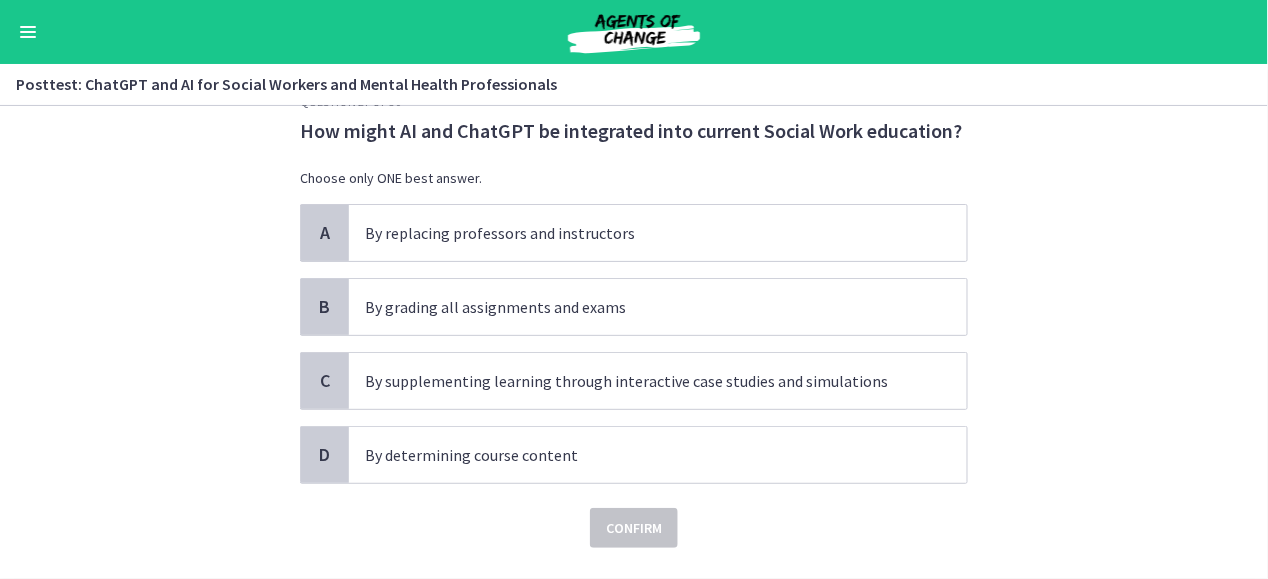 scroll, scrollTop: 56, scrollLeft: 0, axis: vertical 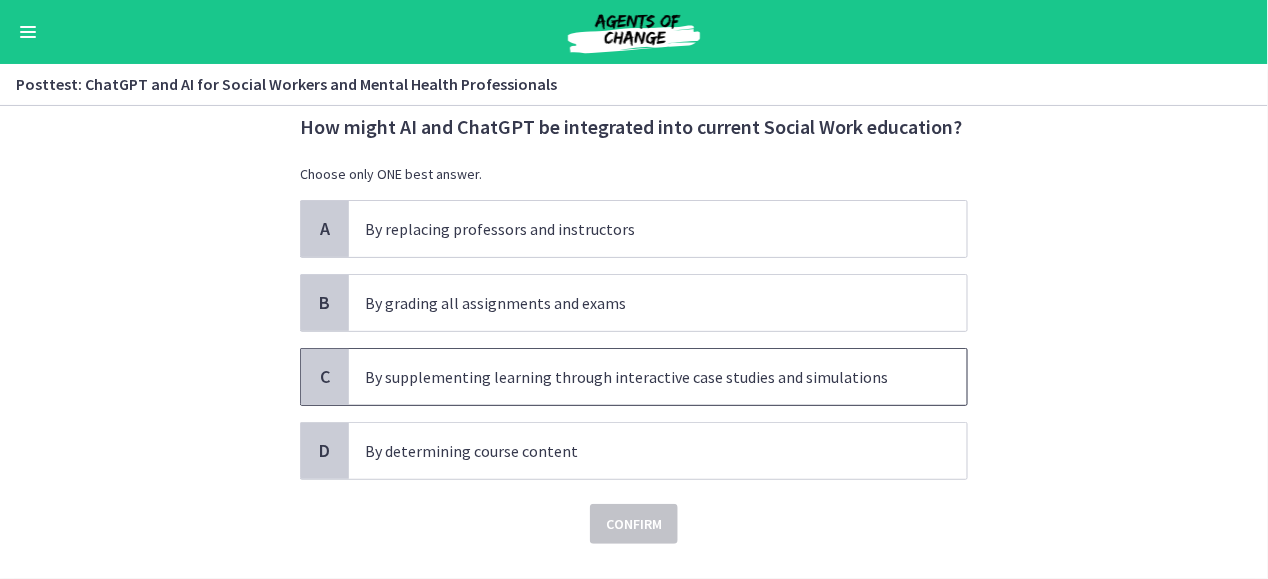 click on "By supplementing learning through interactive case studies and simulations" at bounding box center [638, 377] 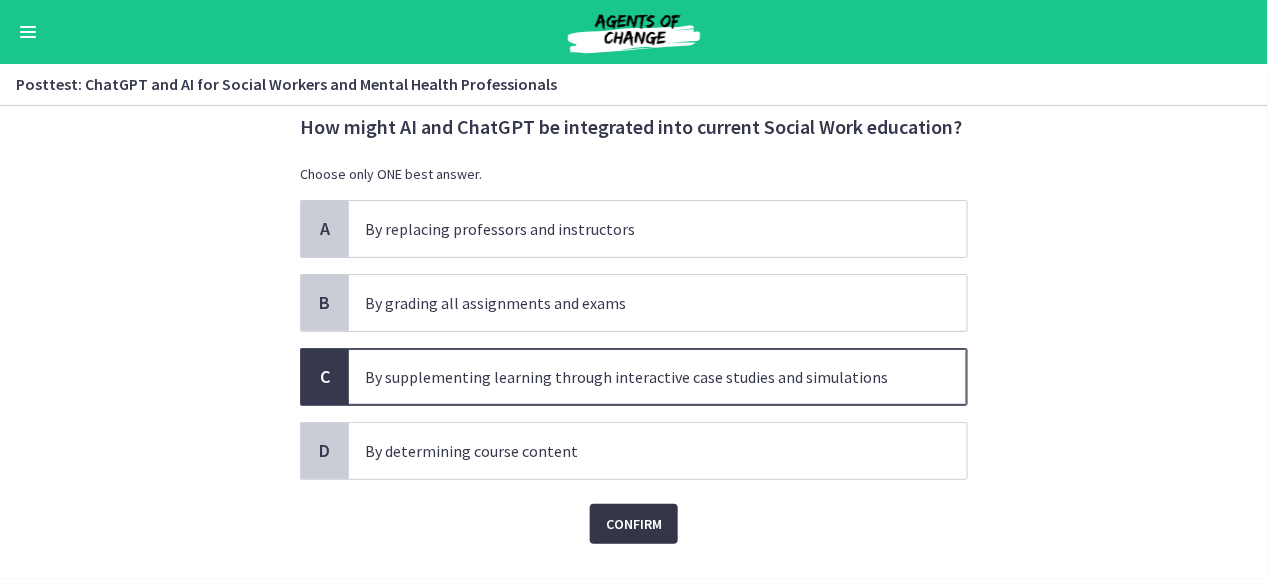 click on "Confirm" at bounding box center [634, 524] 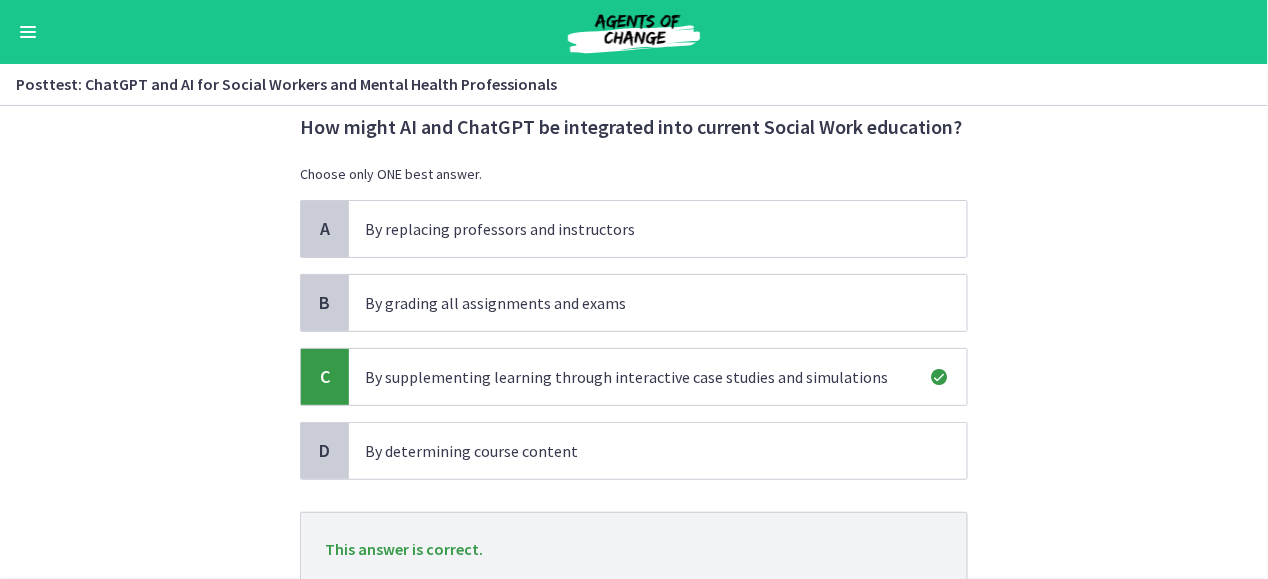 scroll, scrollTop: 203, scrollLeft: 0, axis: vertical 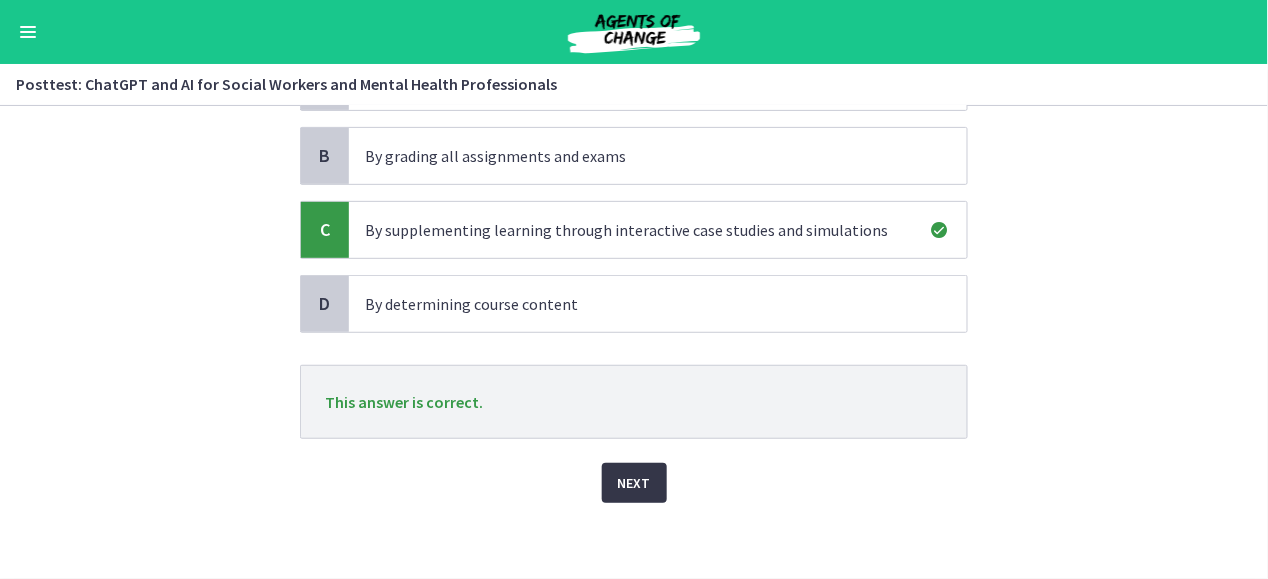 click on "Next" at bounding box center (634, 483) 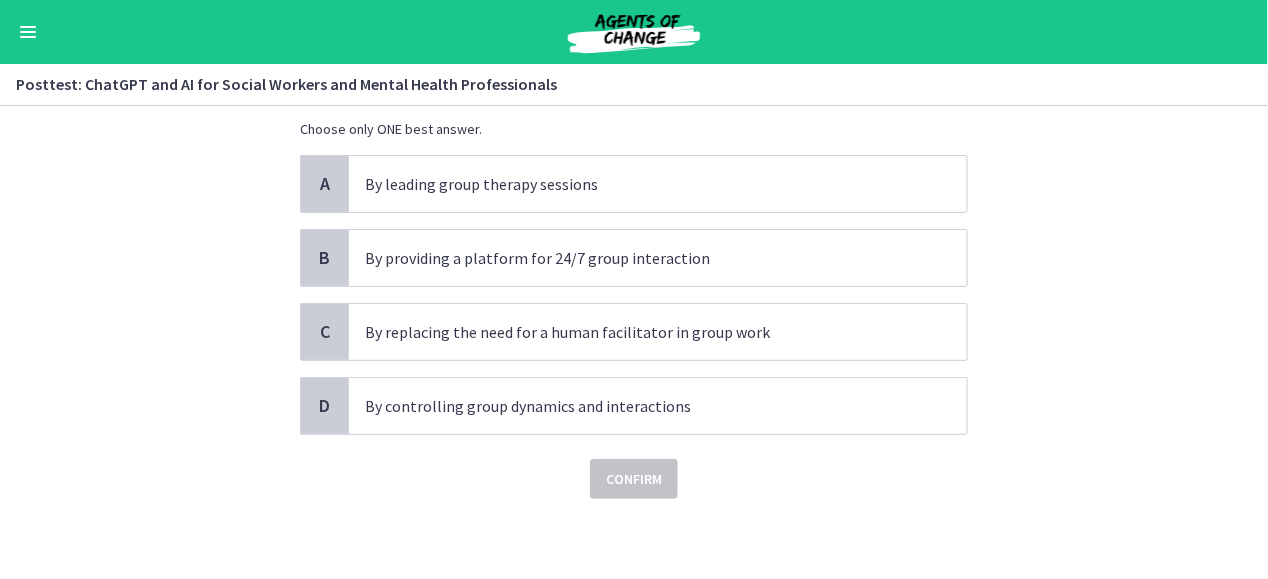 scroll, scrollTop: 0, scrollLeft: 0, axis: both 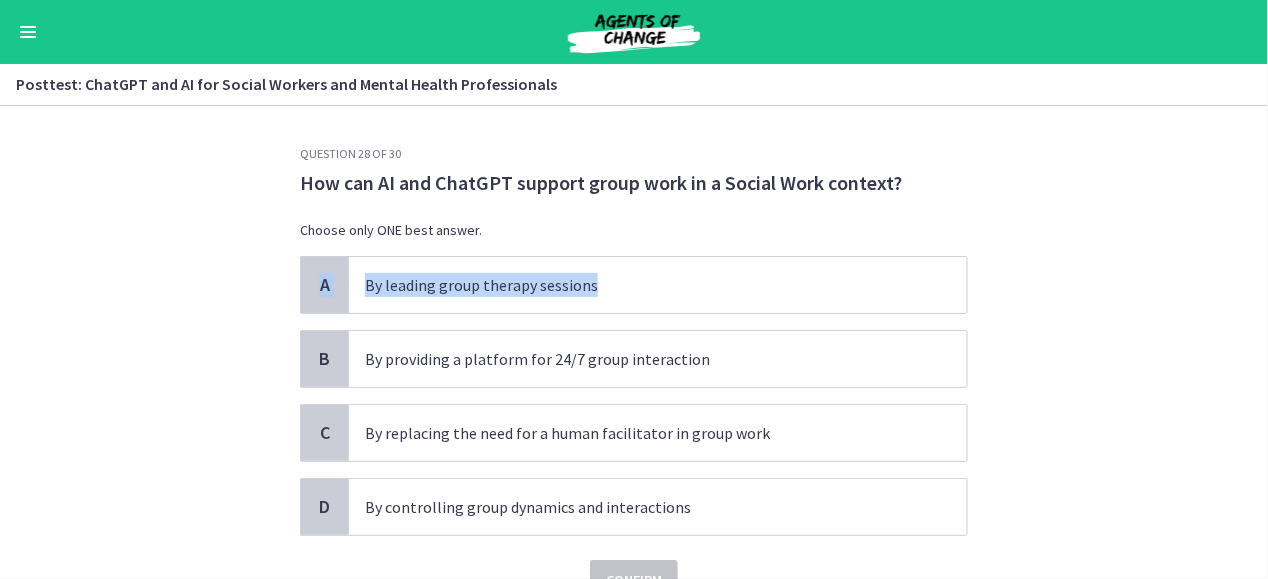 drag, startPoint x: 1250, startPoint y: 213, endPoint x: 1248, endPoint y: 271, distance: 58.034473 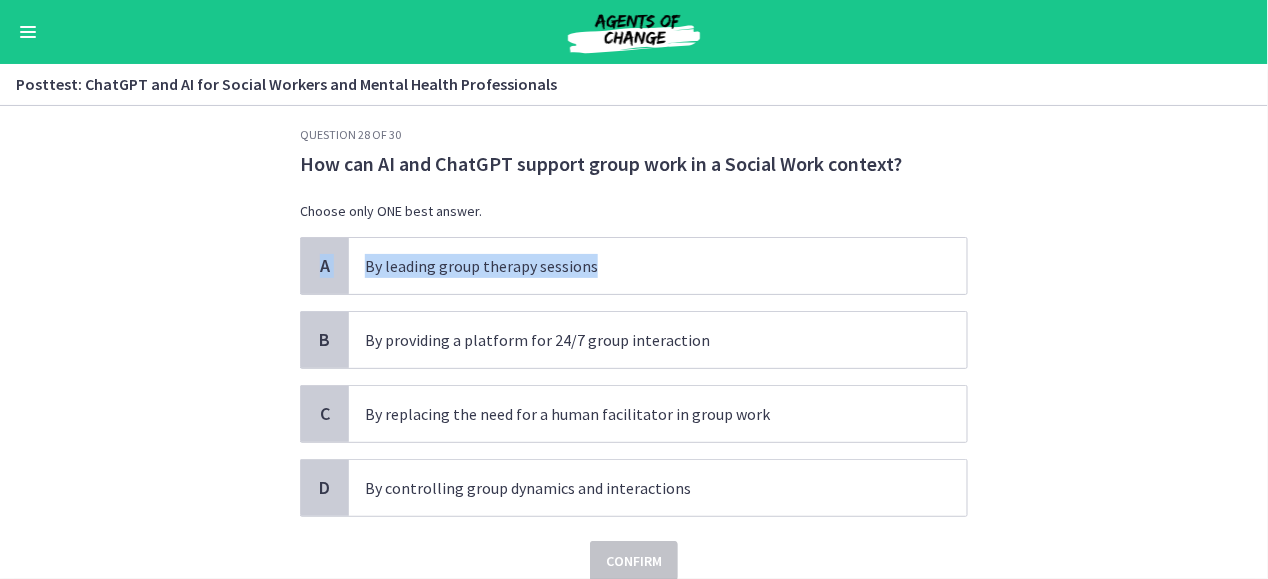 click on "Question   28   of   30
How can AI and ChatGPT support group work in a Social Work context?
Choose only ONE best answer.
A
By leading group therapy sessions
B
By providing a platform for 24/7 group interaction
C
By replacing the need for a human facilitator in group work
D
By controlling group dynamics and interactions
Confirm" at bounding box center [634, 342] 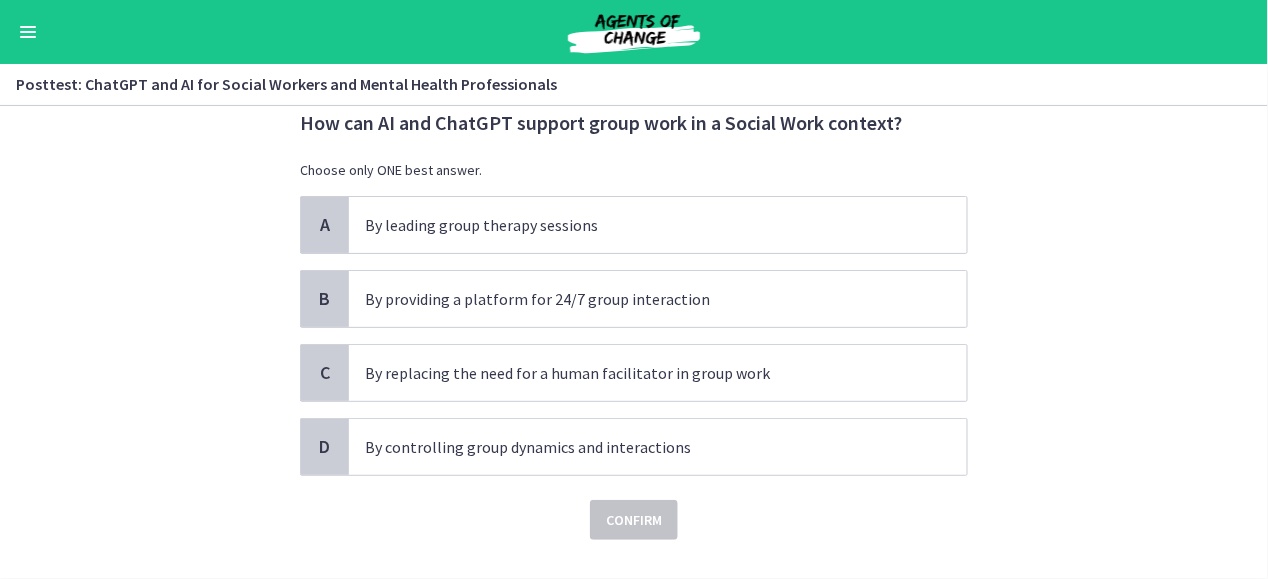 scroll, scrollTop: 58, scrollLeft: 0, axis: vertical 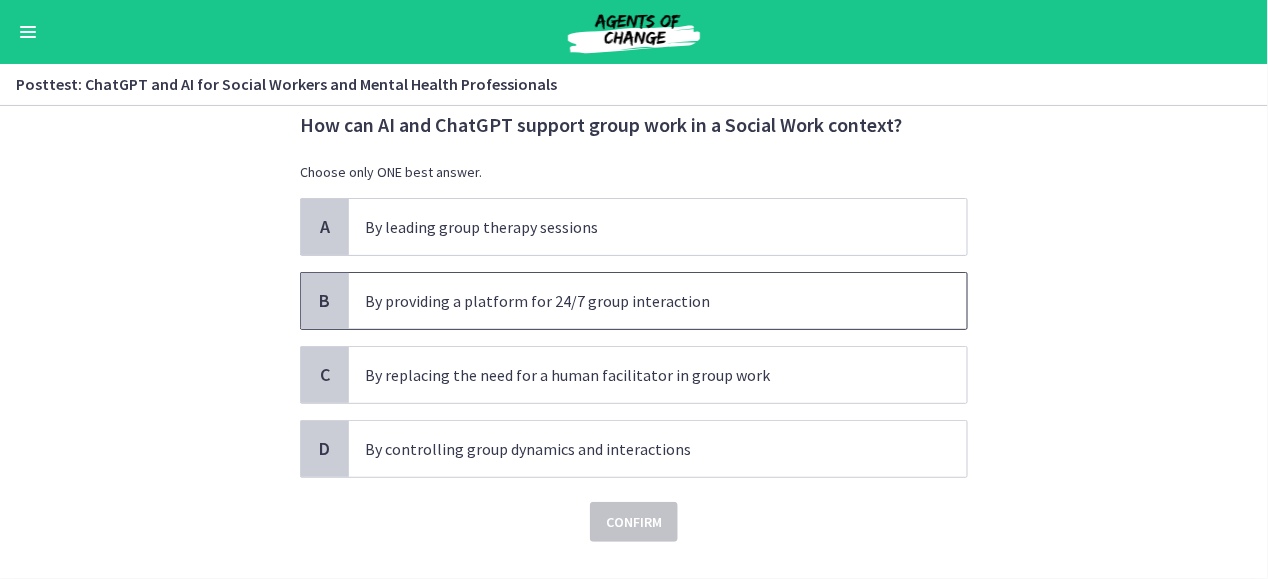 click on "By providing a platform for 24/7 group interaction" at bounding box center [658, 301] 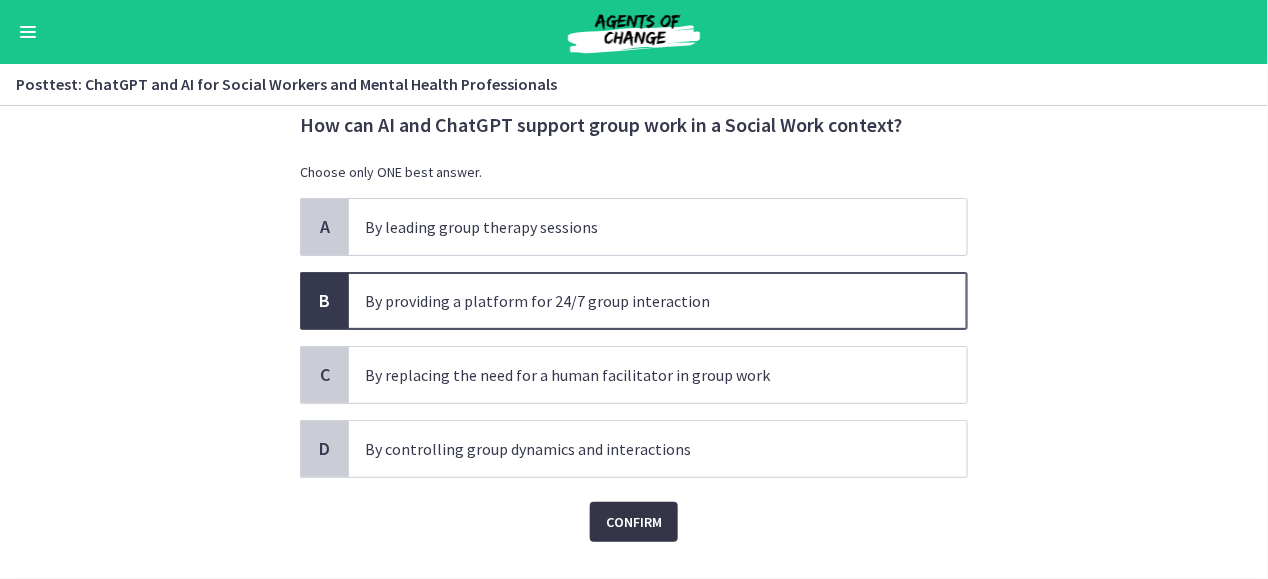 click on "Confirm" at bounding box center [634, 522] 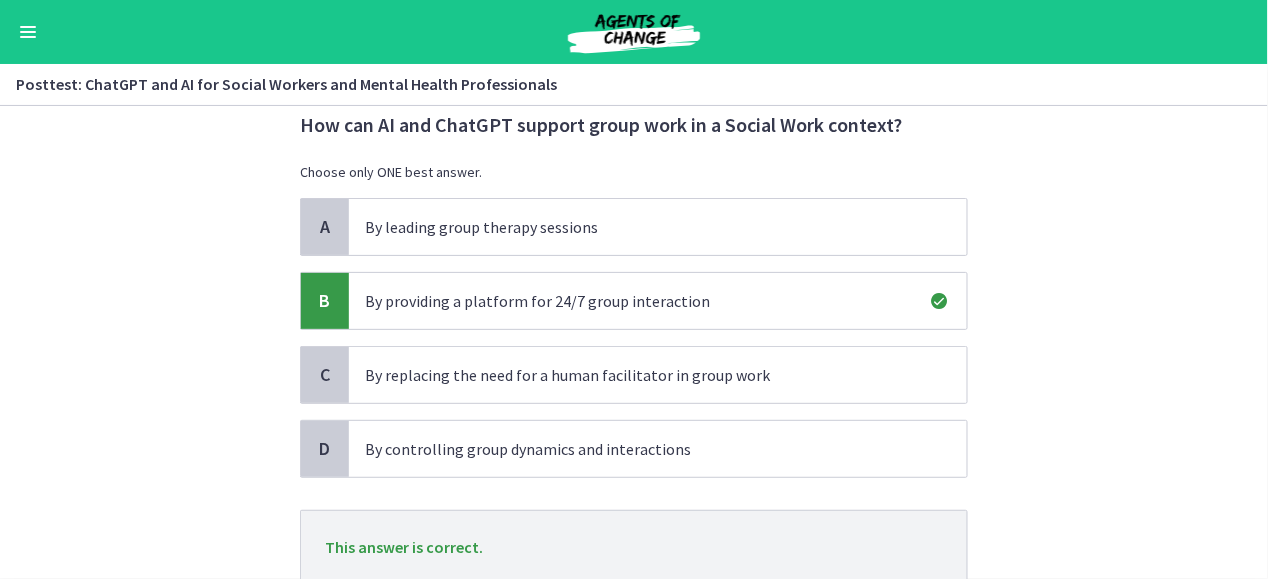 scroll, scrollTop: 201, scrollLeft: 0, axis: vertical 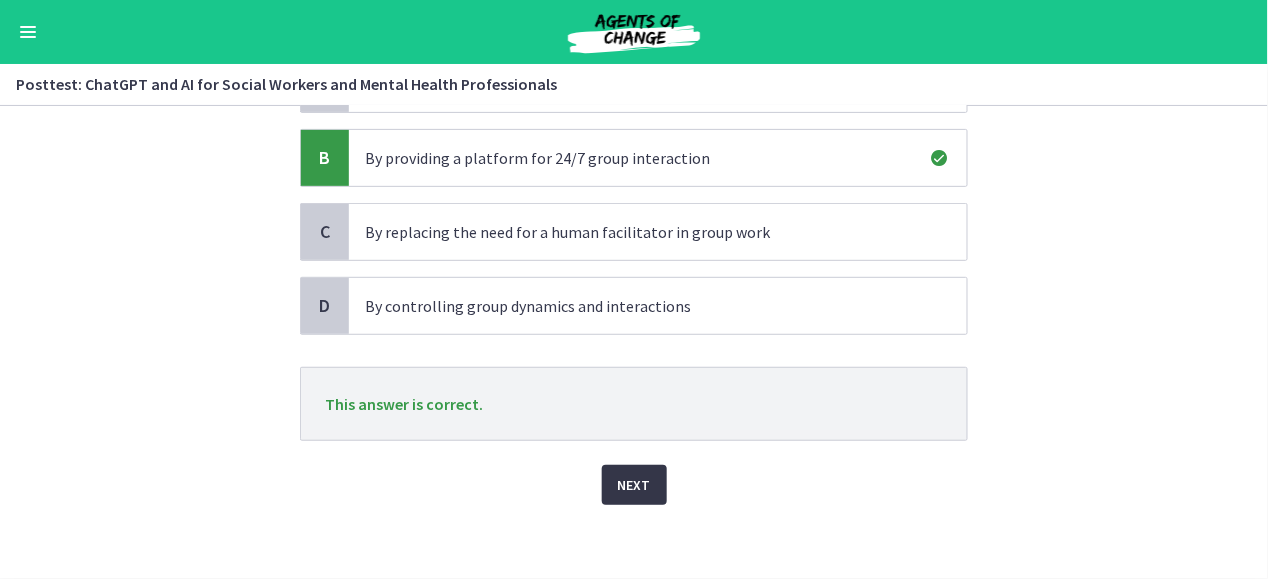 click on "Next" at bounding box center [634, 485] 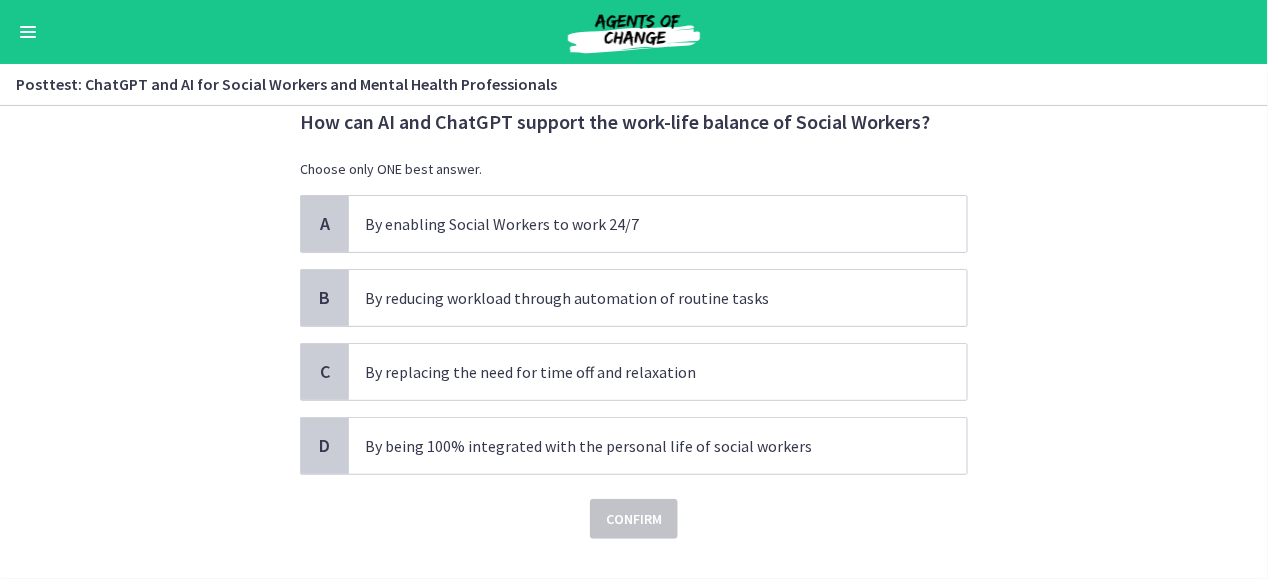 scroll, scrollTop: 64, scrollLeft: 0, axis: vertical 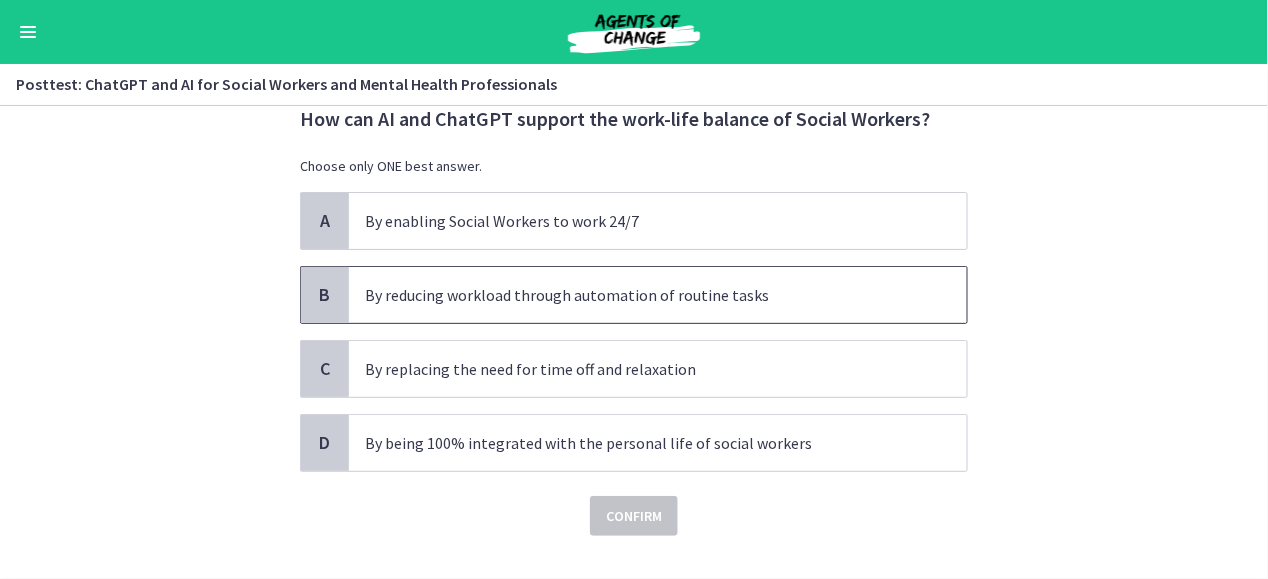 click on "By reducing workload through automation of routine tasks" at bounding box center (638, 295) 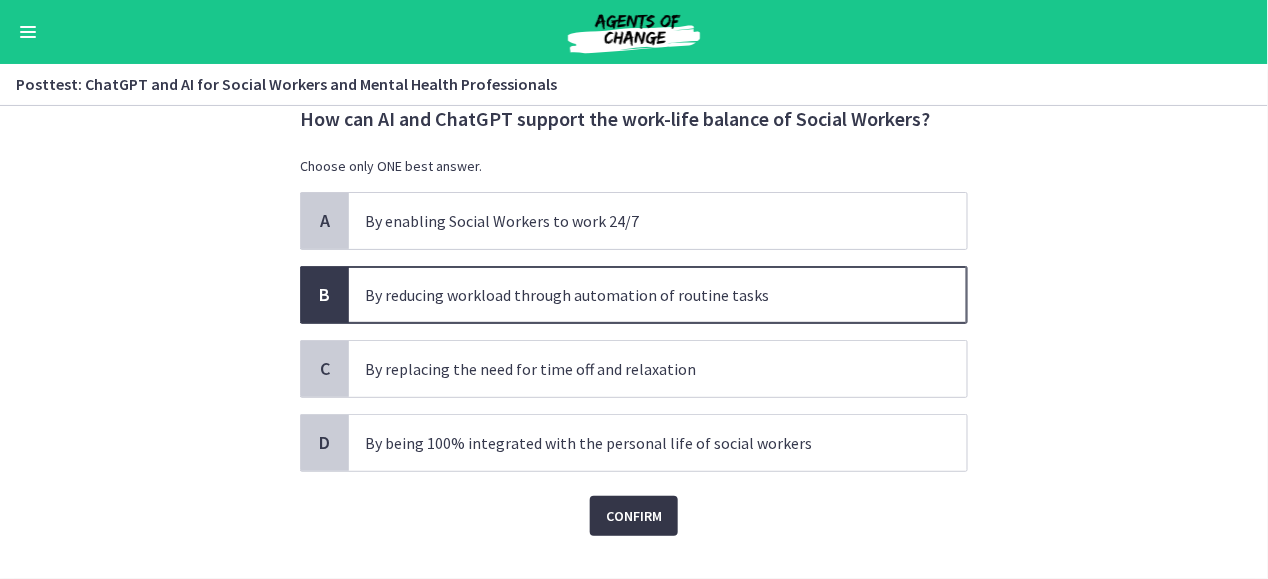 click on "Confirm" at bounding box center (634, 516) 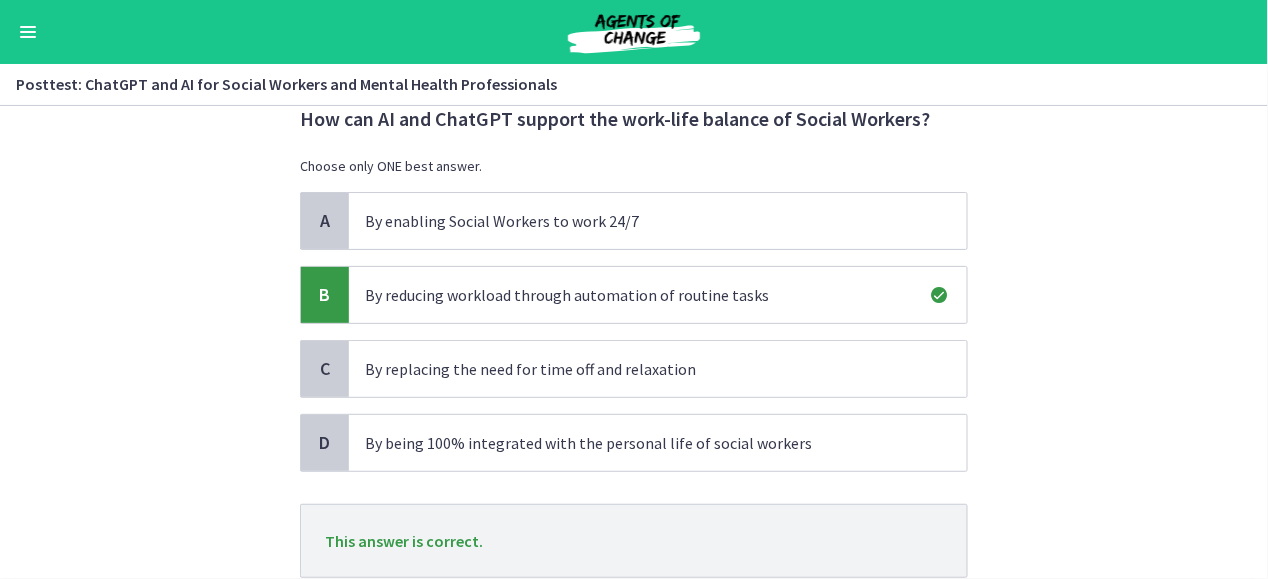 click on "Question   29   of   30
How can AI and ChatGPT support the work-life balance of Social Workers?
Choose only ONE best answer.
A
By enabling Social Workers to work 24/7
B
By reducing workload through automation of routine tasks
C
By replacing the need for time off and relaxation
D
By being 100% integrated with the personal life of social workers
This answer is correct.
Next" at bounding box center (634, 342) 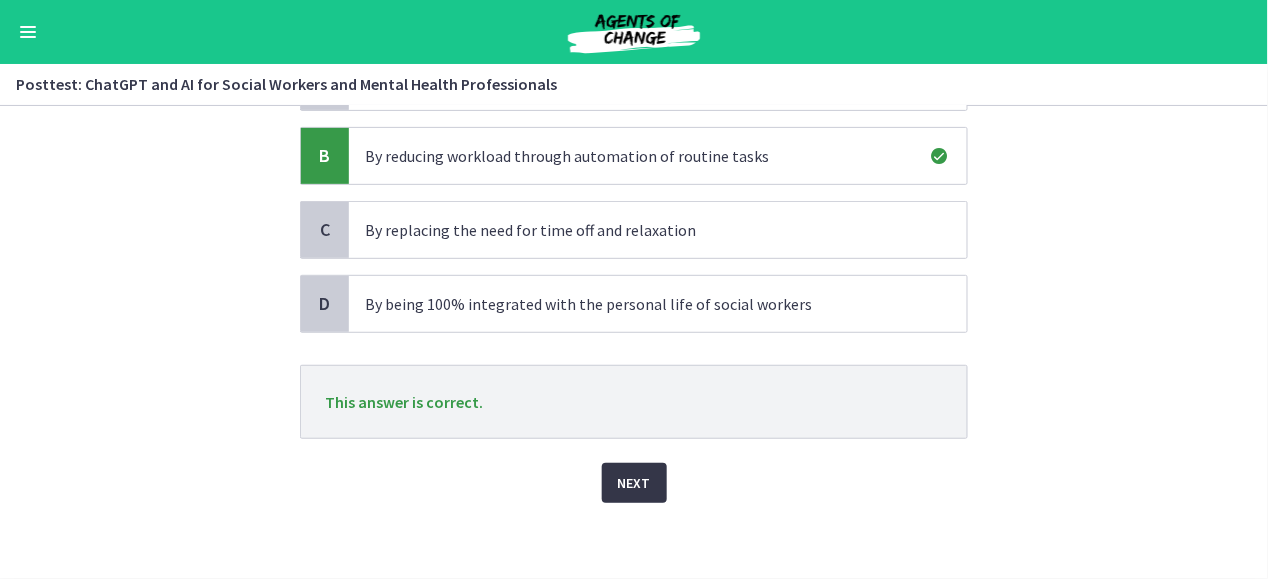 click on "Next" at bounding box center (634, 483) 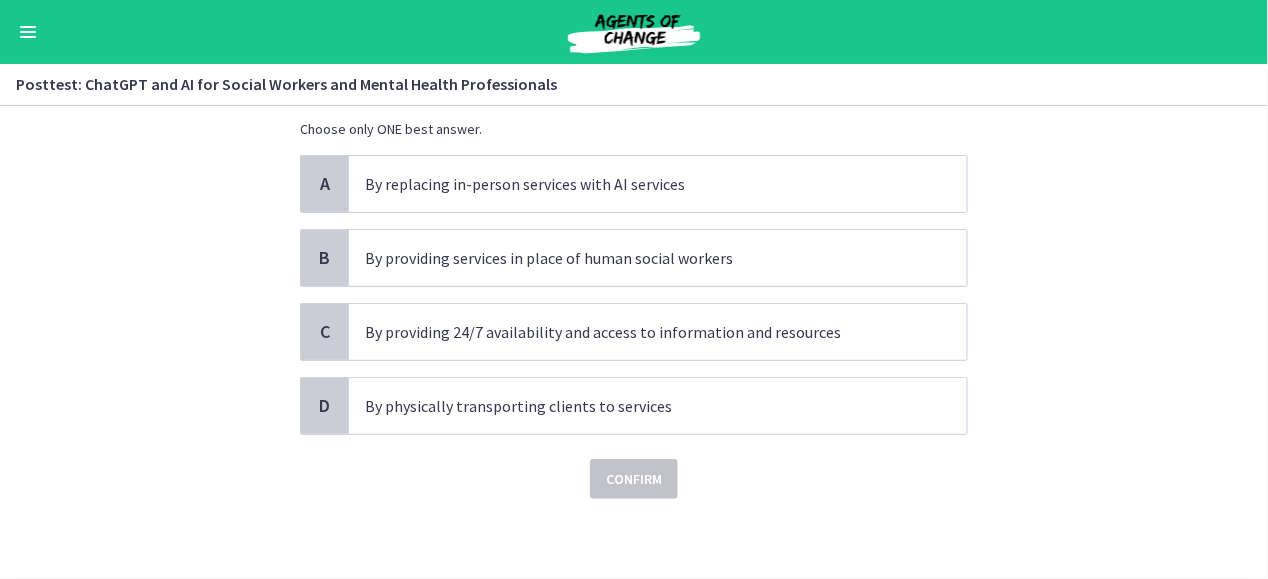 scroll, scrollTop: 0, scrollLeft: 0, axis: both 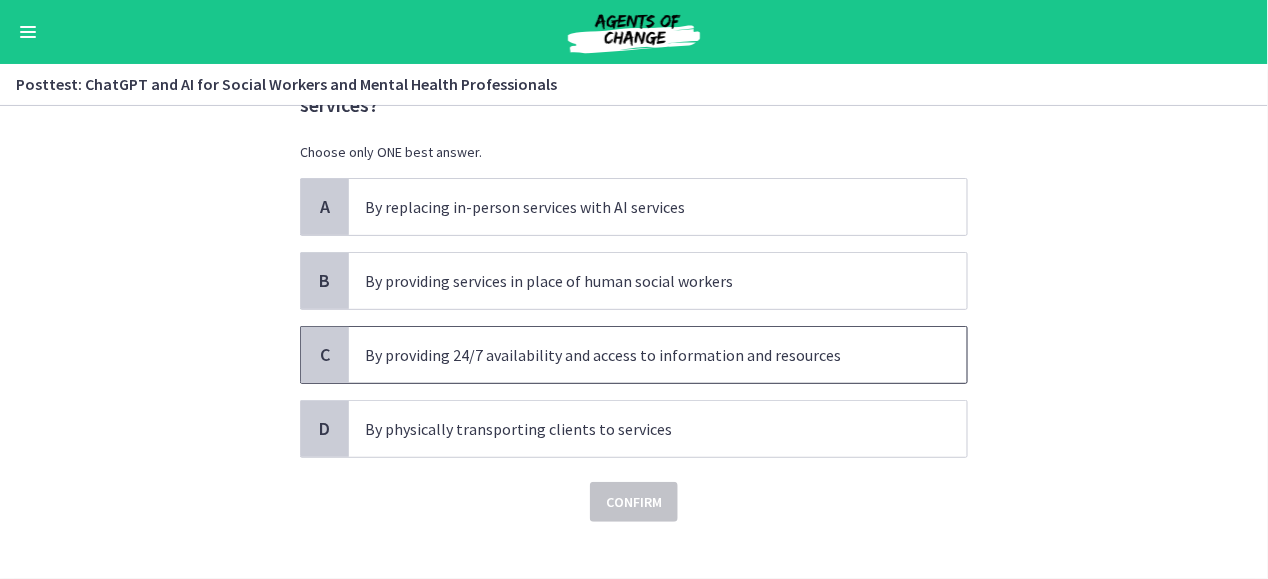 click on "By providing 24/7 availability and access to information and resources" at bounding box center [638, 355] 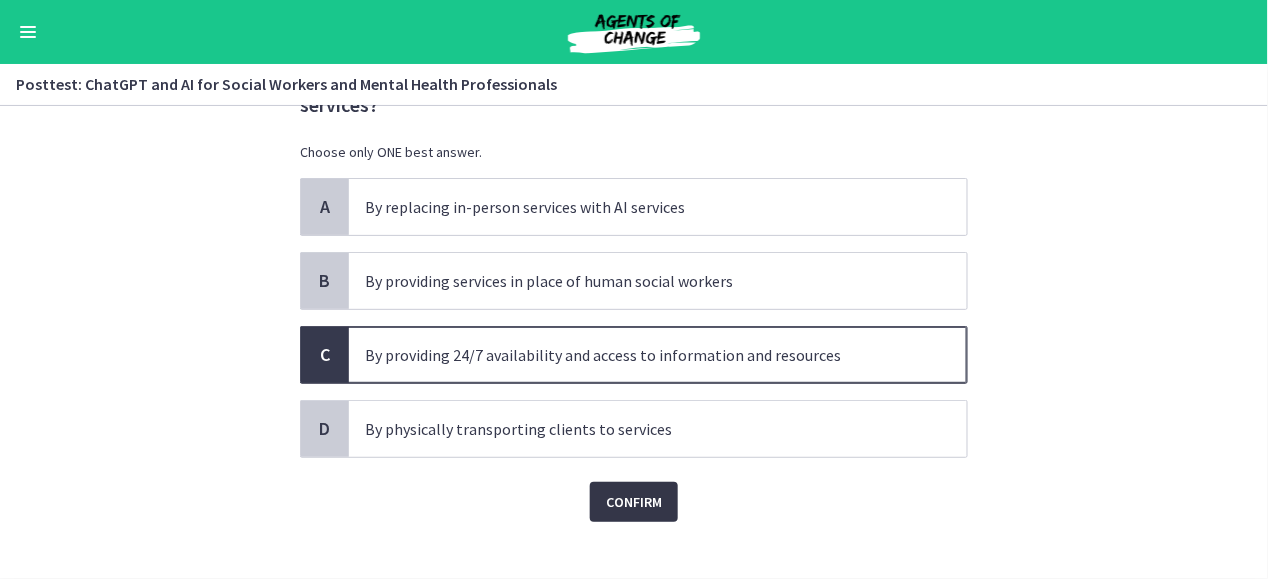 click on "Confirm" at bounding box center [634, 502] 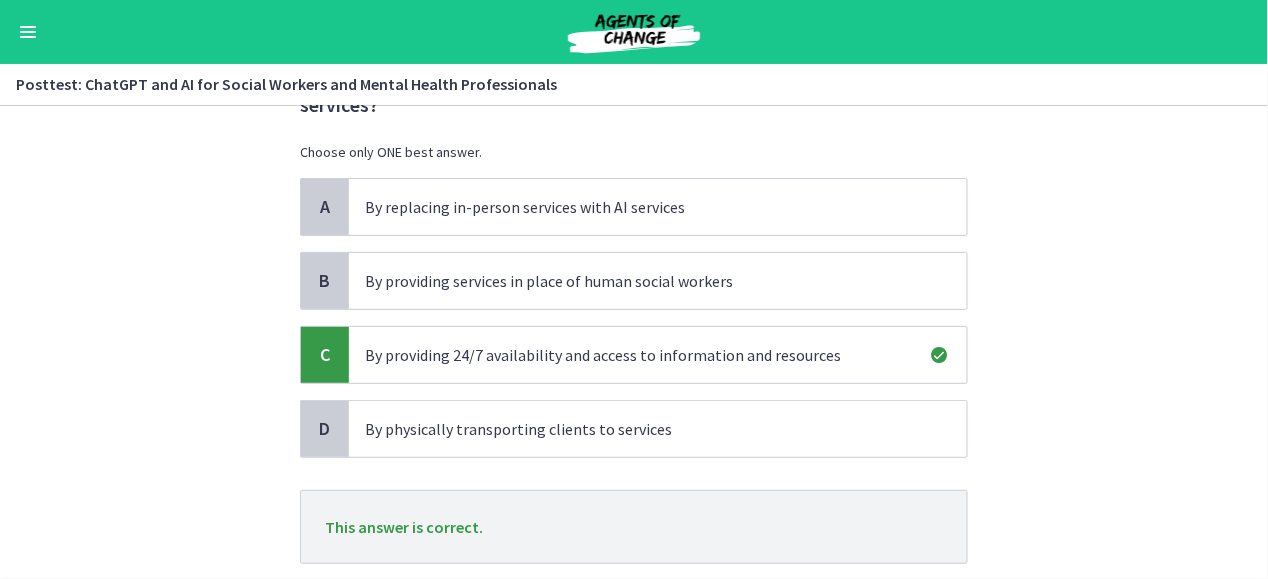 scroll, scrollTop: 229, scrollLeft: 0, axis: vertical 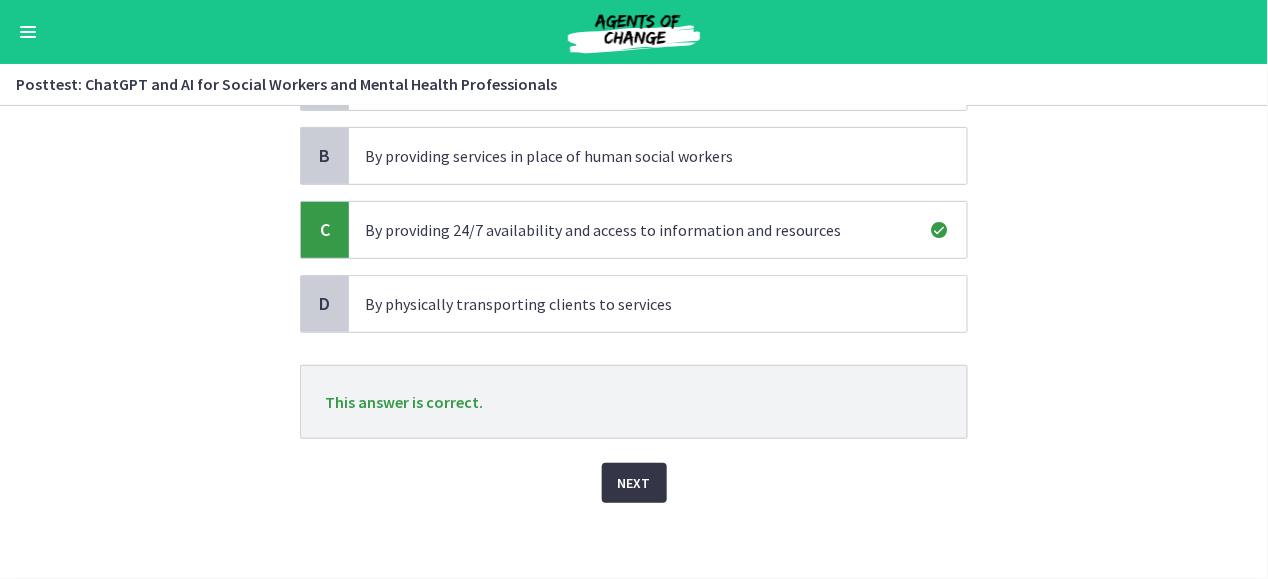 click on "Next" at bounding box center (634, 483) 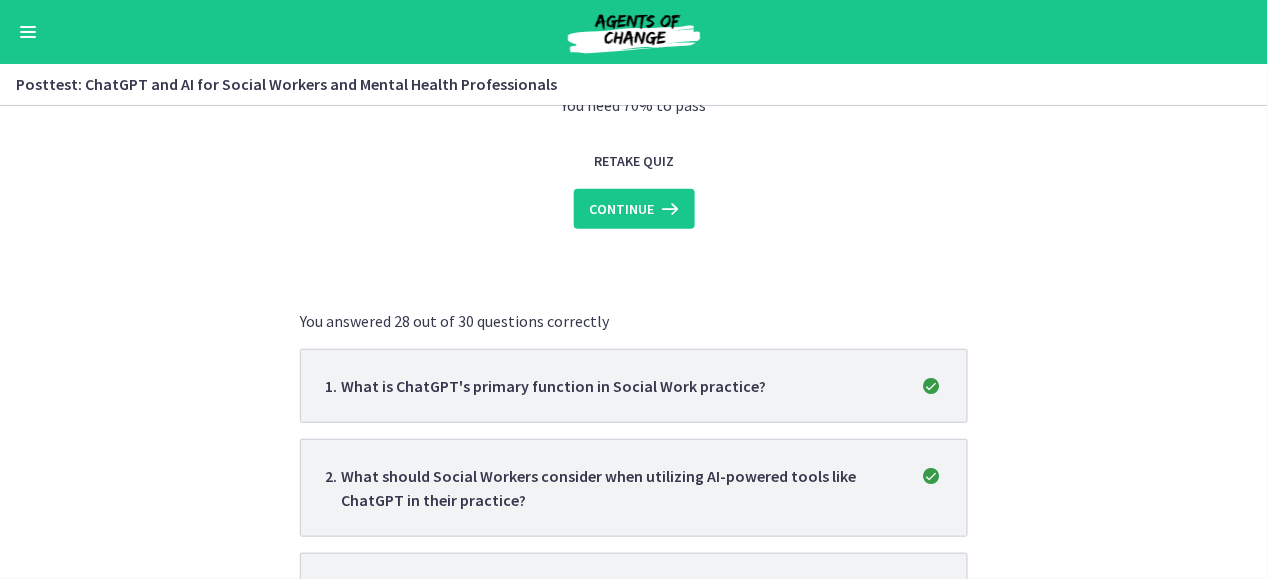 scroll, scrollTop: 0, scrollLeft: 0, axis: both 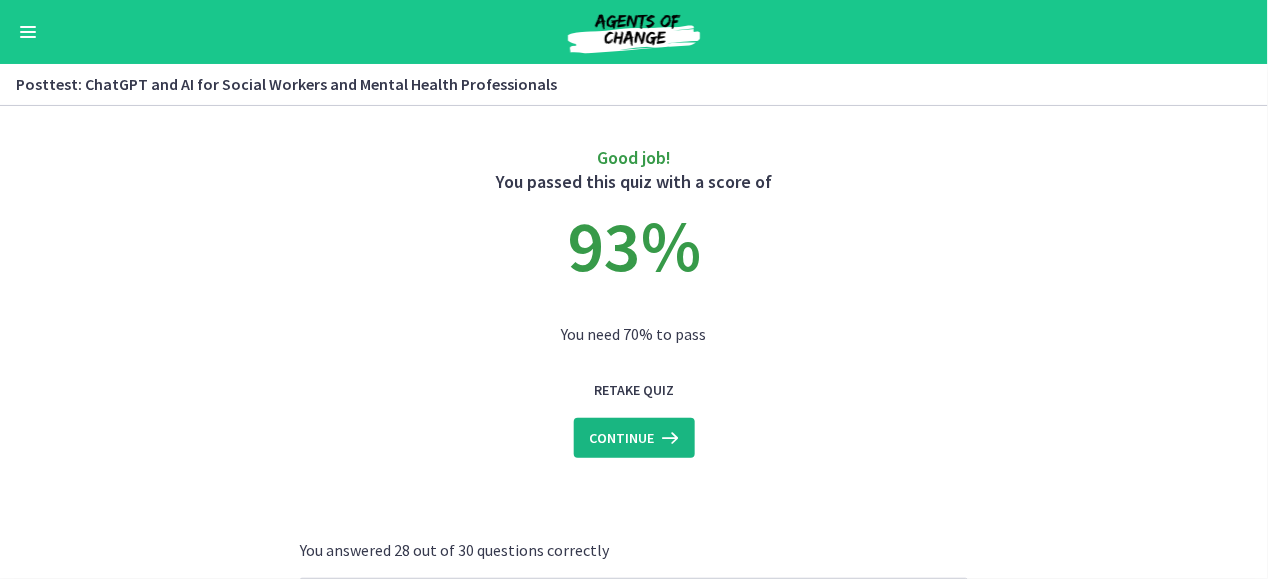click on "Continue" at bounding box center [622, 438] 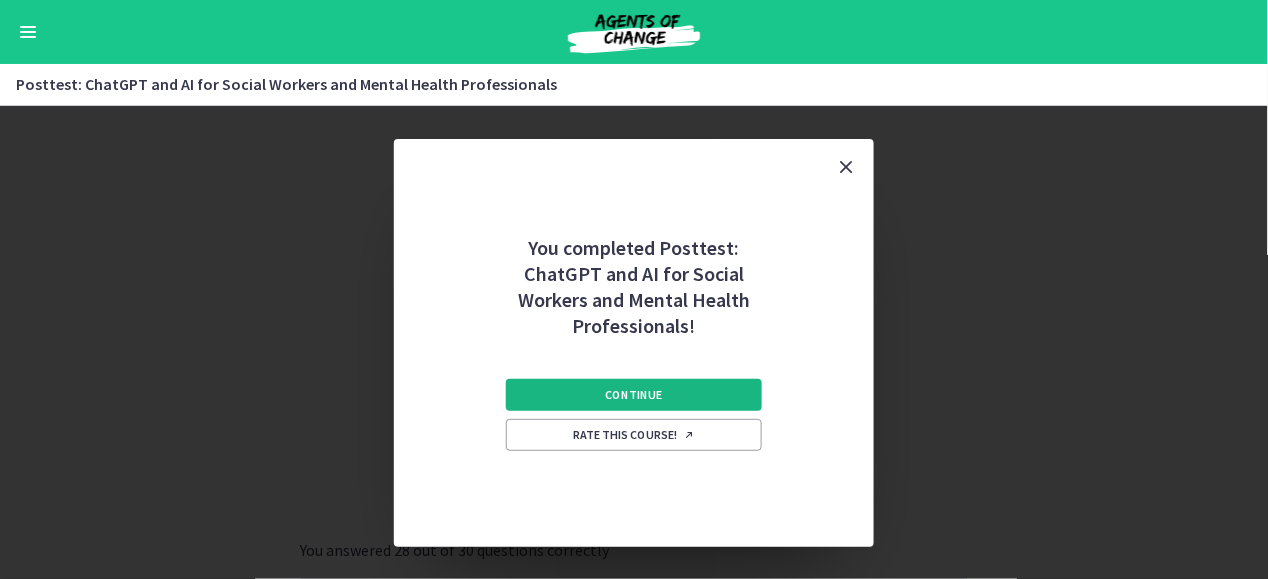 click on "Continue" at bounding box center [634, 395] 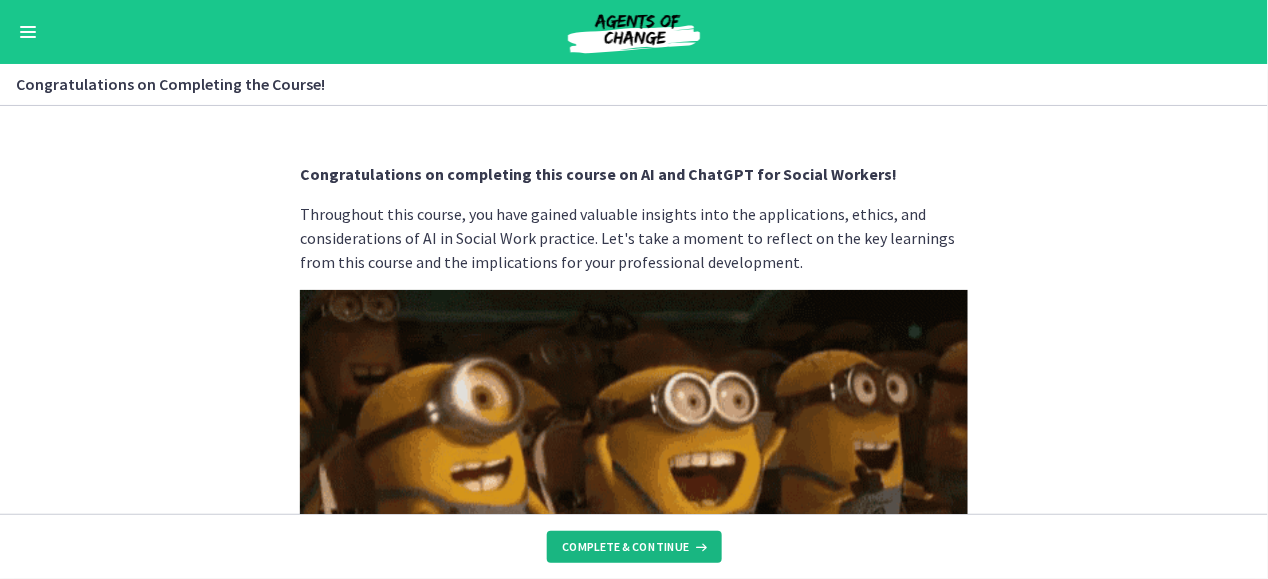 click on "Complete & continue" at bounding box center [626, 547] 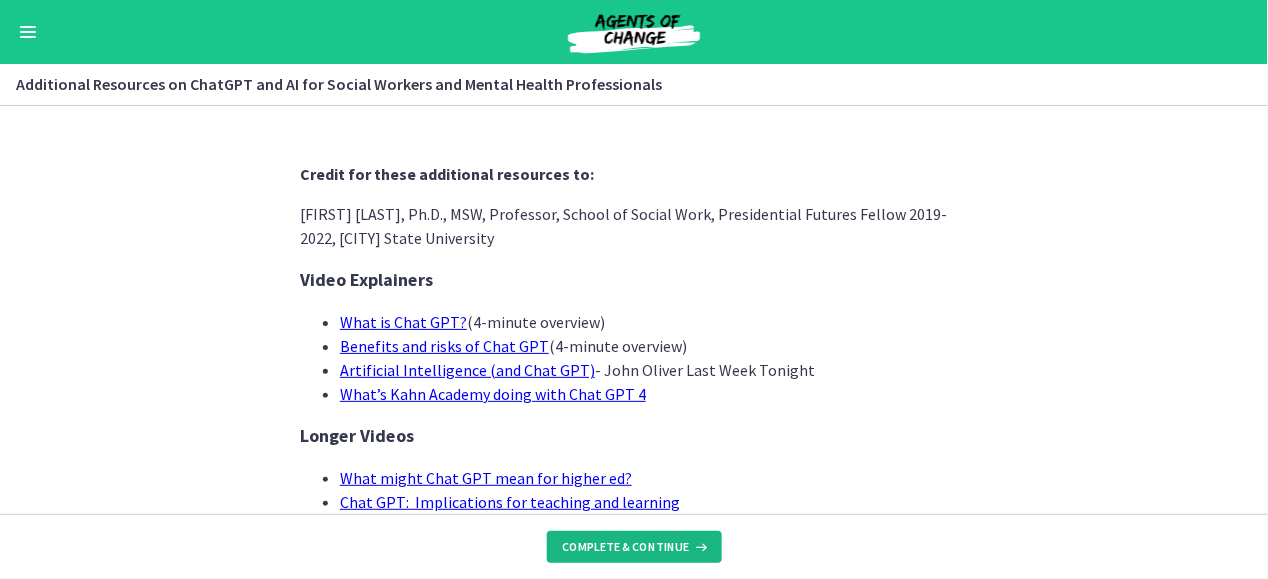 click on "Complete & continue" at bounding box center [634, 547] 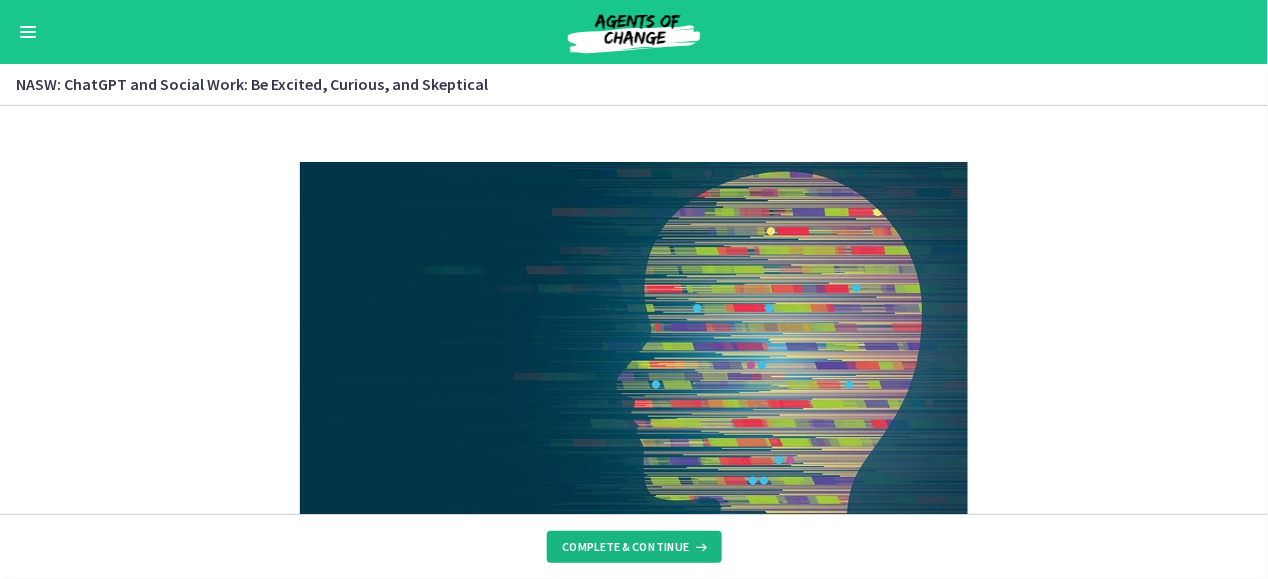 click on "Complete & continue" at bounding box center [634, 547] 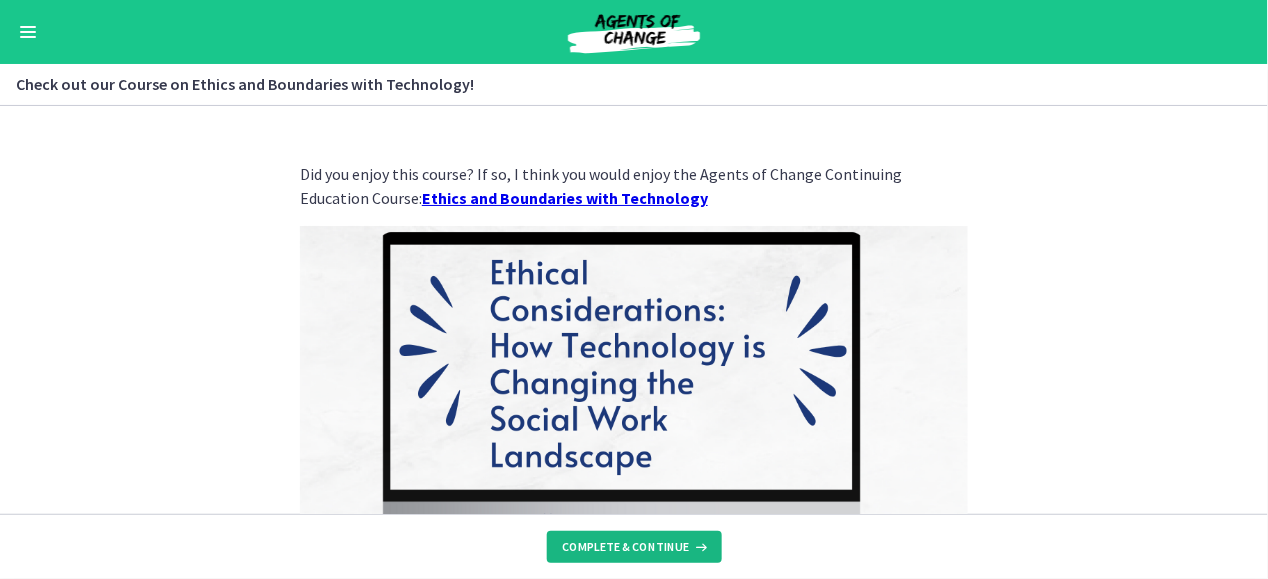 click on "Complete & continue" at bounding box center [634, 547] 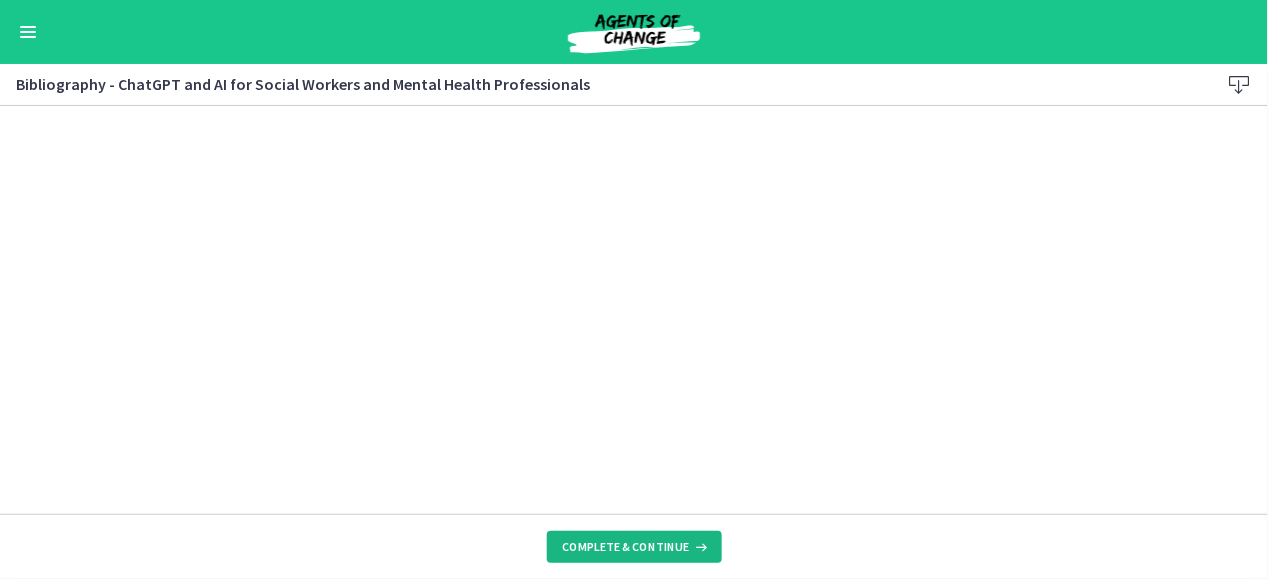 click on "Complete & continue" at bounding box center [634, 547] 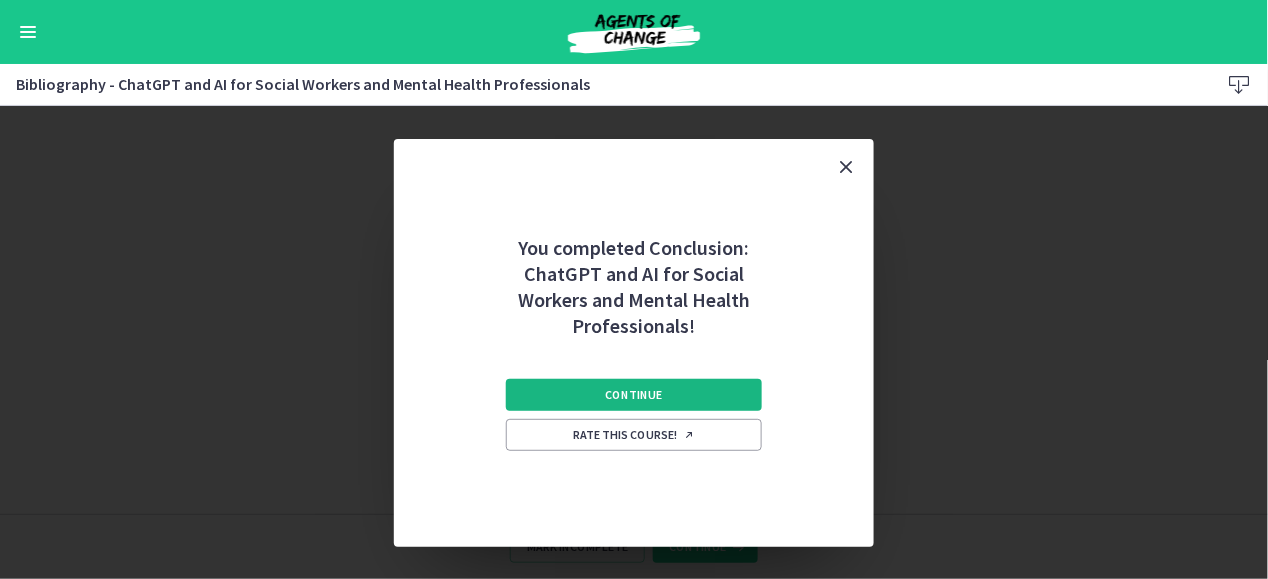 click on "Continue" at bounding box center [634, 395] 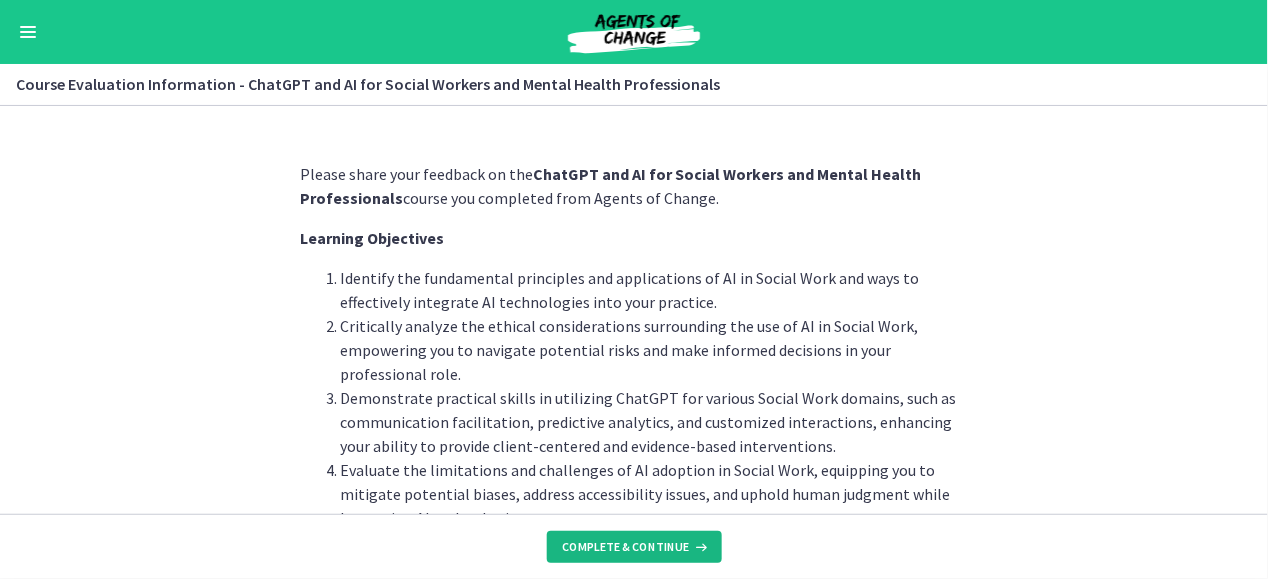 click on "Complete & continue" at bounding box center (626, 547) 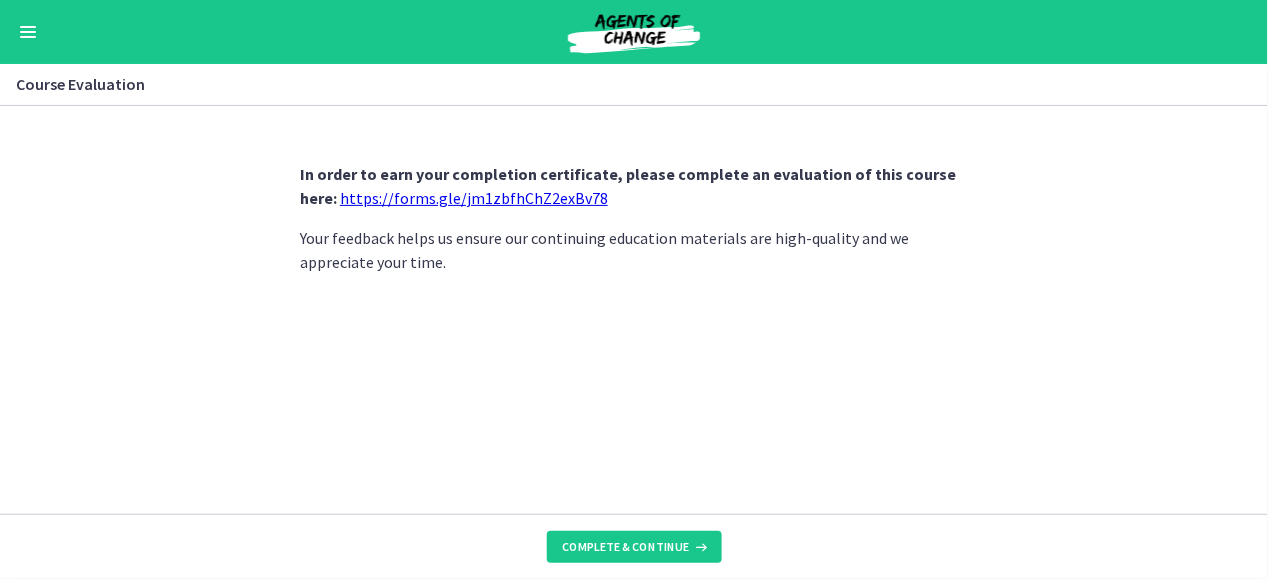click on "https://forms.gle/jm1zbfhChZ2exBv78" at bounding box center [474, 198] 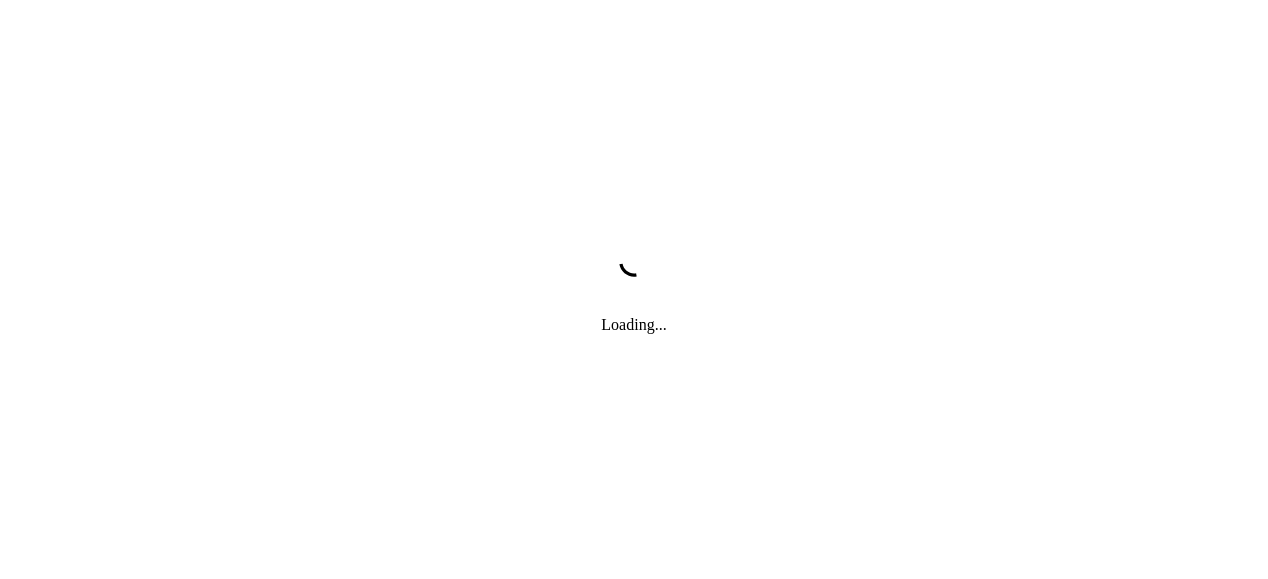 scroll, scrollTop: 0, scrollLeft: 0, axis: both 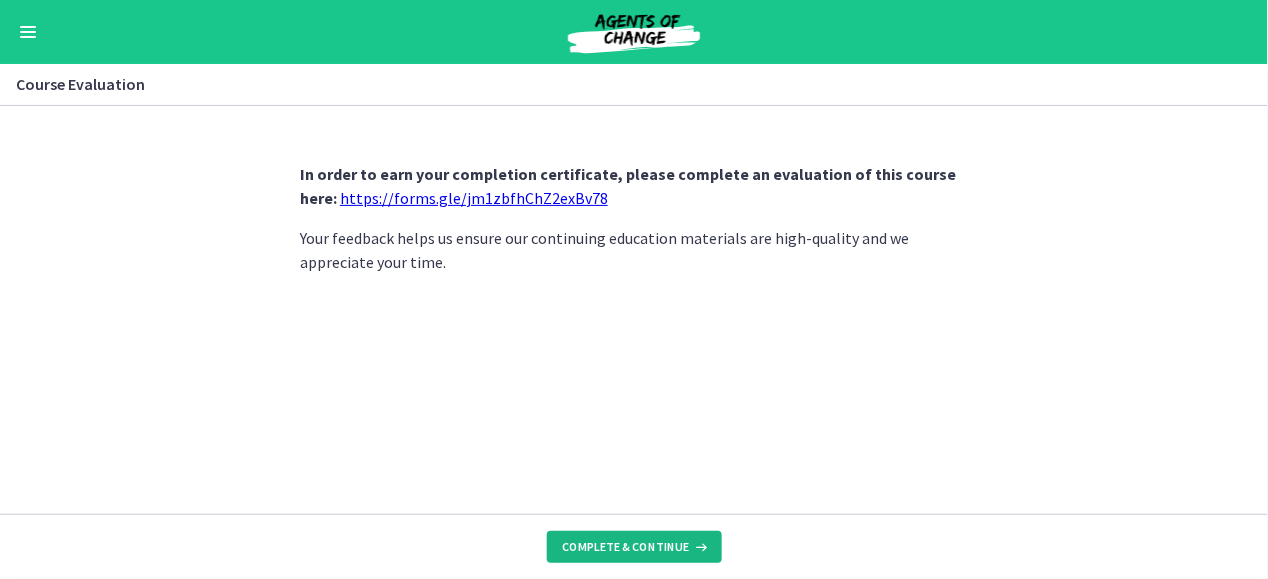 click on "Complete & continue" at bounding box center [626, 547] 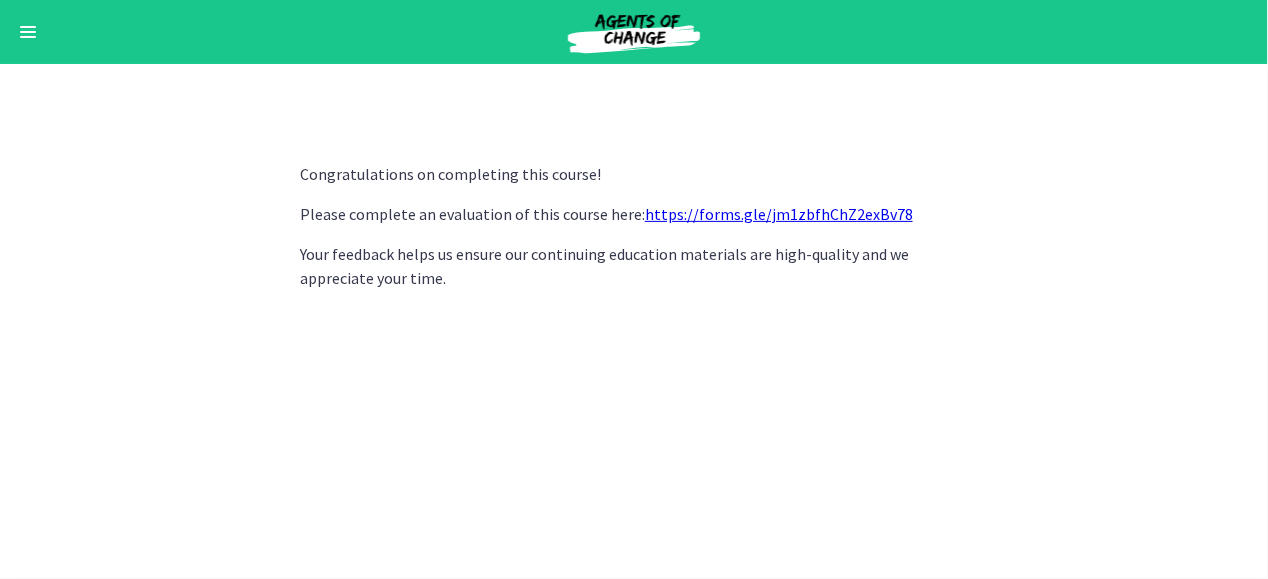 click on "https://forms.gle/jm1zbfhChZ2exBv78" at bounding box center [779, 214] 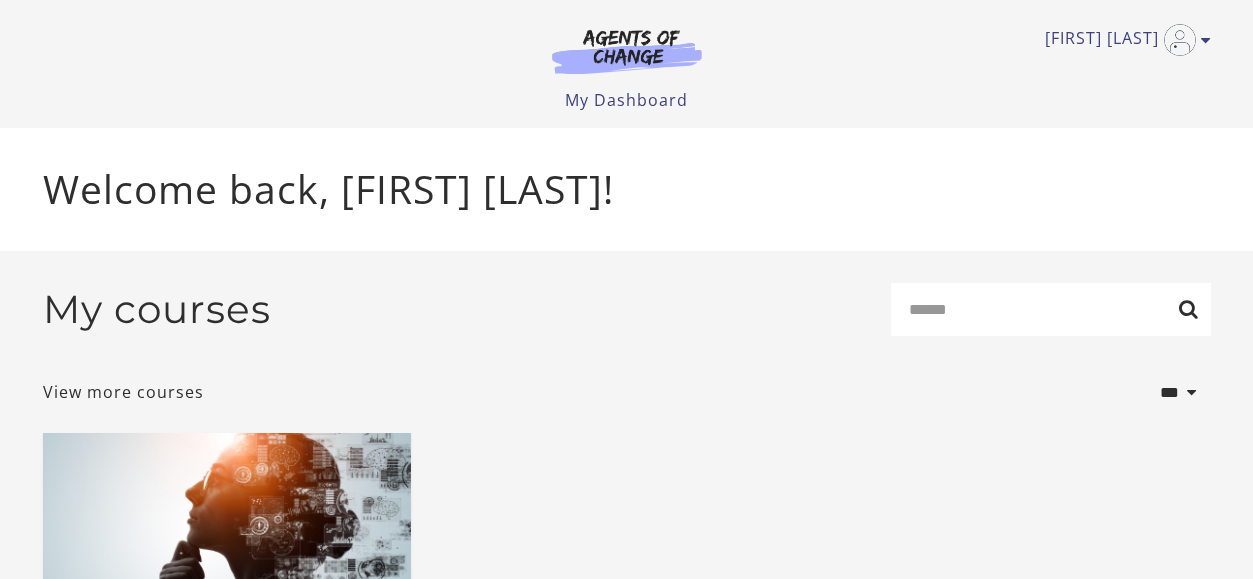 scroll, scrollTop: 0, scrollLeft: 0, axis: both 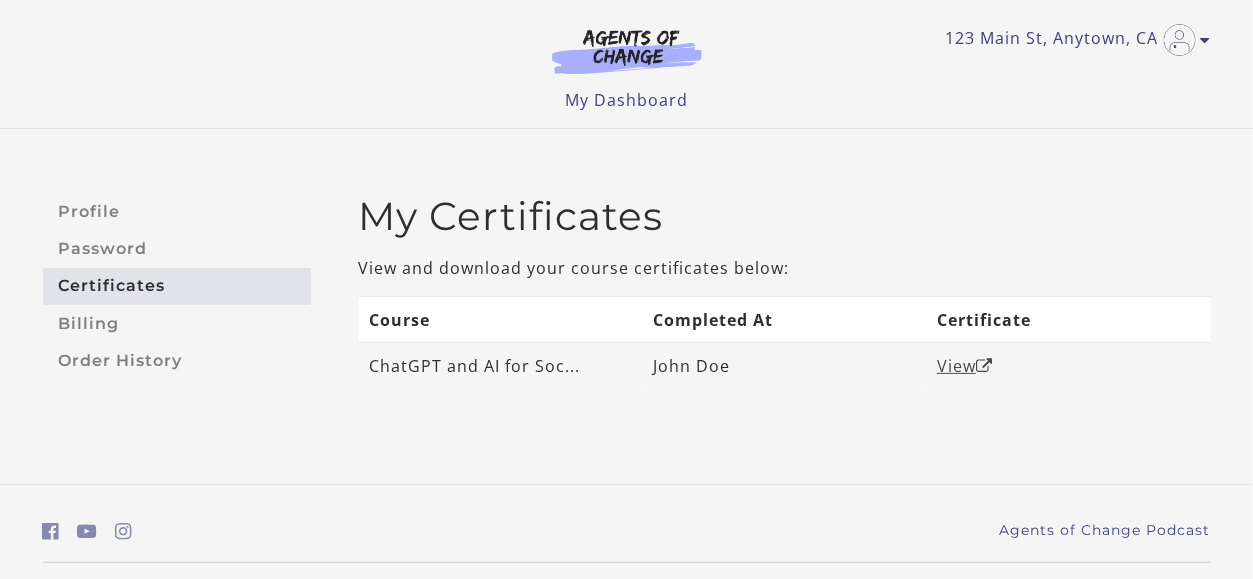 click on "View" at bounding box center (965, 366) 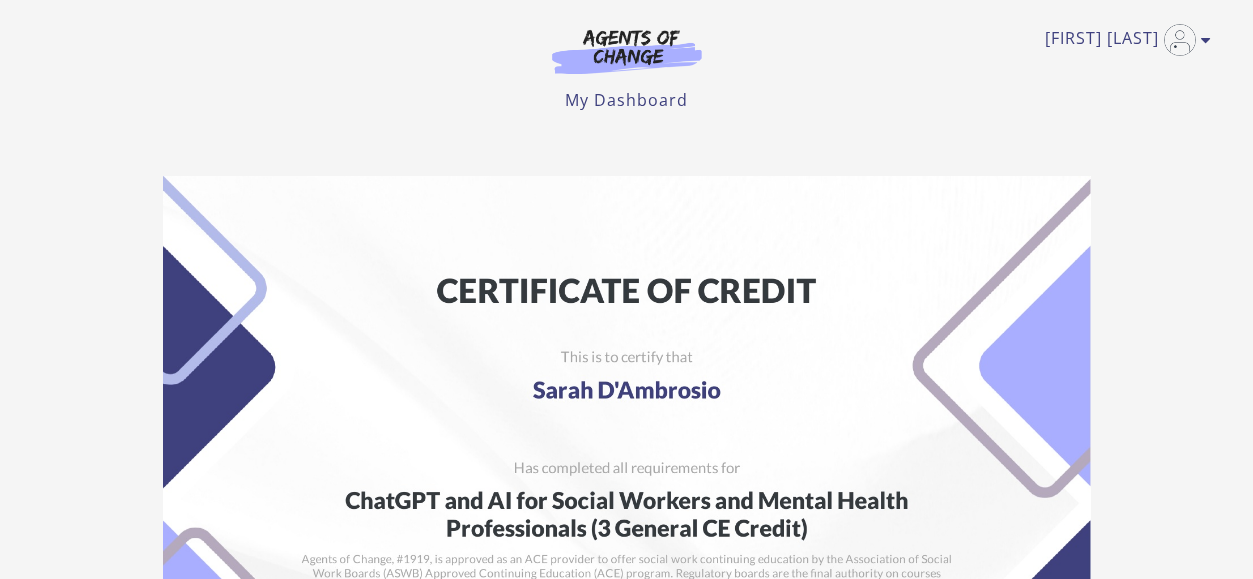 scroll, scrollTop: 0, scrollLeft: 0, axis: both 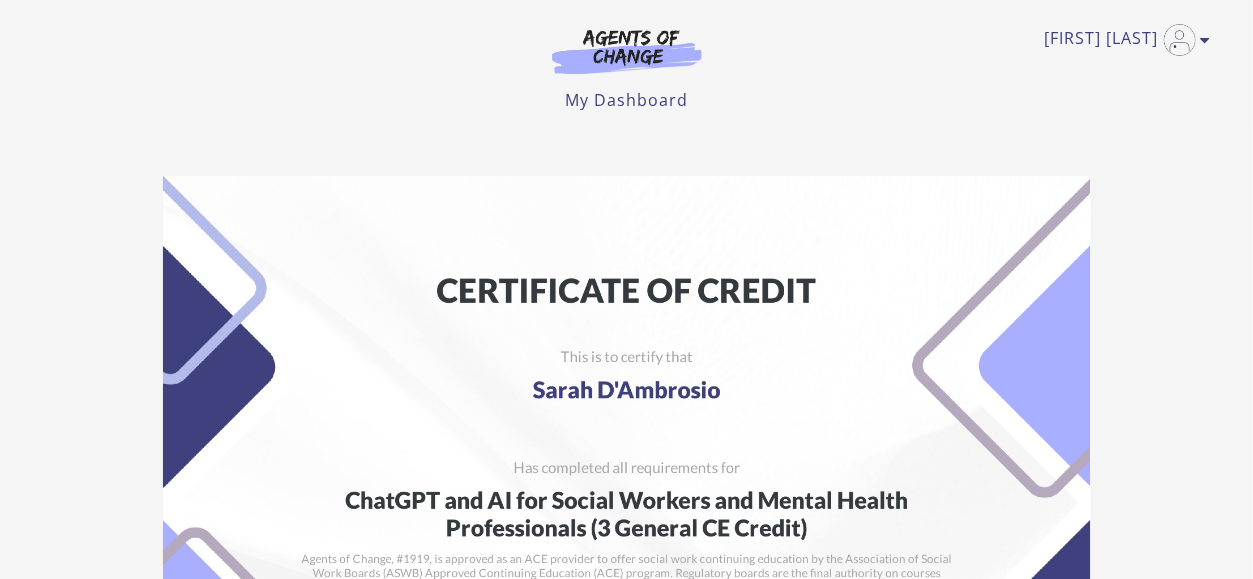 drag, startPoint x: 687, startPoint y: 266, endPoint x: 1007, endPoint y: 141, distance: 343.54767 